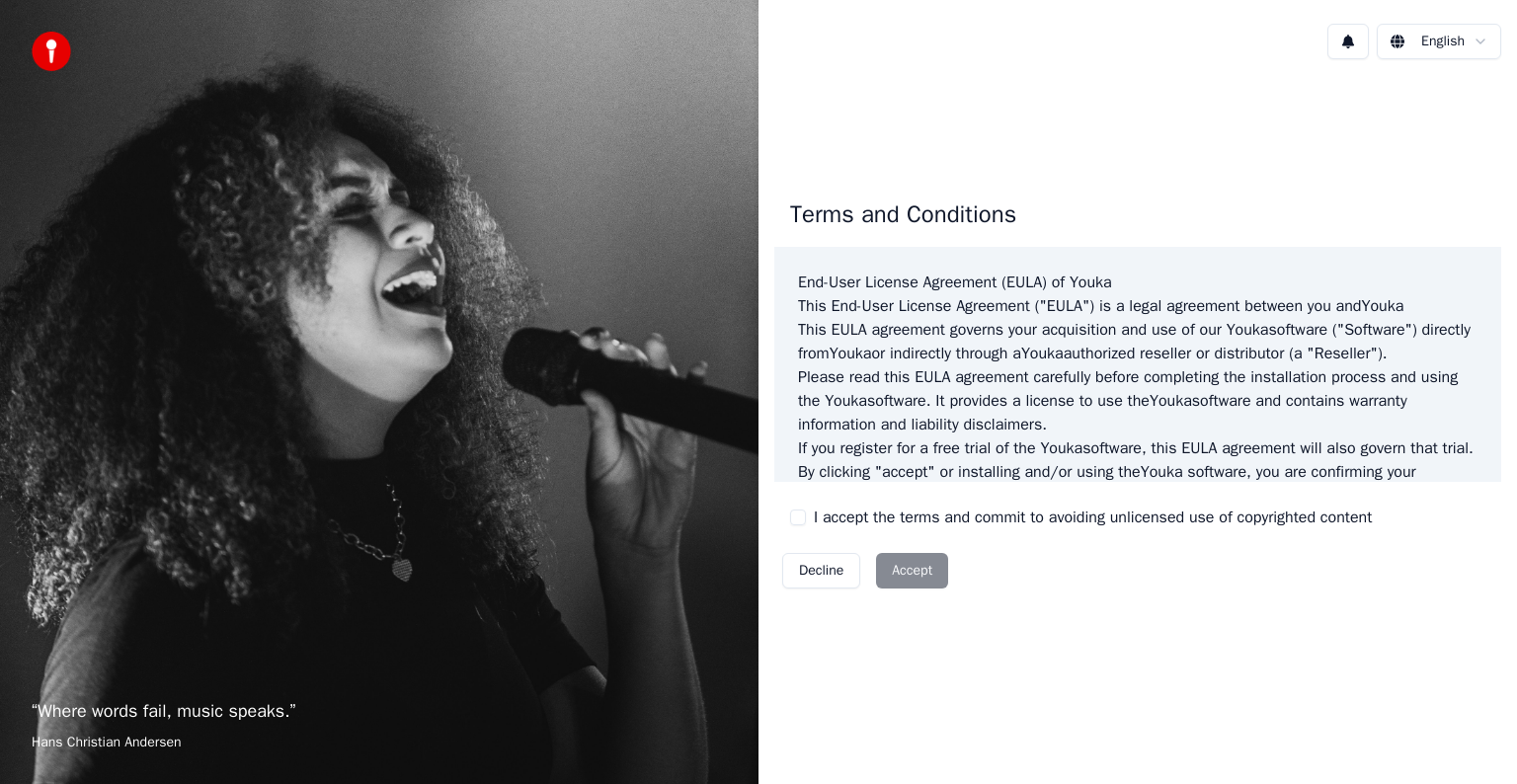 scroll, scrollTop: 0, scrollLeft: 0, axis: both 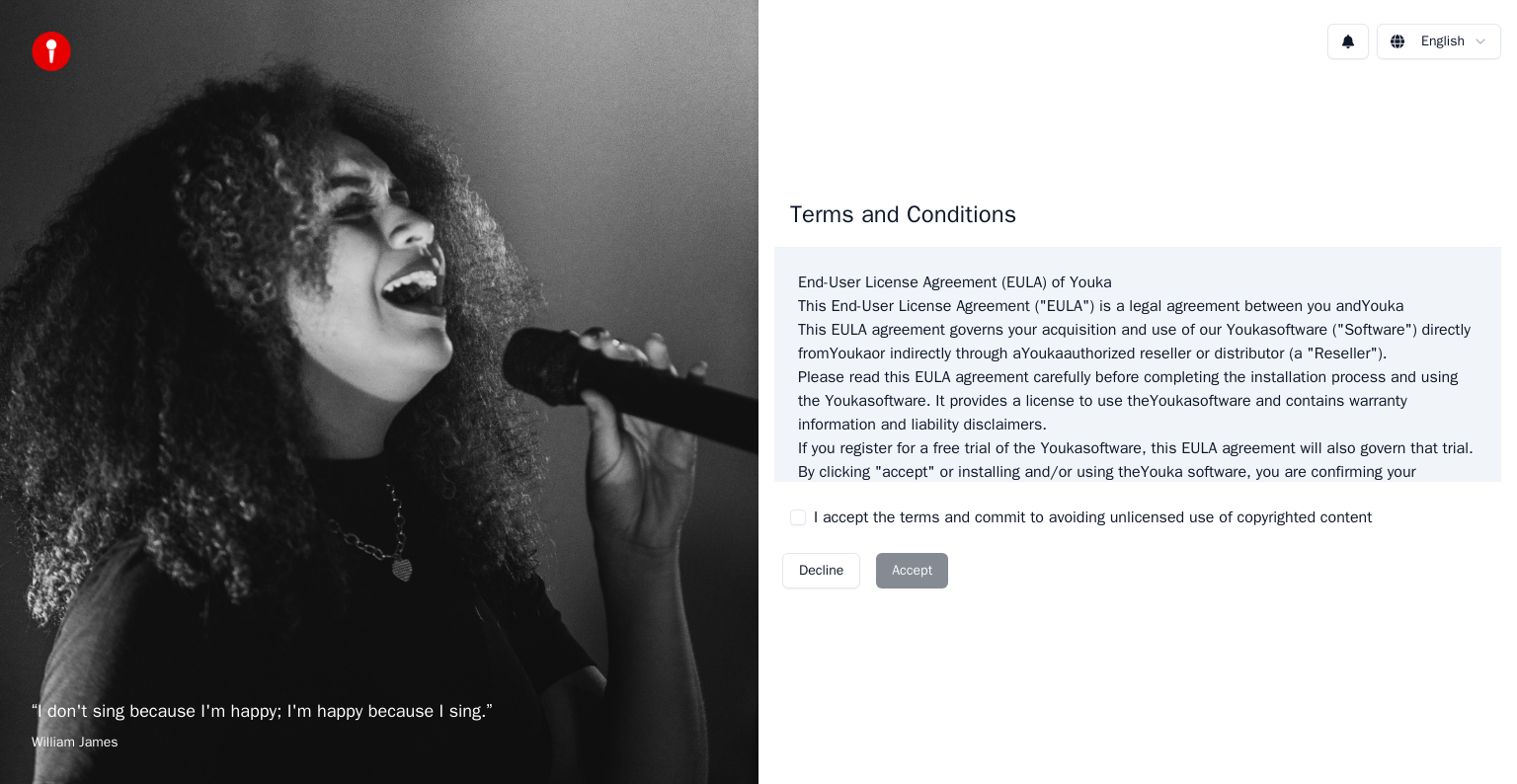 click on "Decline Accept" at bounding box center [865, 571] 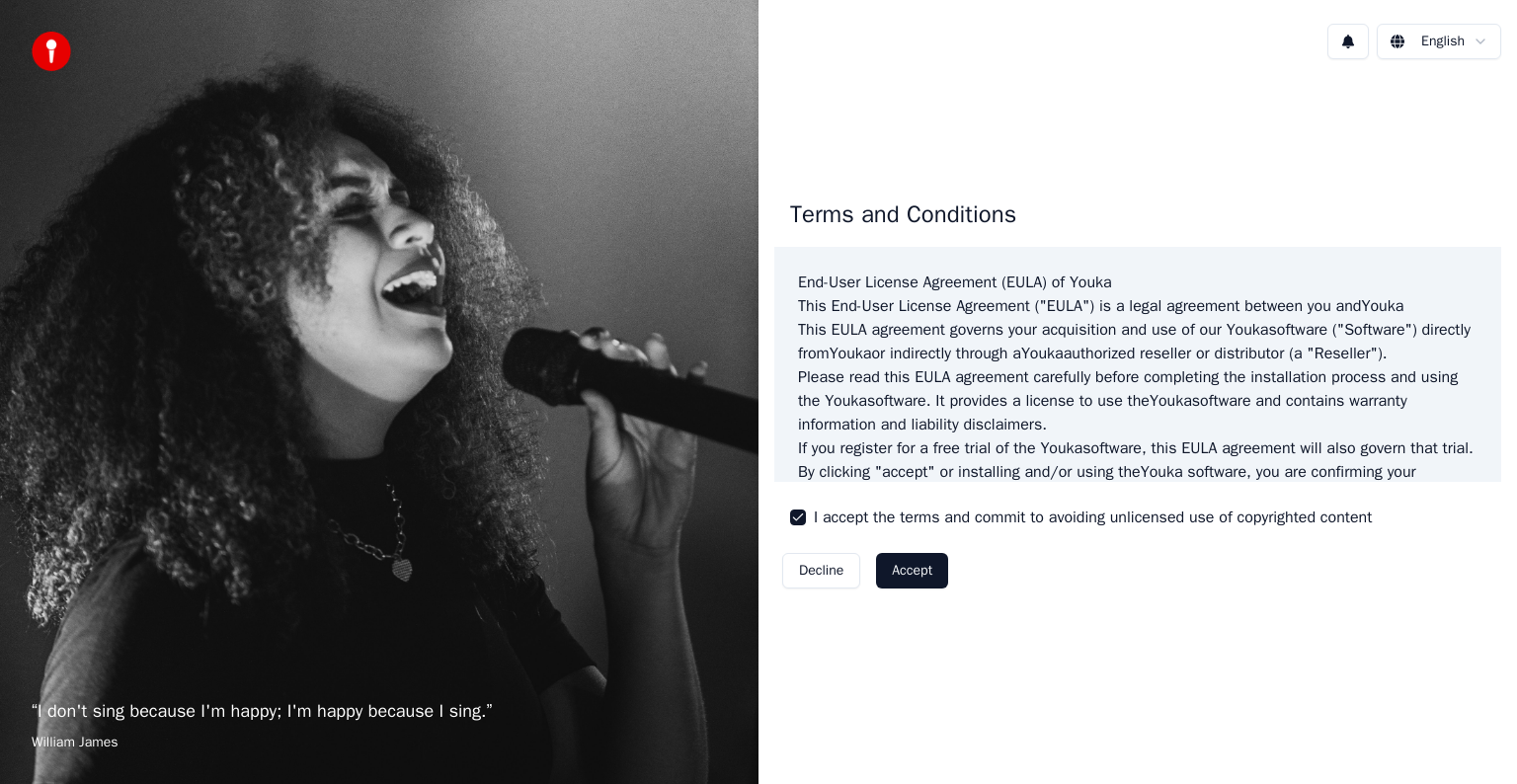 click on "Decline Accept" at bounding box center [865, 571] 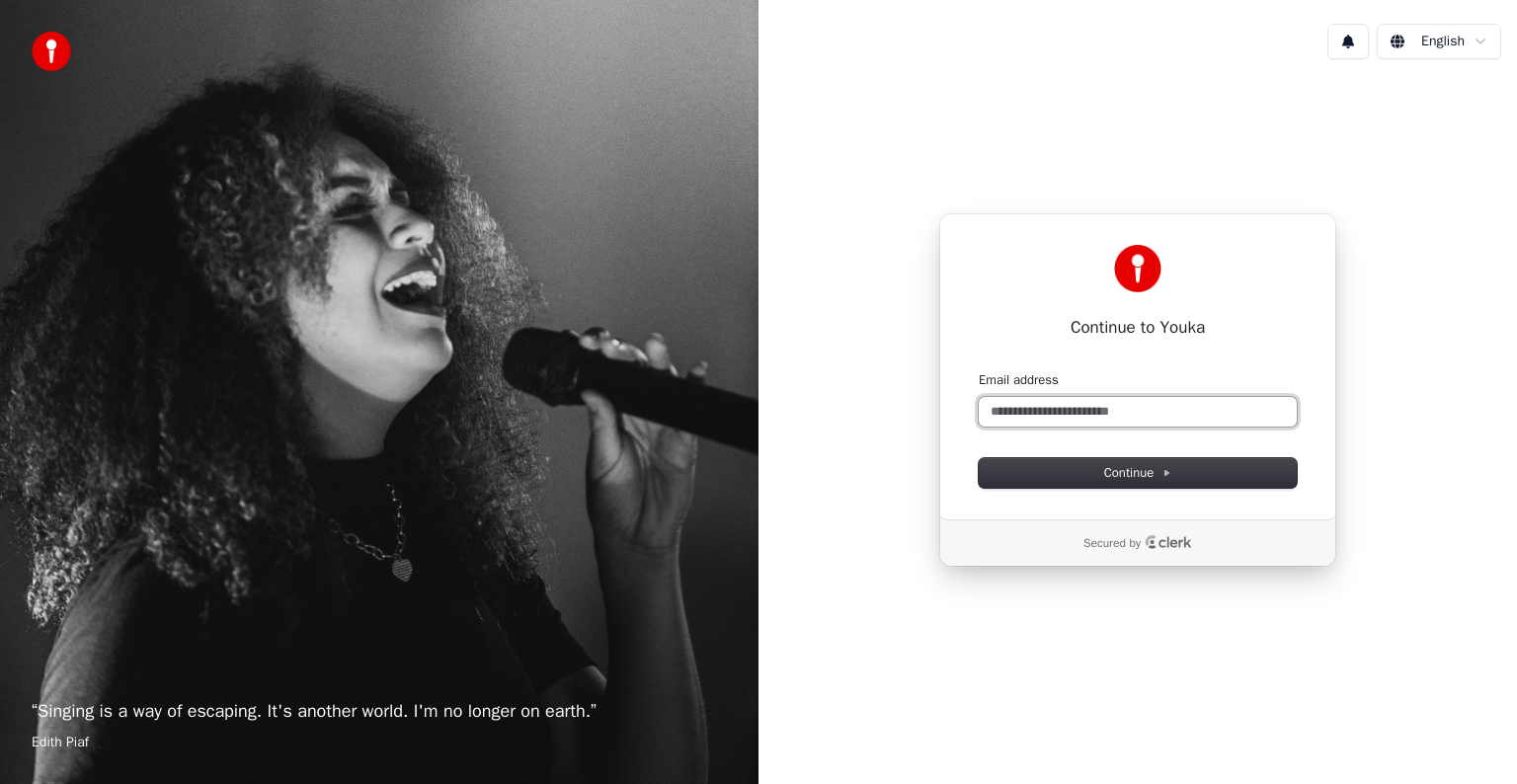 click on "Email address" at bounding box center (1138, 412) 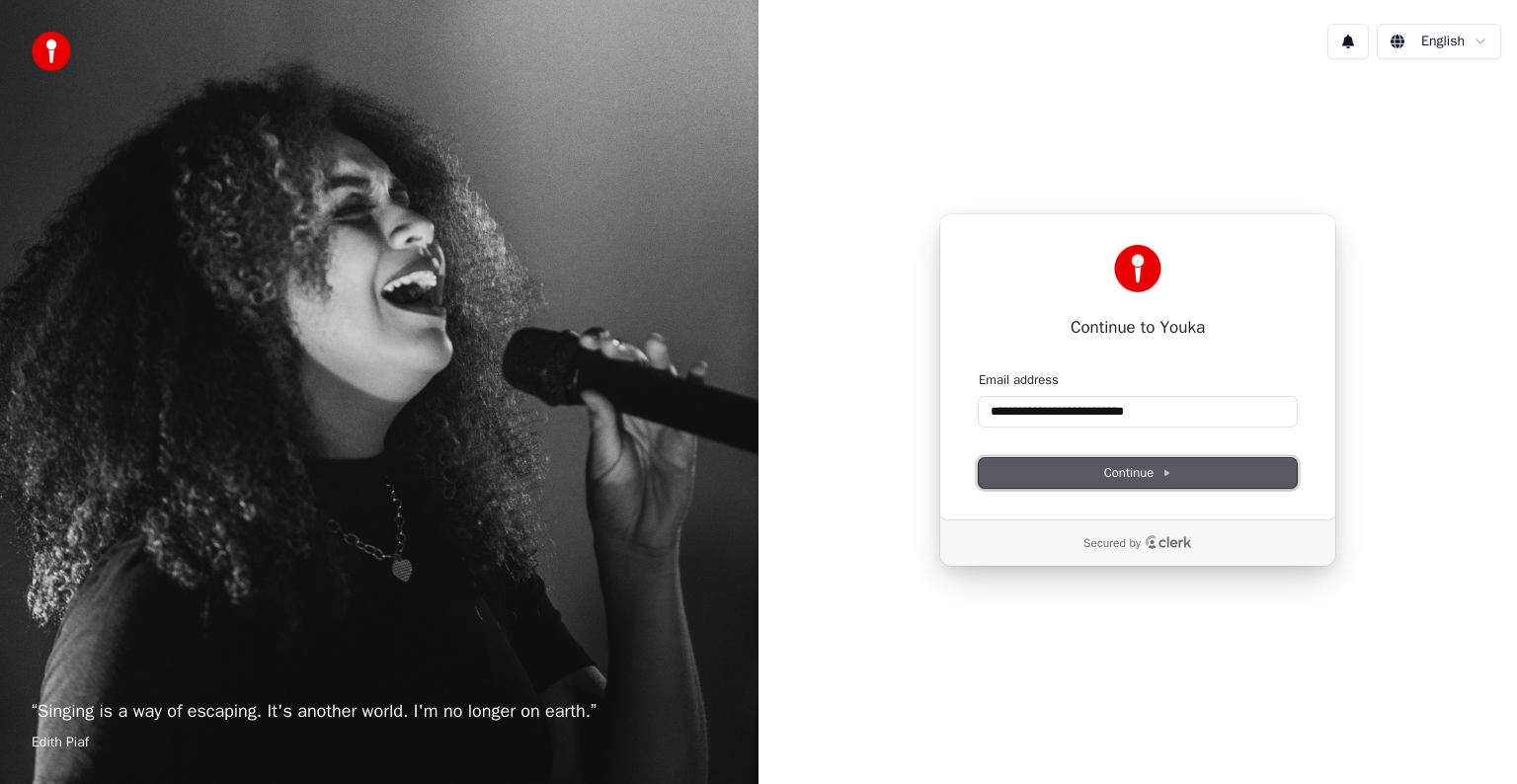 click on "Continue" at bounding box center (1138, 473) 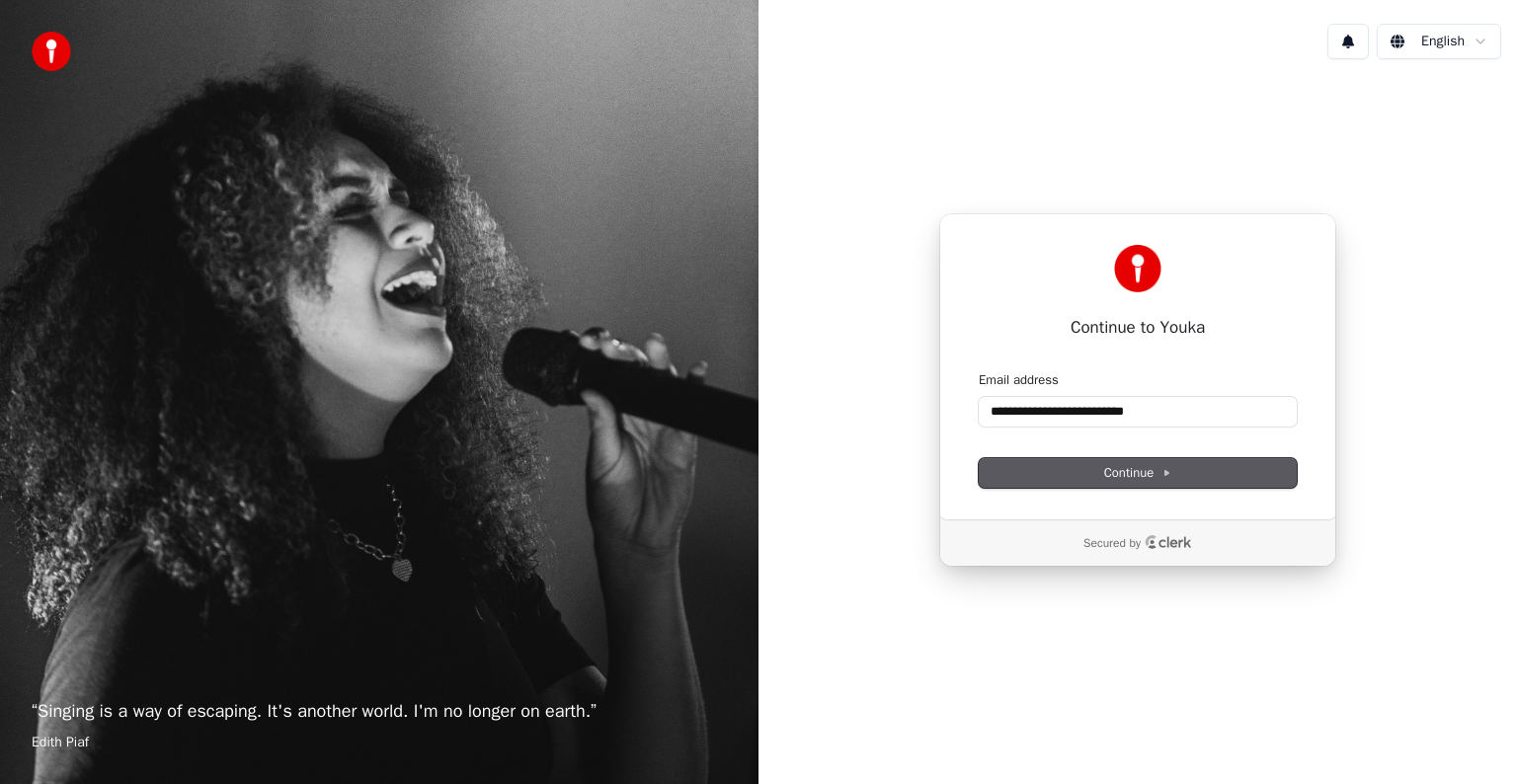 type on "**********" 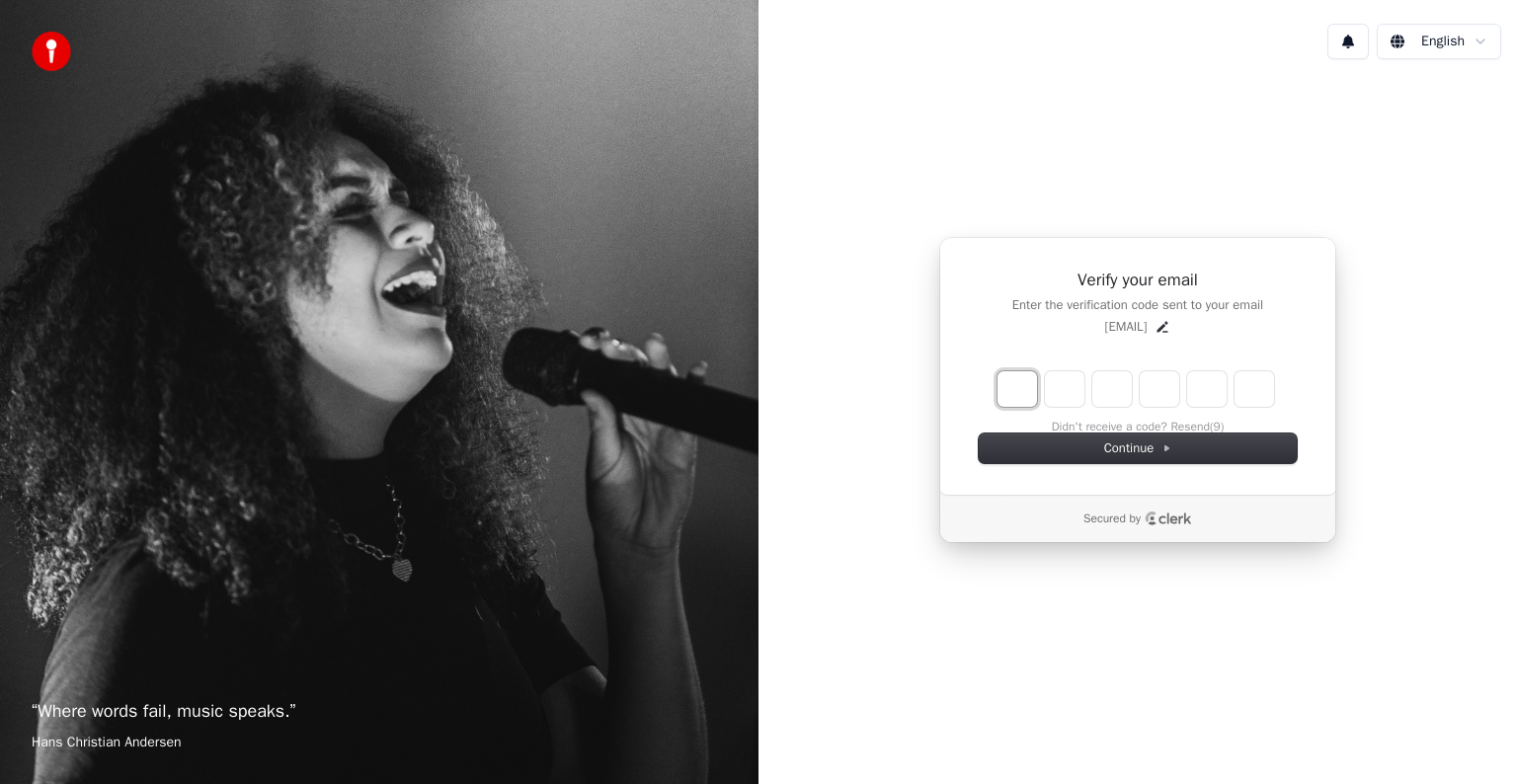 drag, startPoint x: 1011, startPoint y: 375, endPoint x: 998, endPoint y: 381, distance: 14.3178211 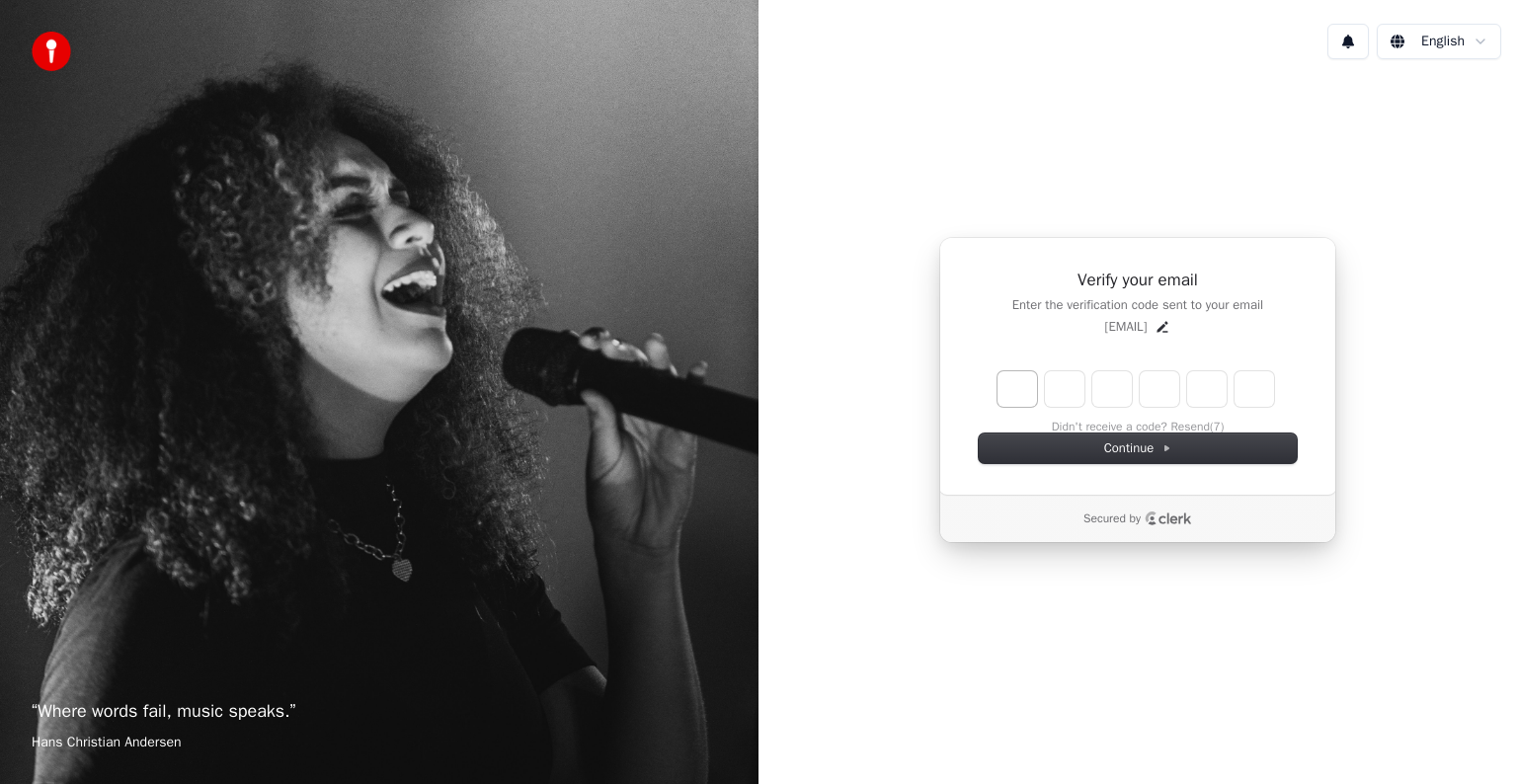 type on "******" 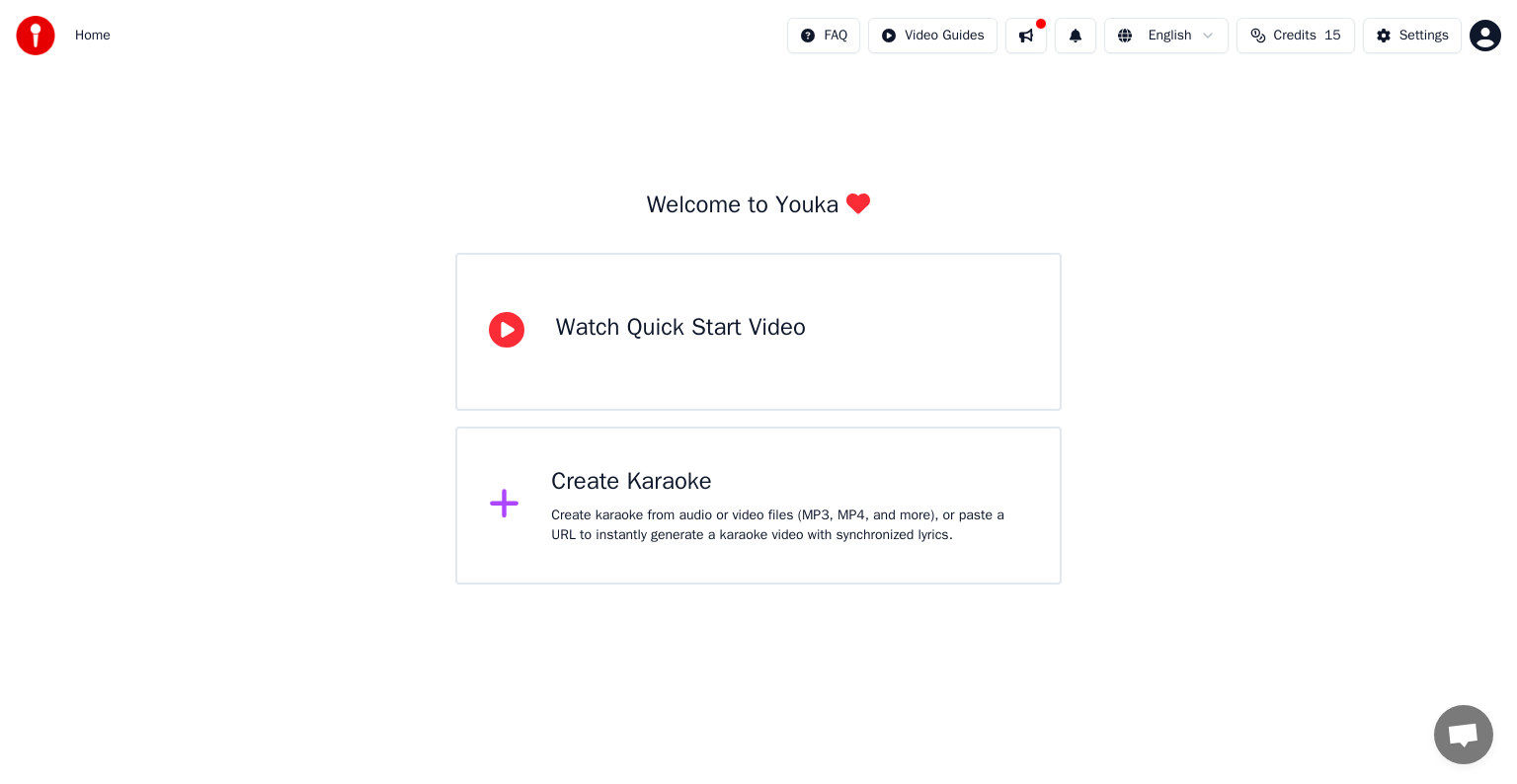 click on "Watch Quick Start Video" at bounding box center (758, 332) 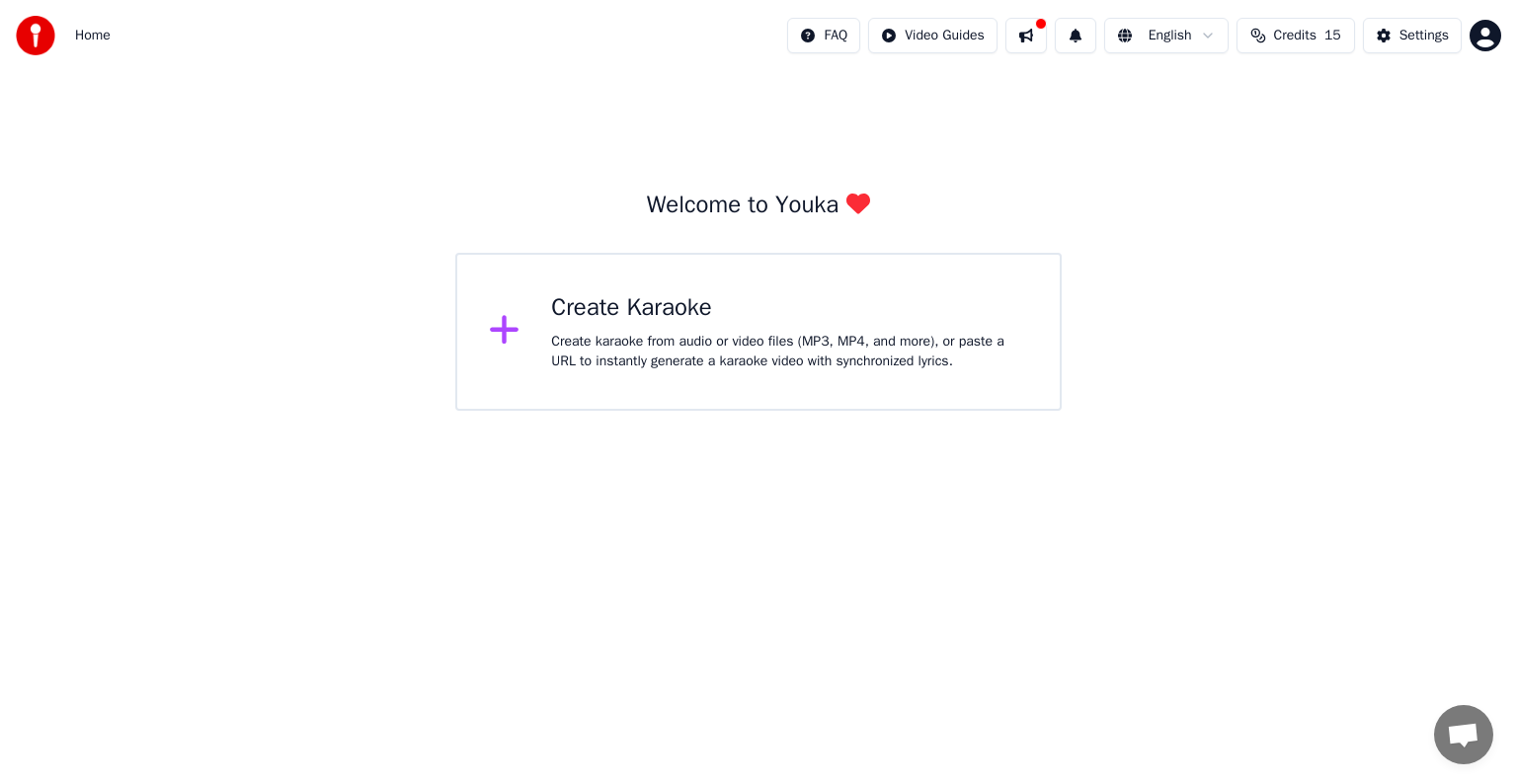 click on "Create Karaoke" at bounding box center (789, 308) 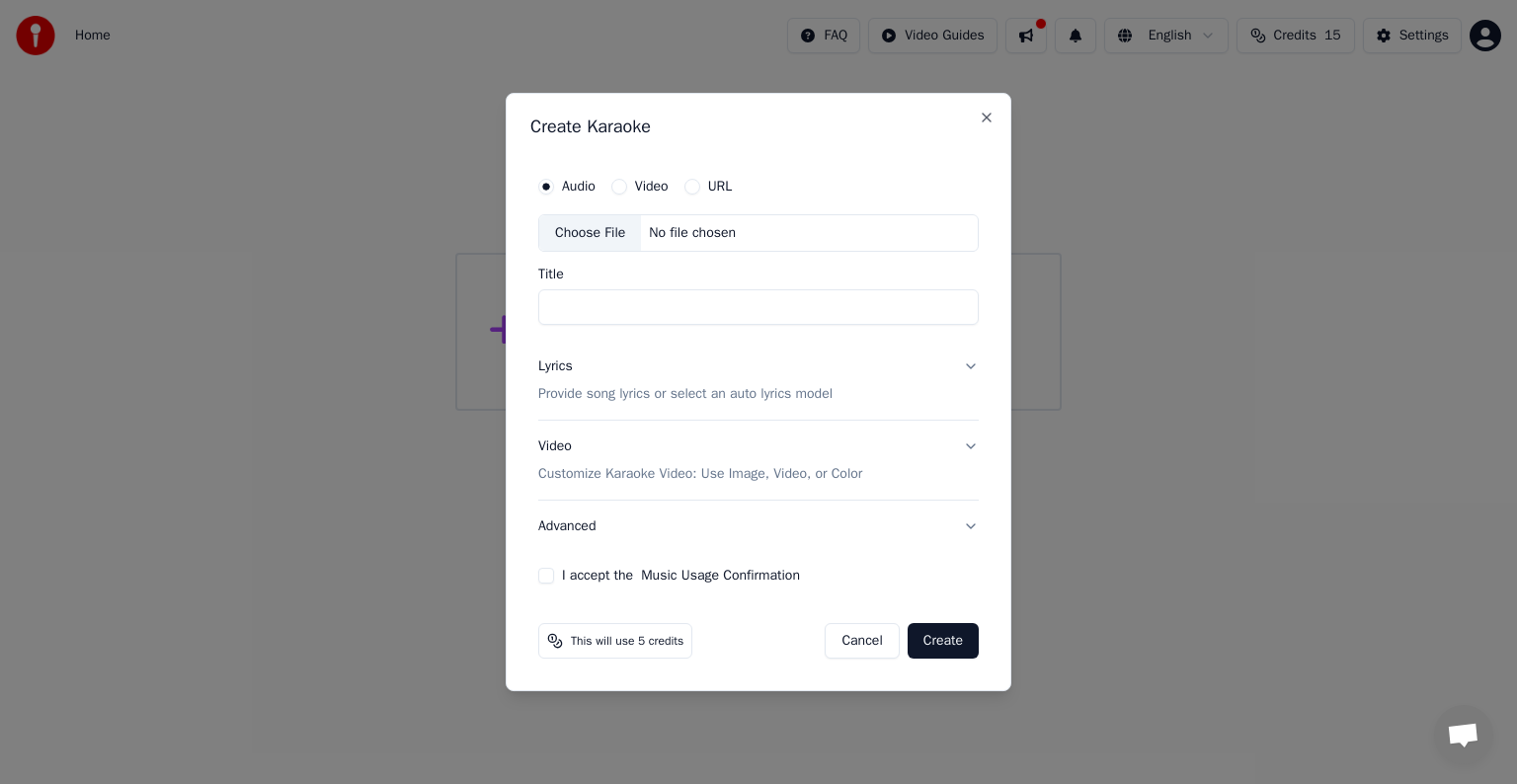 click on "No file chosen" at bounding box center (692, 233) 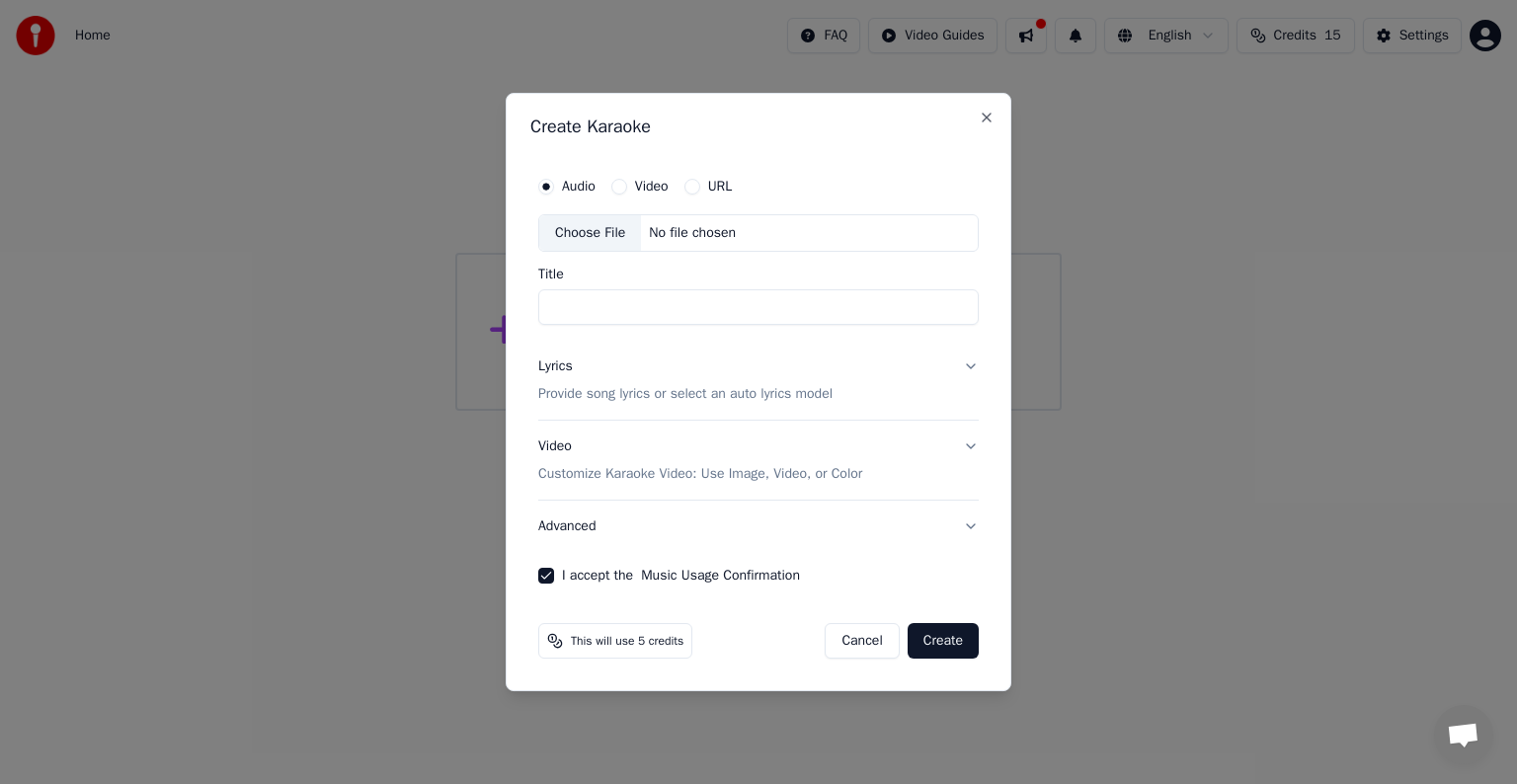 click on "Choose File No file chosen" at bounding box center (758, 233) 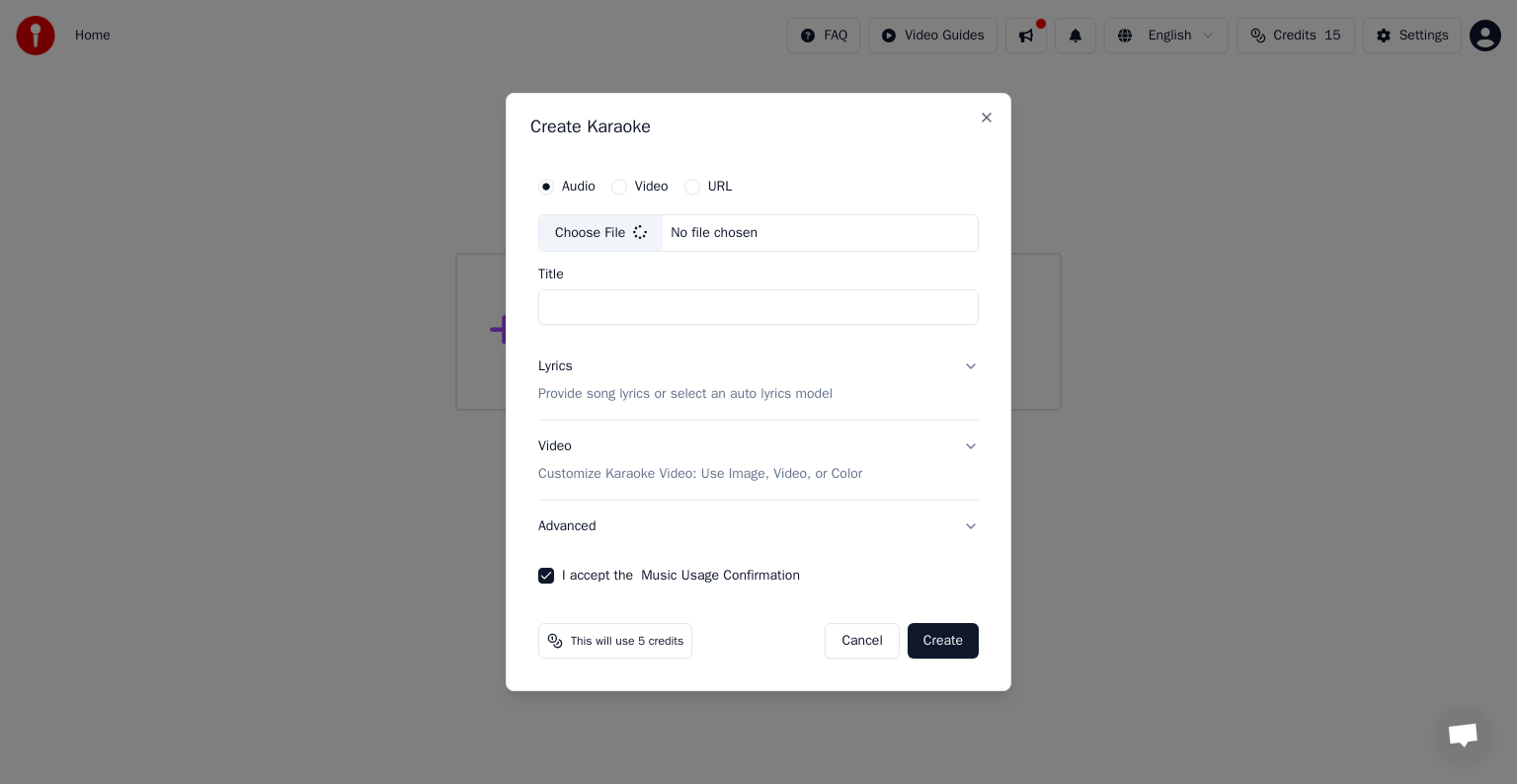 type on "**********" 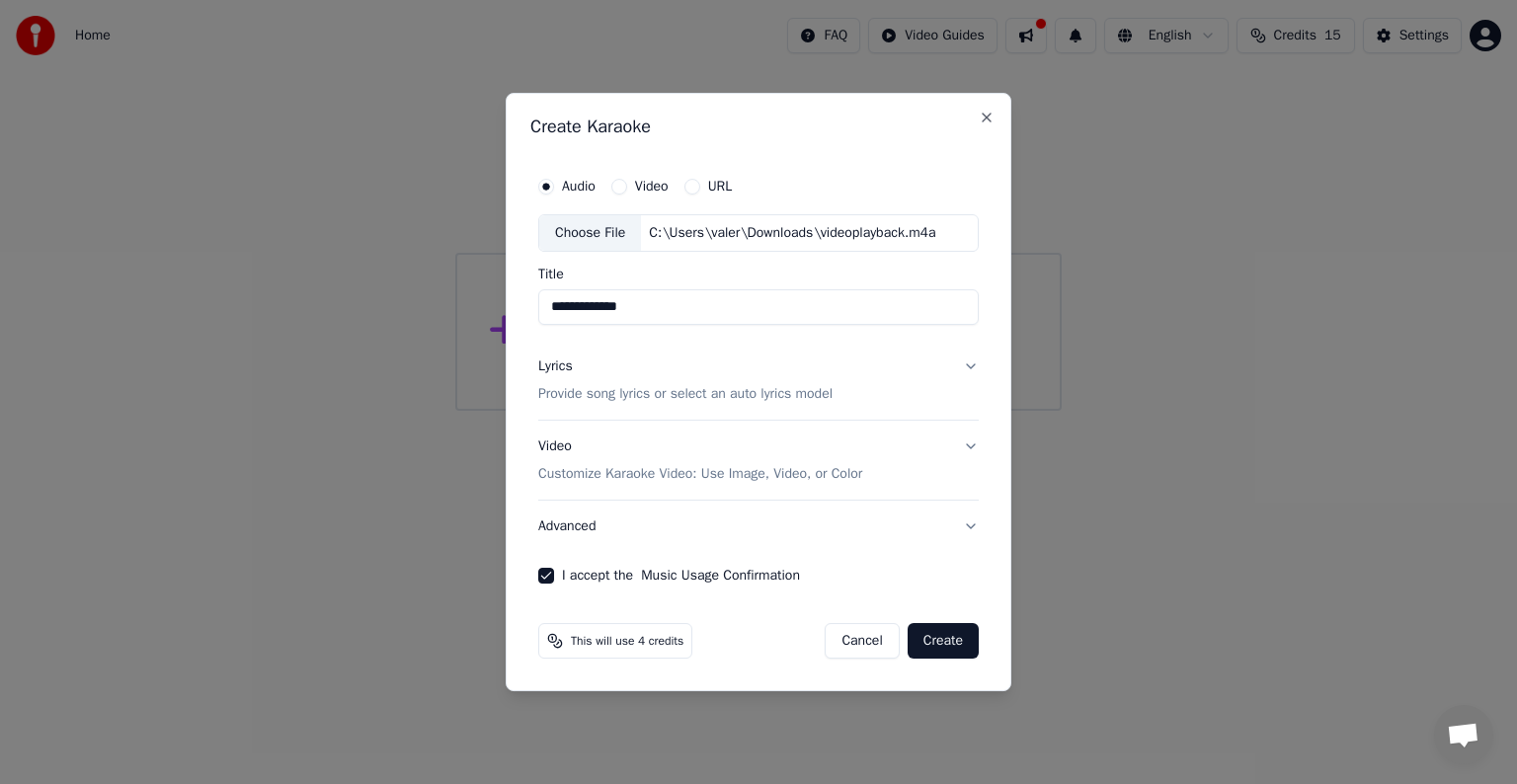 click on "Create" at bounding box center [943, 641] 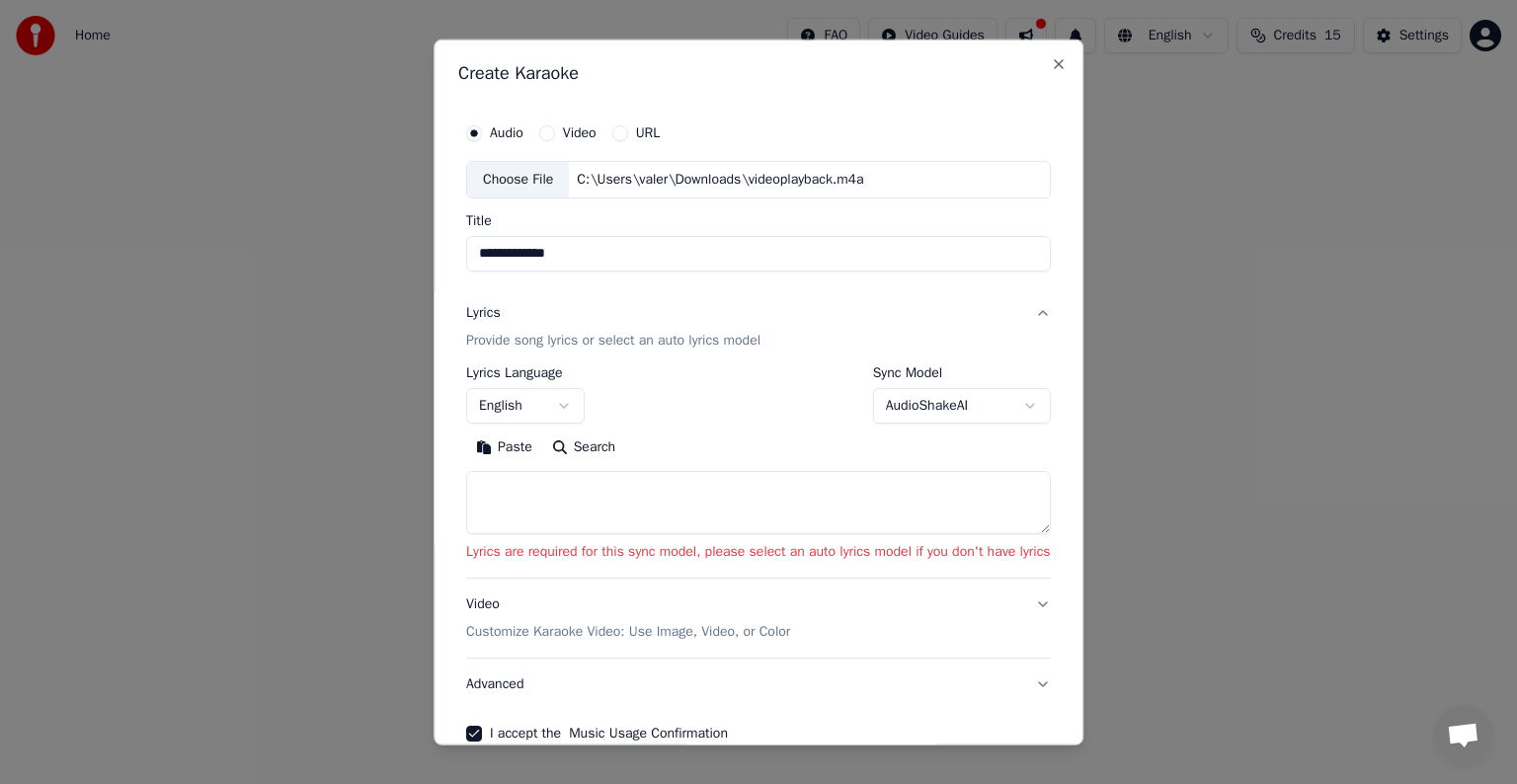 click at bounding box center (758, 503) 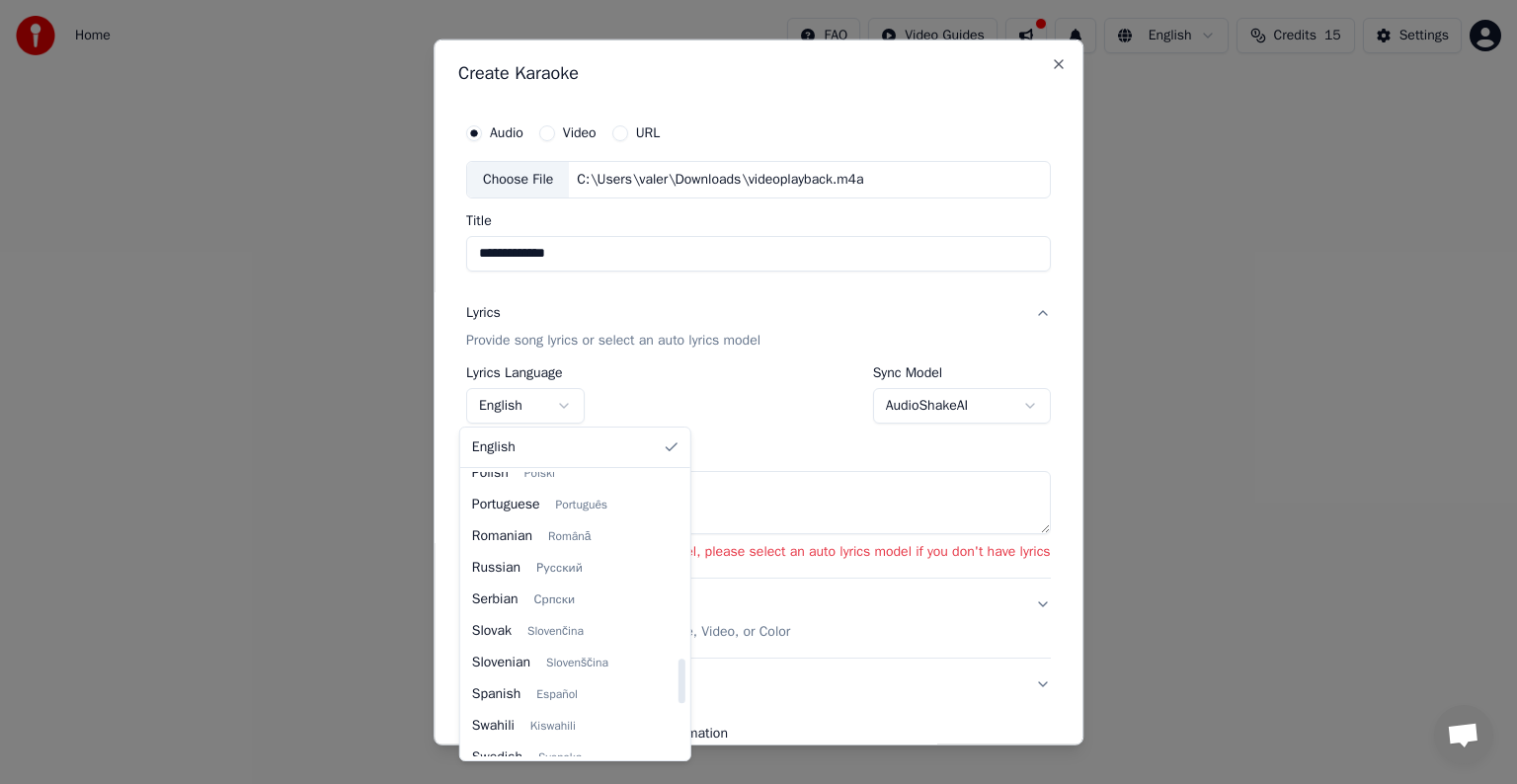 scroll, scrollTop: 1284, scrollLeft: 0, axis: vertical 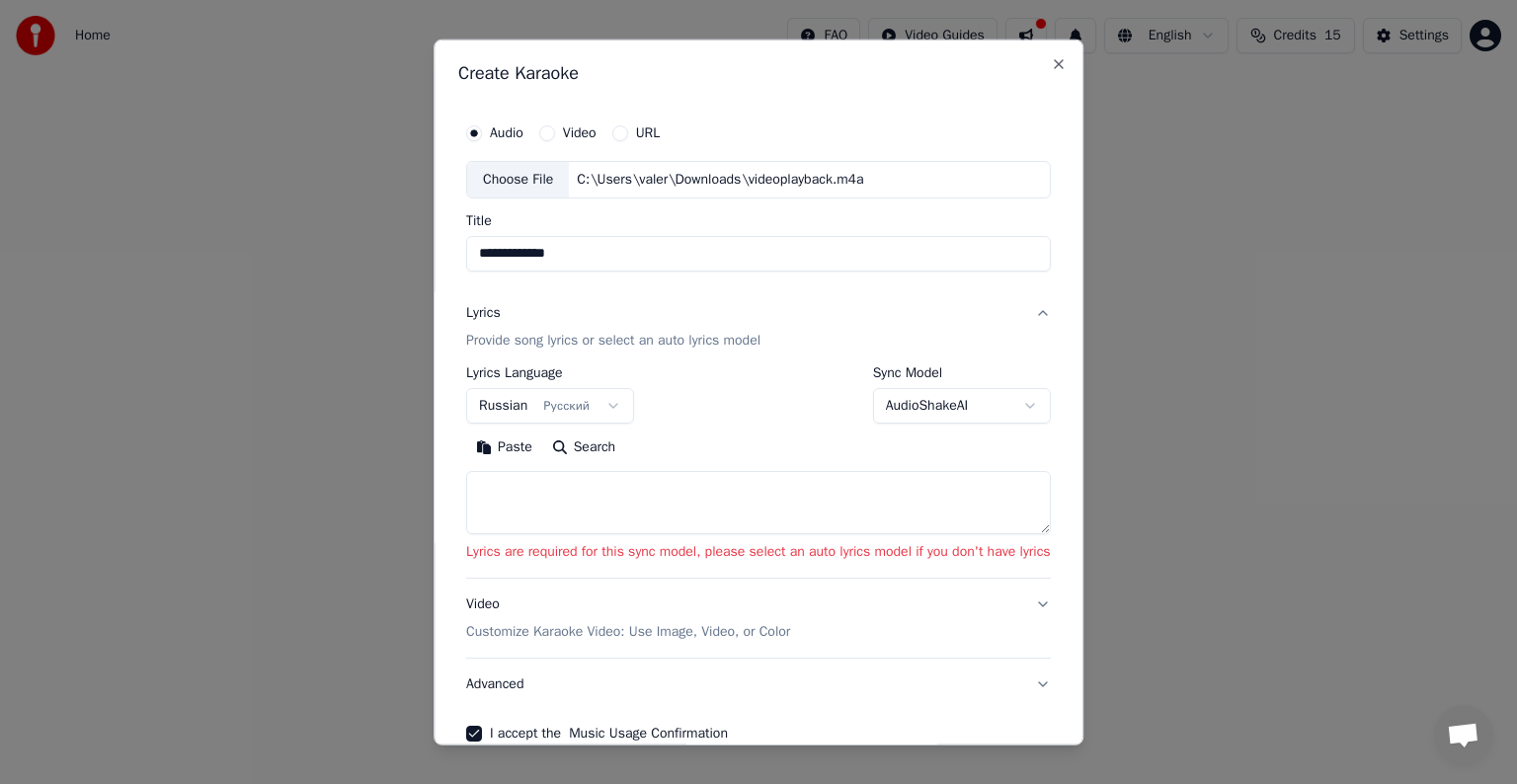 click on "Search" at bounding box center [584, 447] 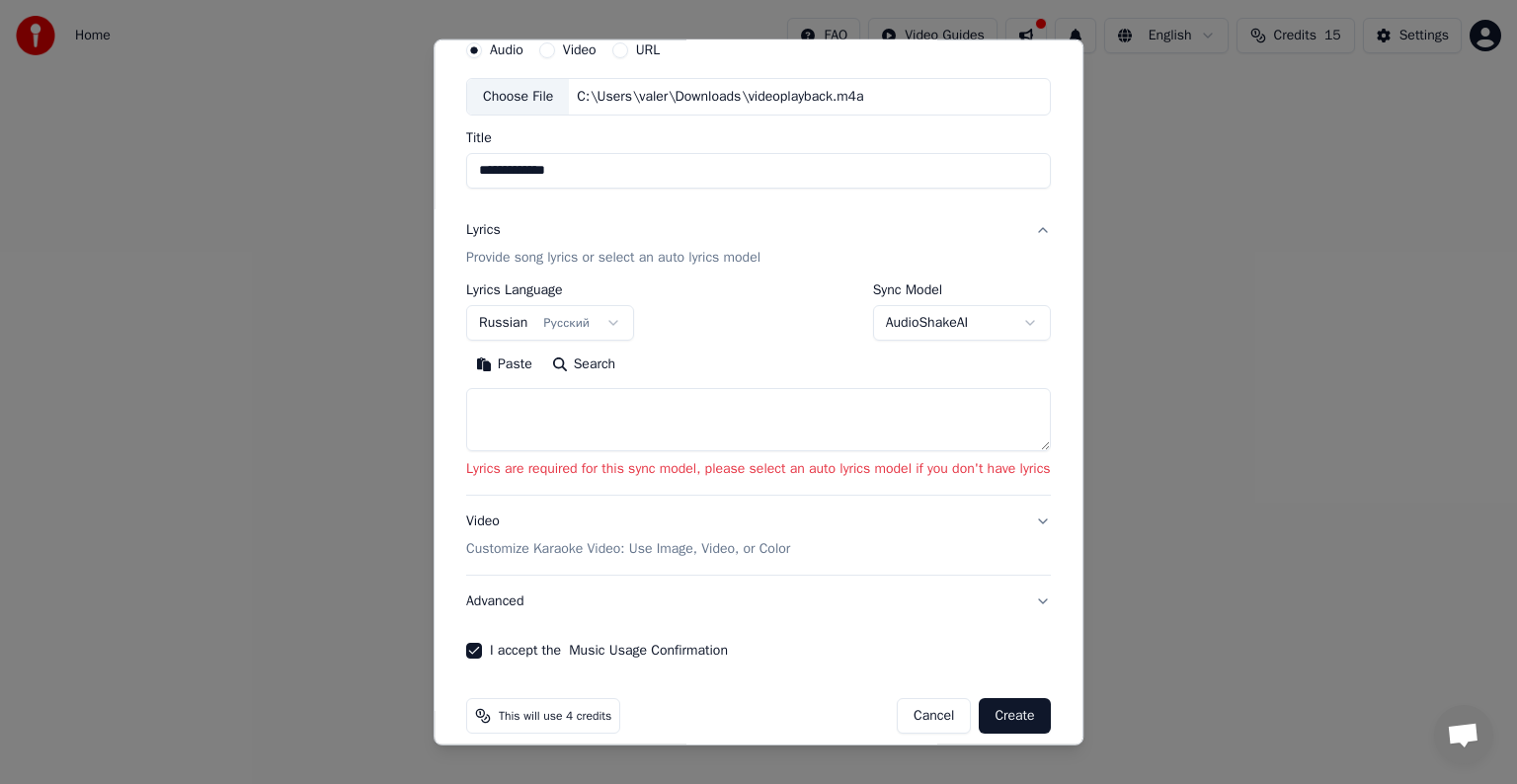 scroll, scrollTop: 103, scrollLeft: 0, axis: vertical 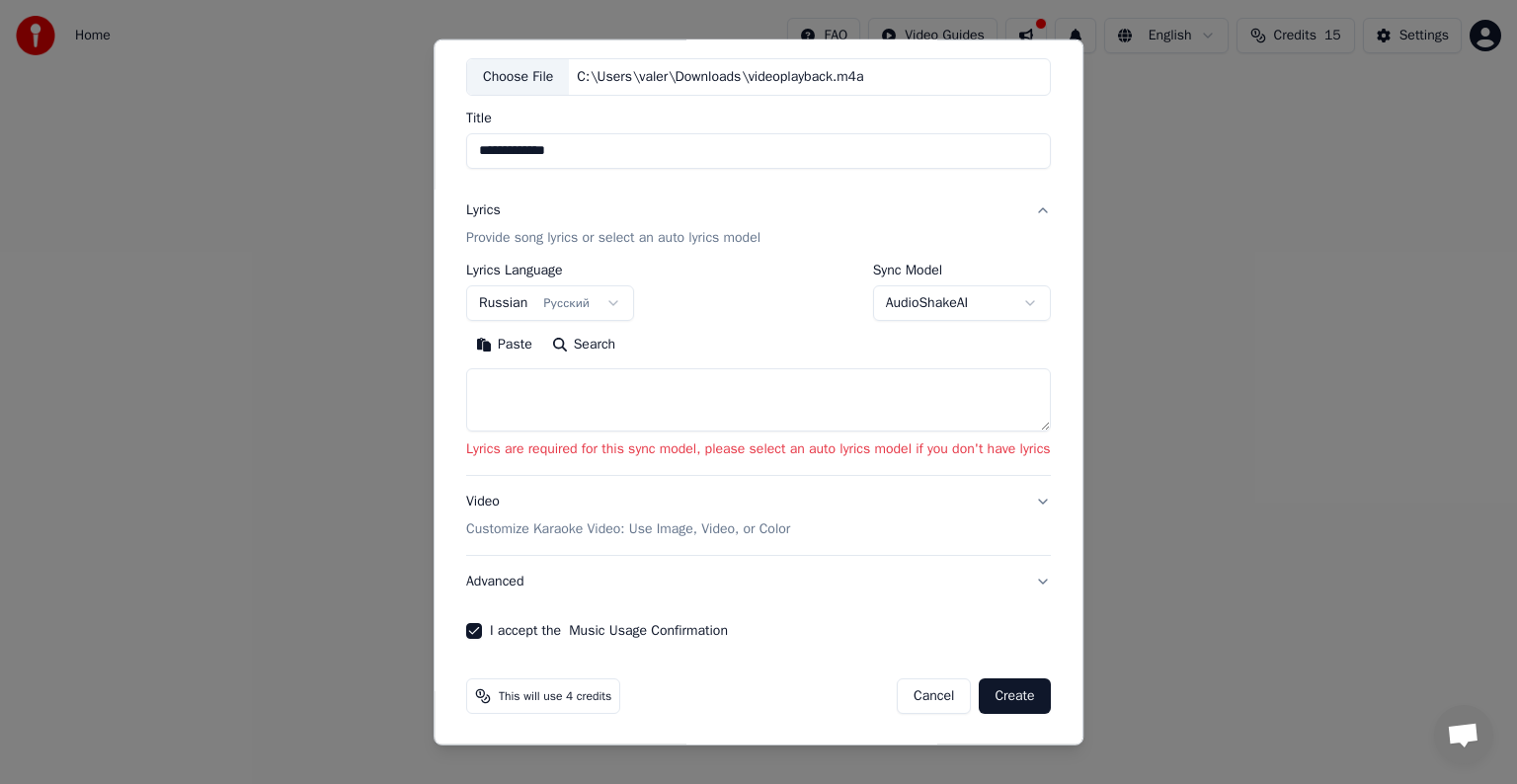 click on "Create" at bounding box center (1015, 696) 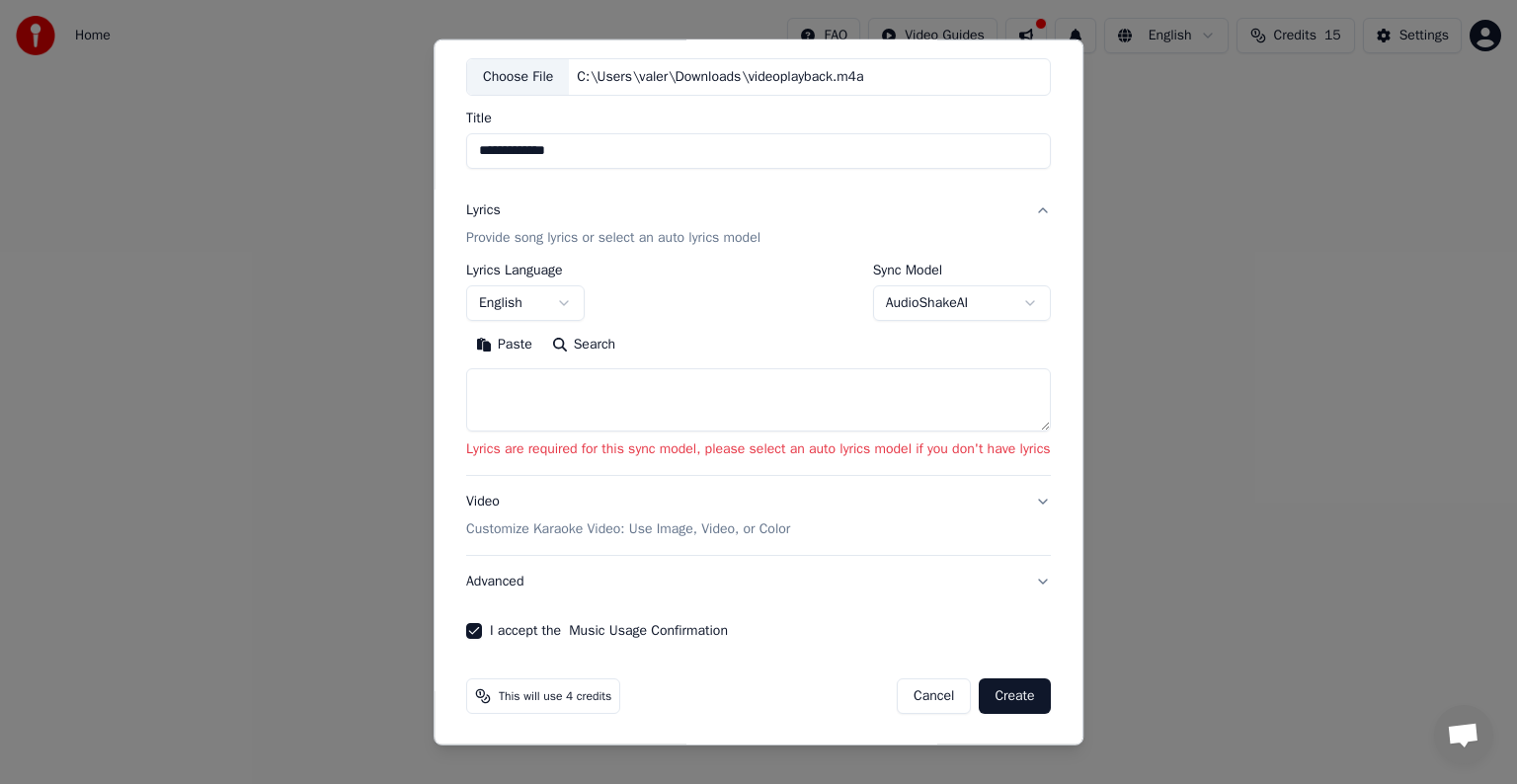 click on "**********" at bounding box center (758, 392) 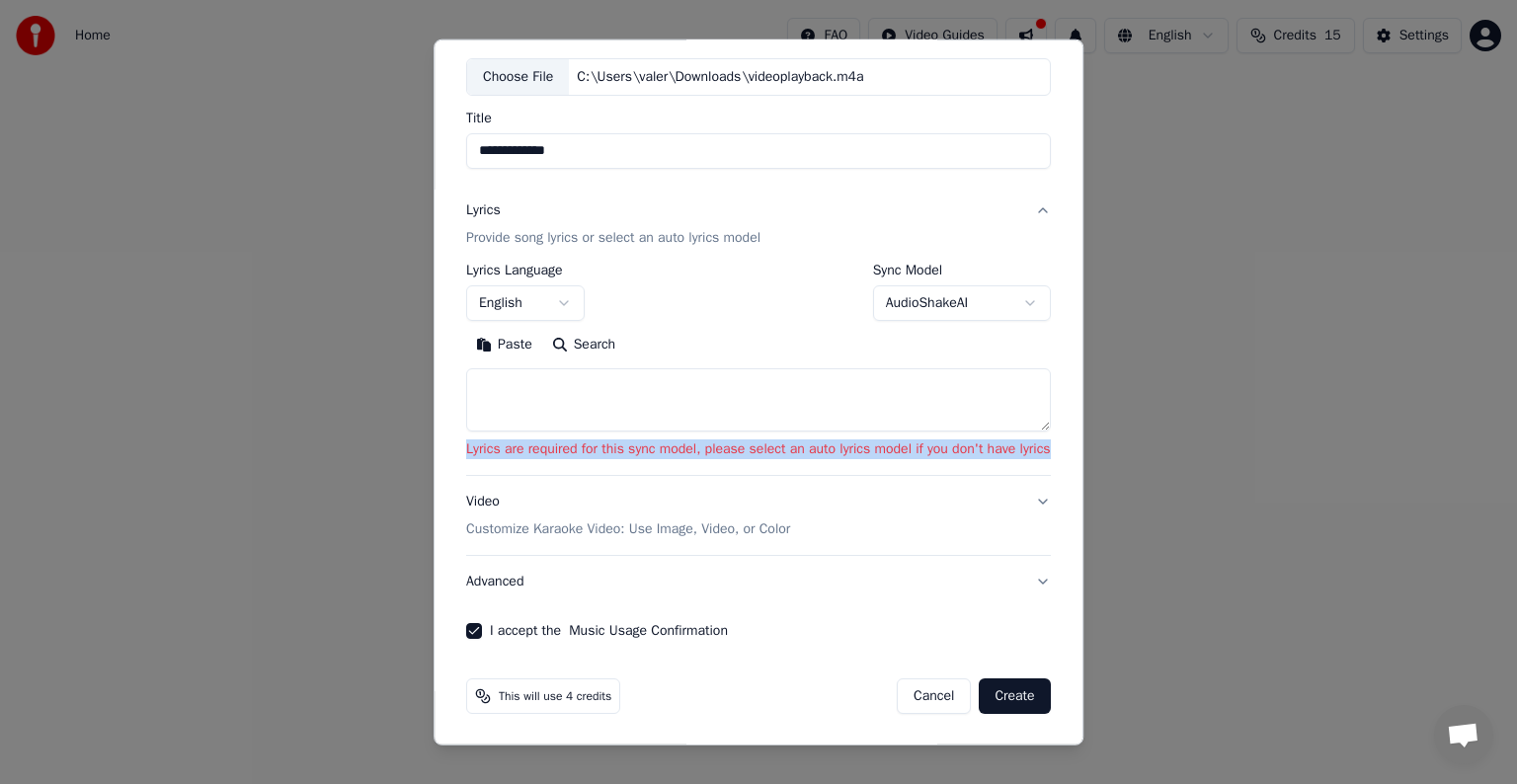 drag, startPoint x: 458, startPoint y: 455, endPoint x: 1084, endPoint y: 462, distance: 626.03914 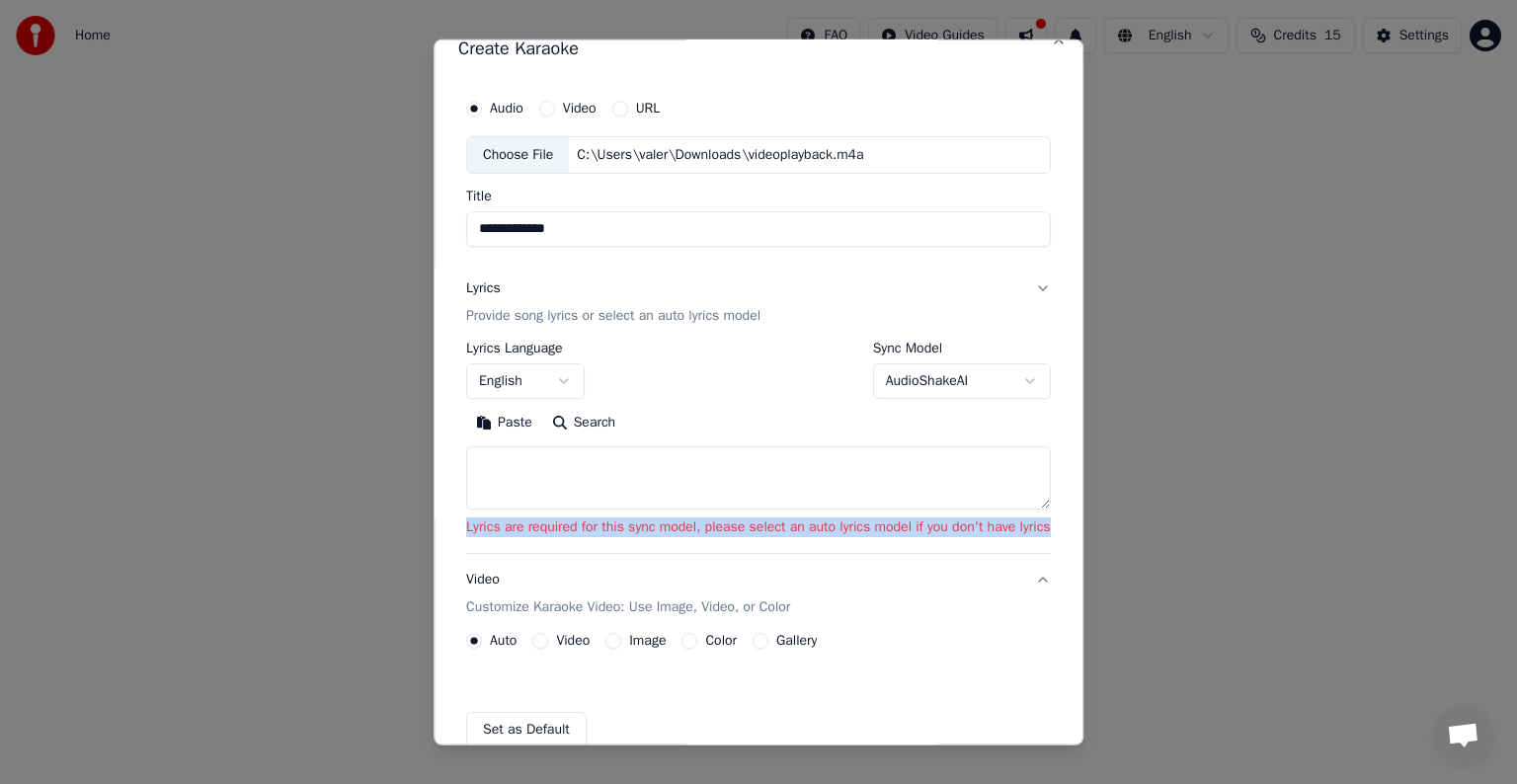 scroll, scrollTop: 22, scrollLeft: 0, axis: vertical 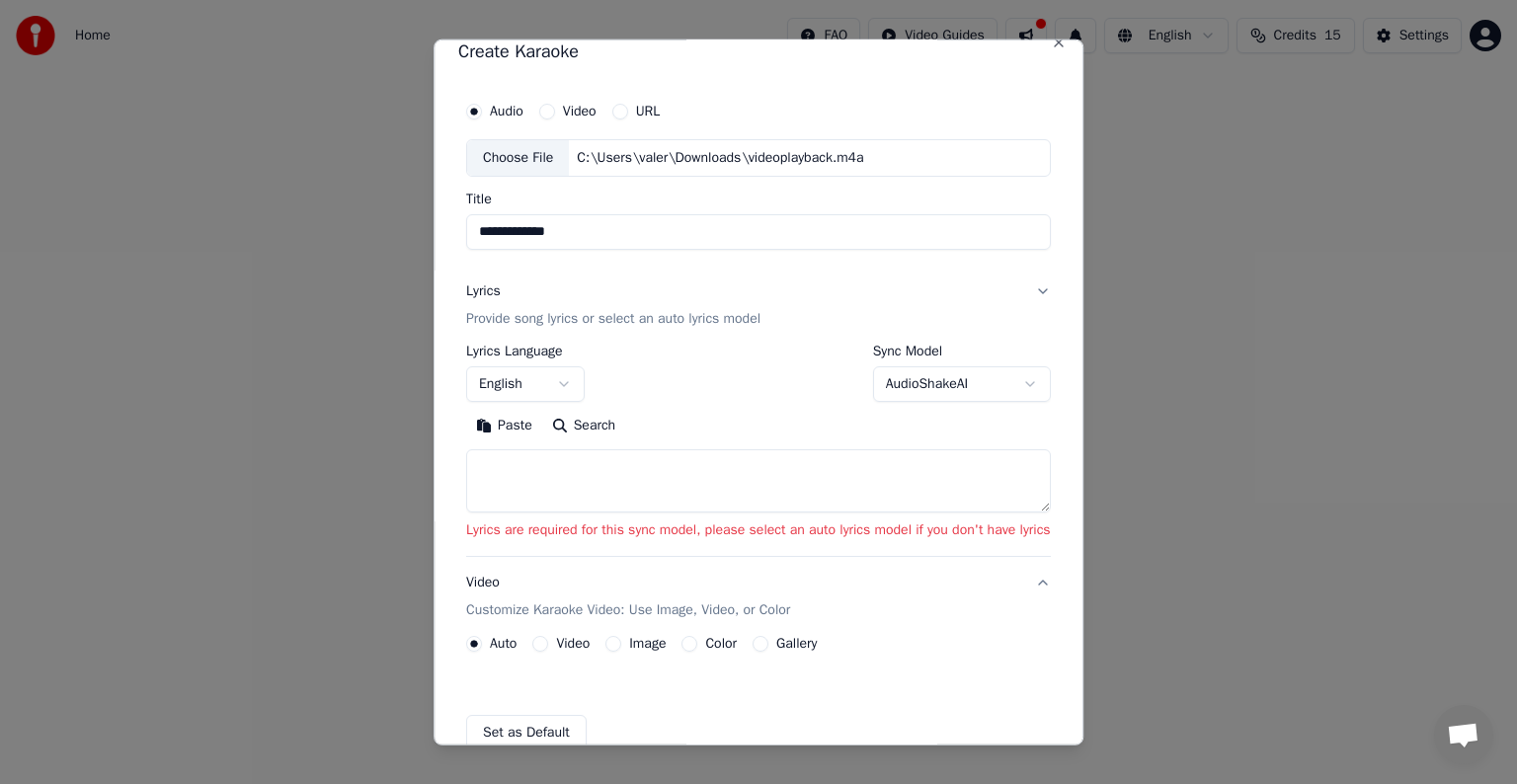 click on "Auto Video Image Color Gallery Set as Default" at bounding box center (758, 693) 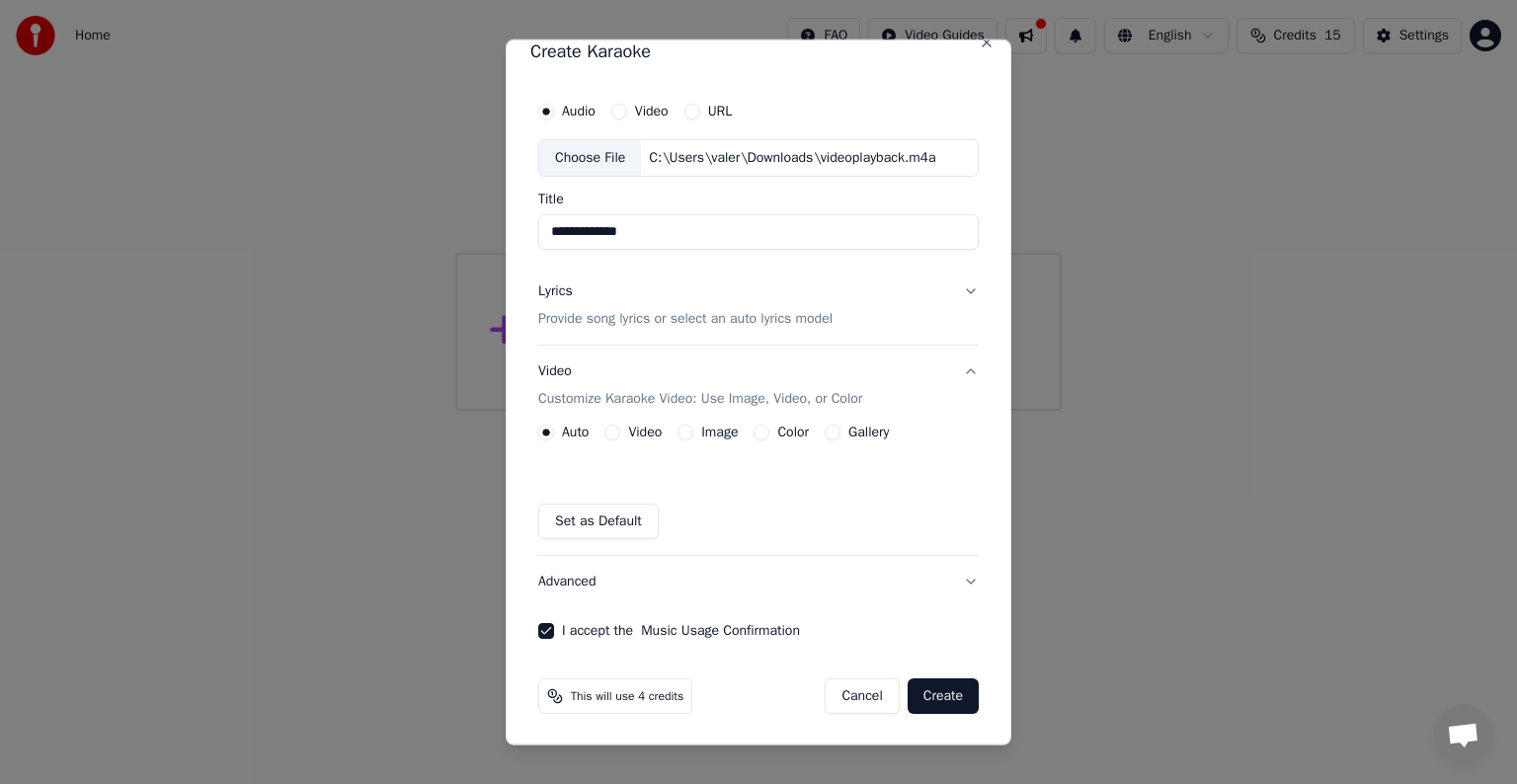 click on "Cancel" at bounding box center (861, 696) 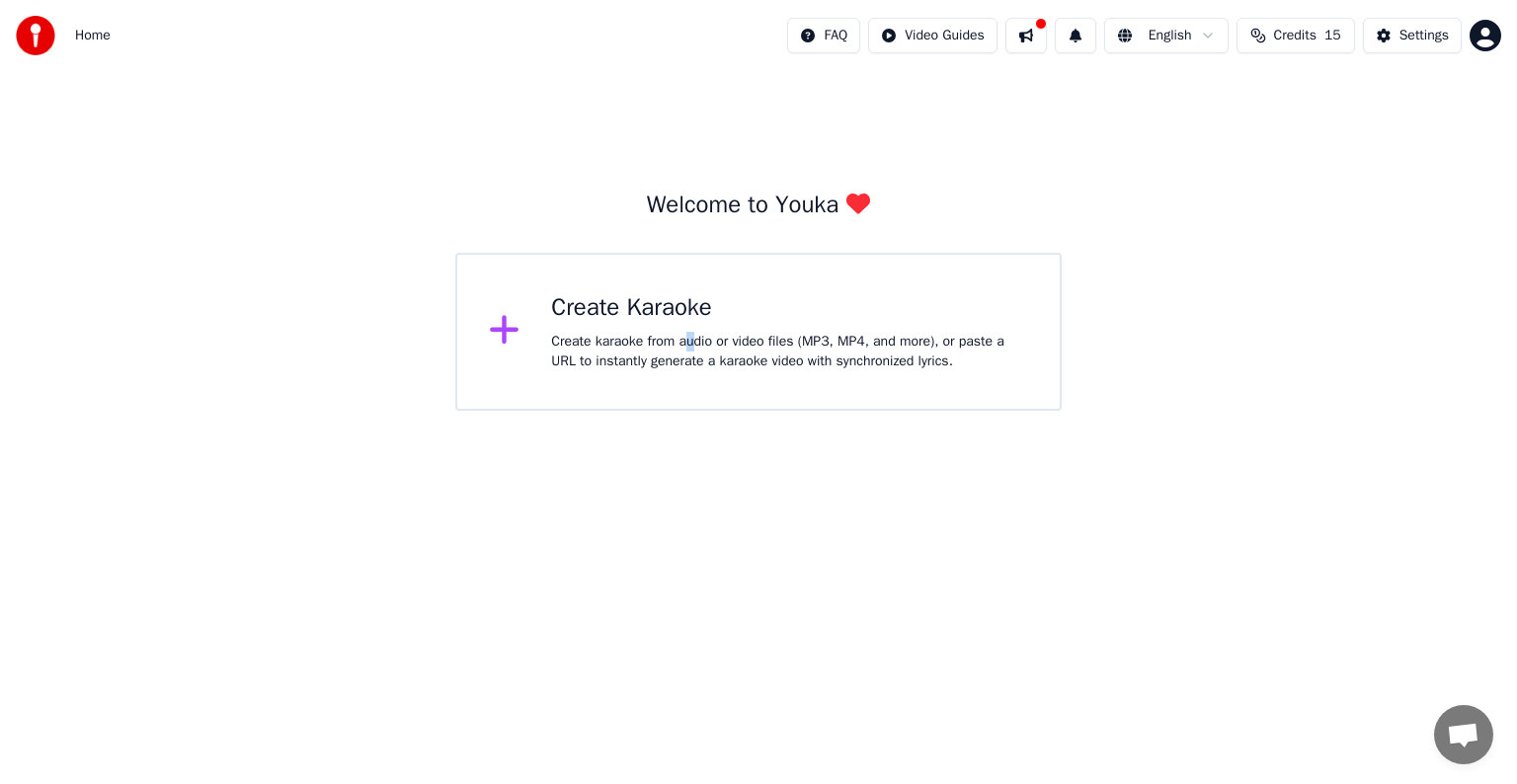 click on "Create karaoke from audio or video files (MP3, MP4, and more), or paste a URL to instantly generate a karaoke video with synchronized lyrics." at bounding box center [789, 352] 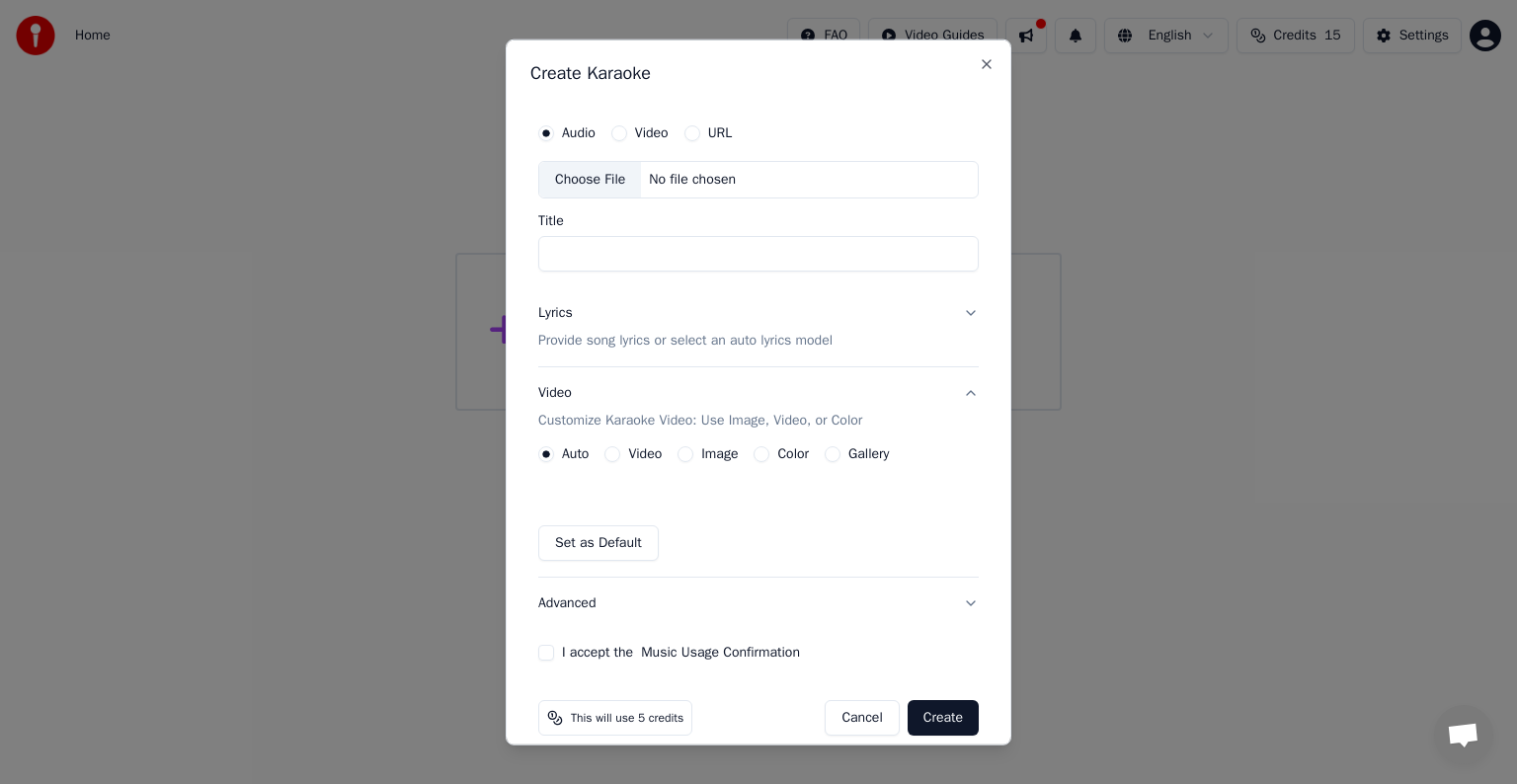 click on "No file chosen" at bounding box center (692, 180) 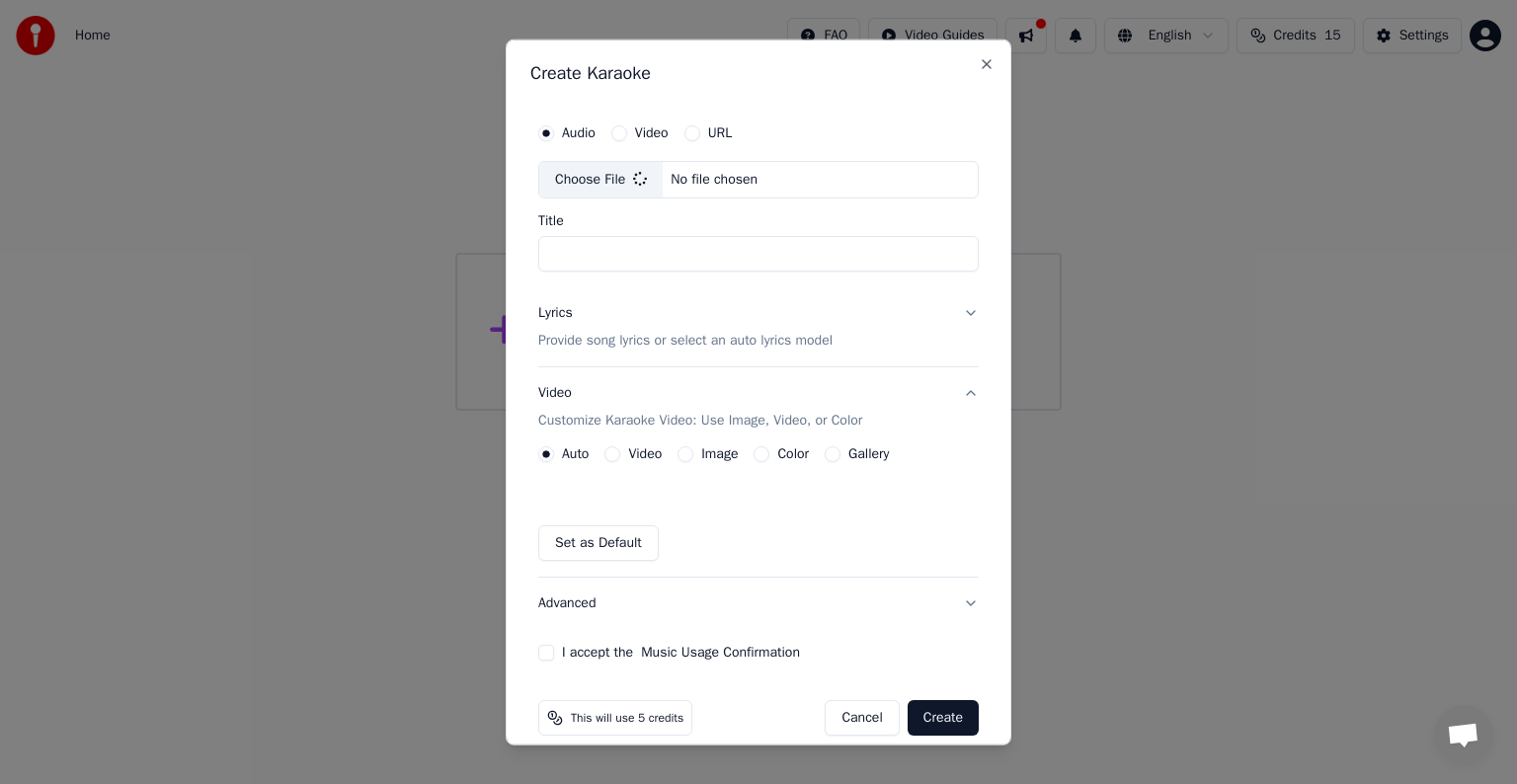 type on "**********" 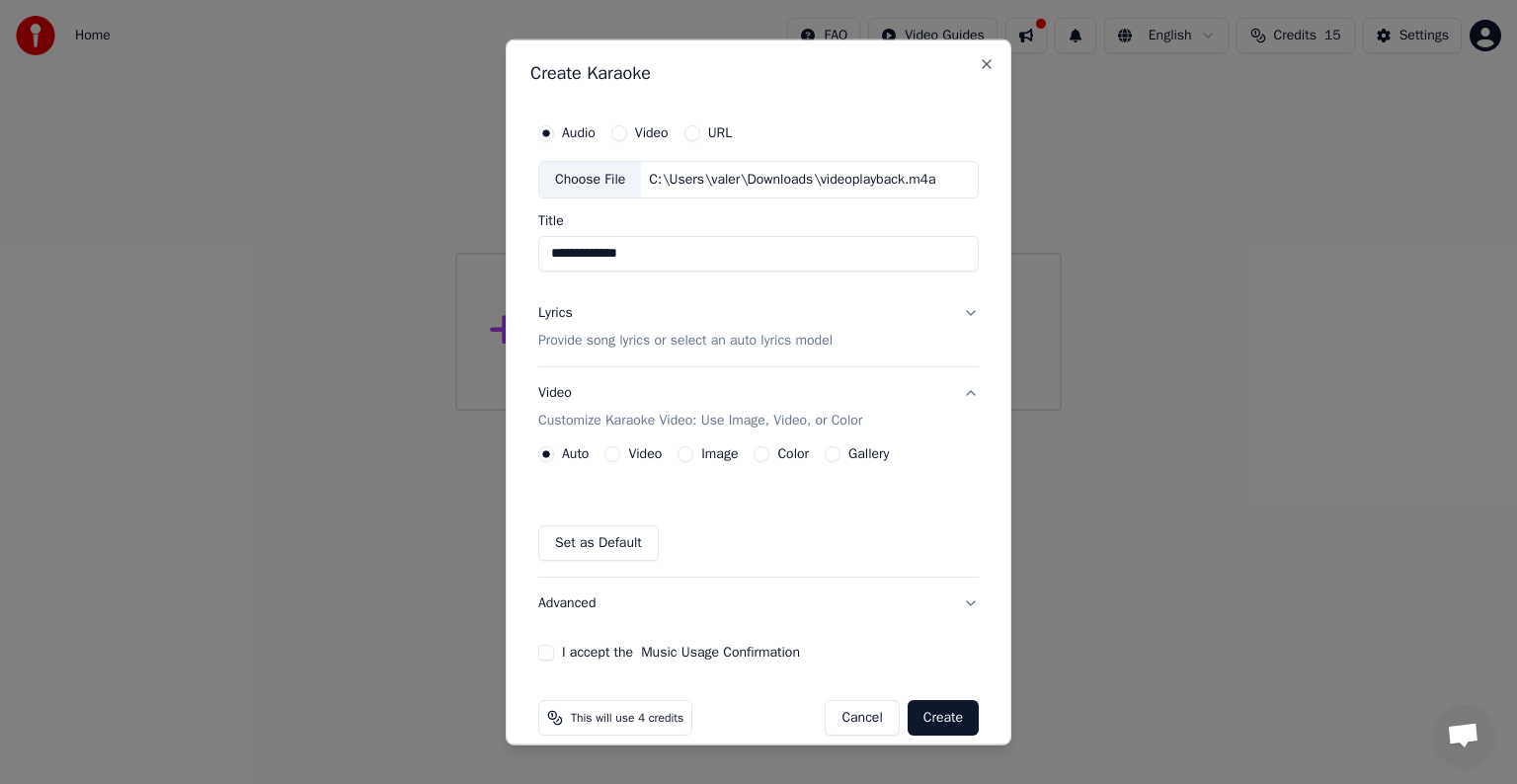 click on "Create" at bounding box center (943, 718) 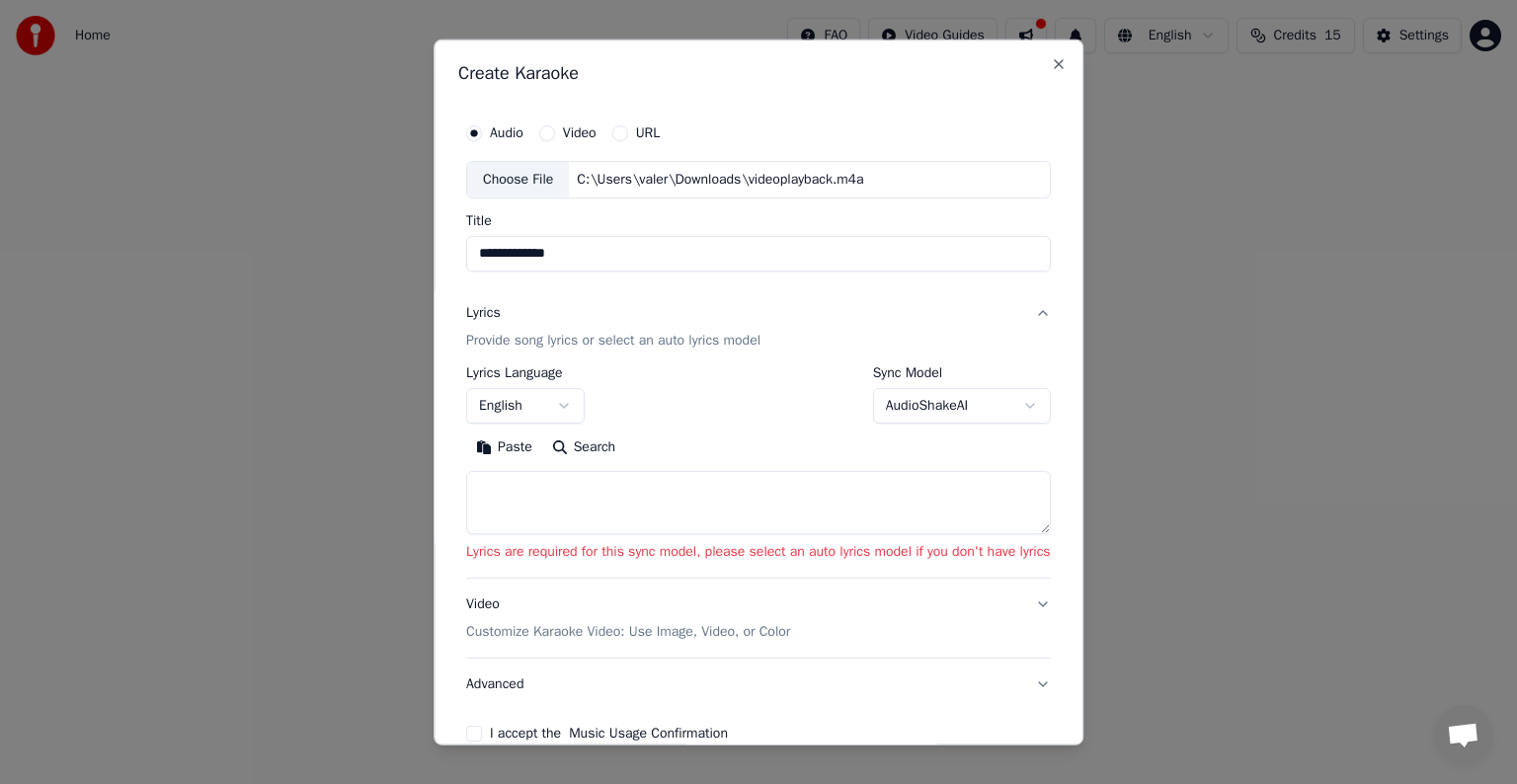 click at bounding box center [758, 503] 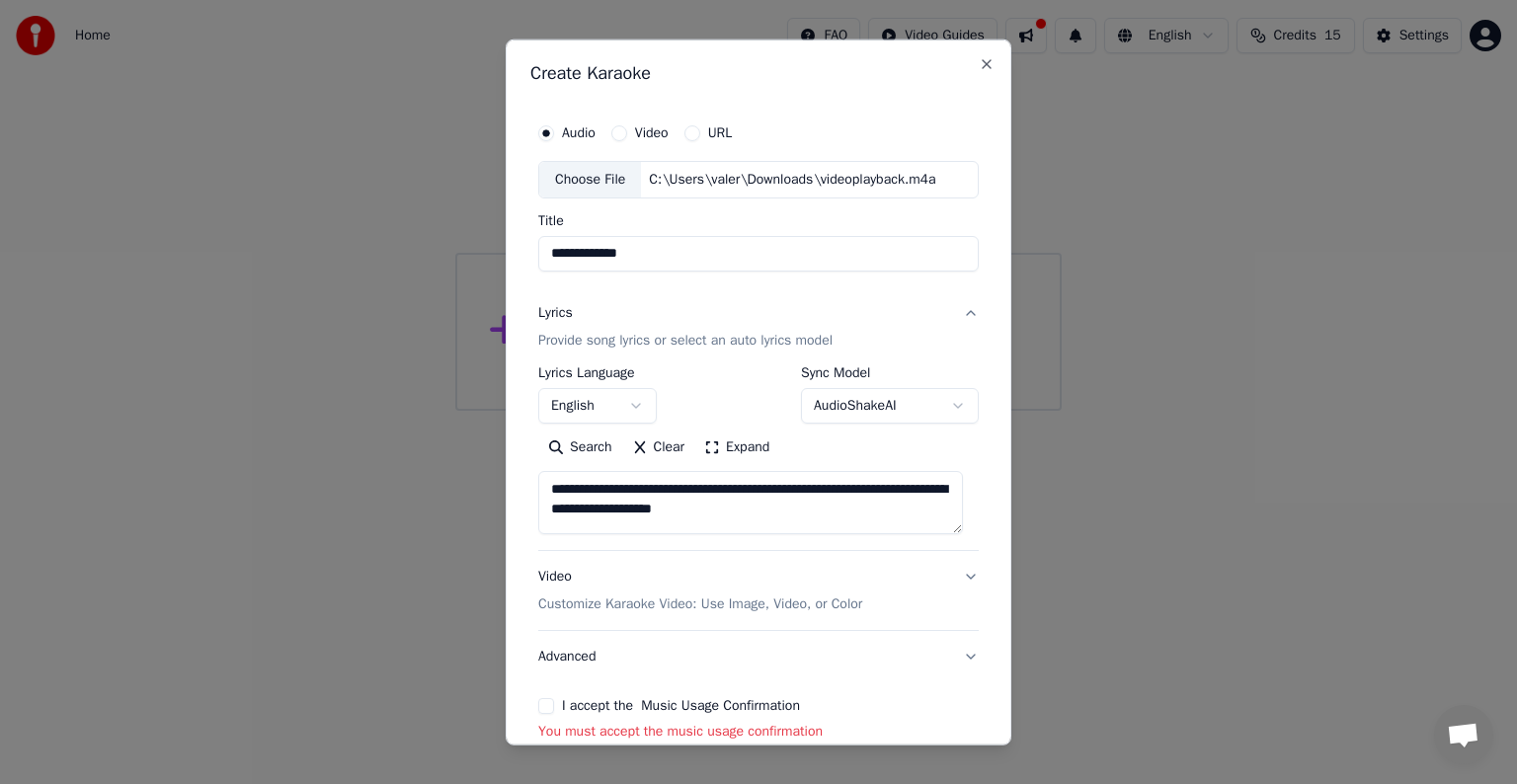 click on "Search Clear Expand" at bounding box center (758, 447) 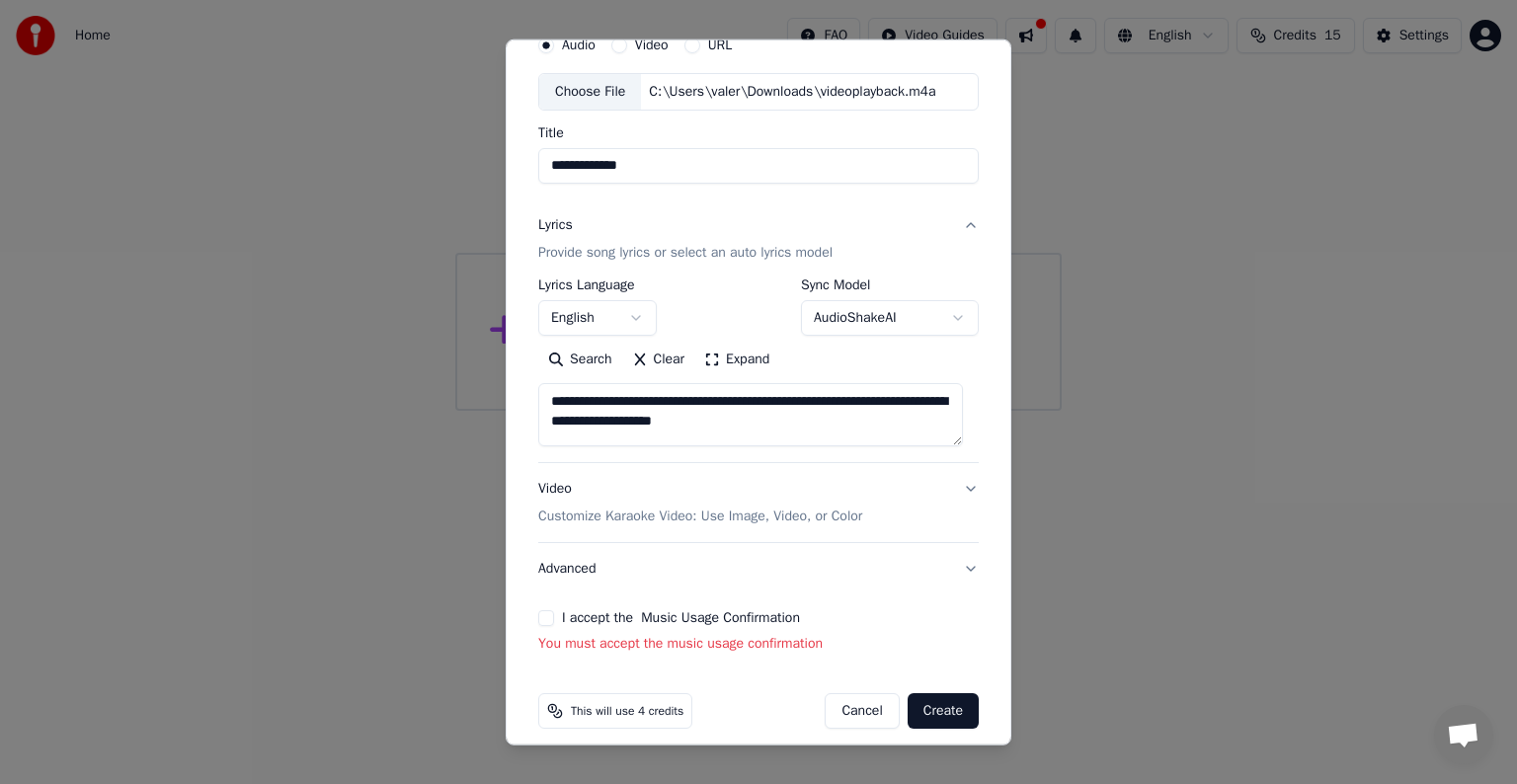 scroll, scrollTop: 103, scrollLeft: 0, axis: vertical 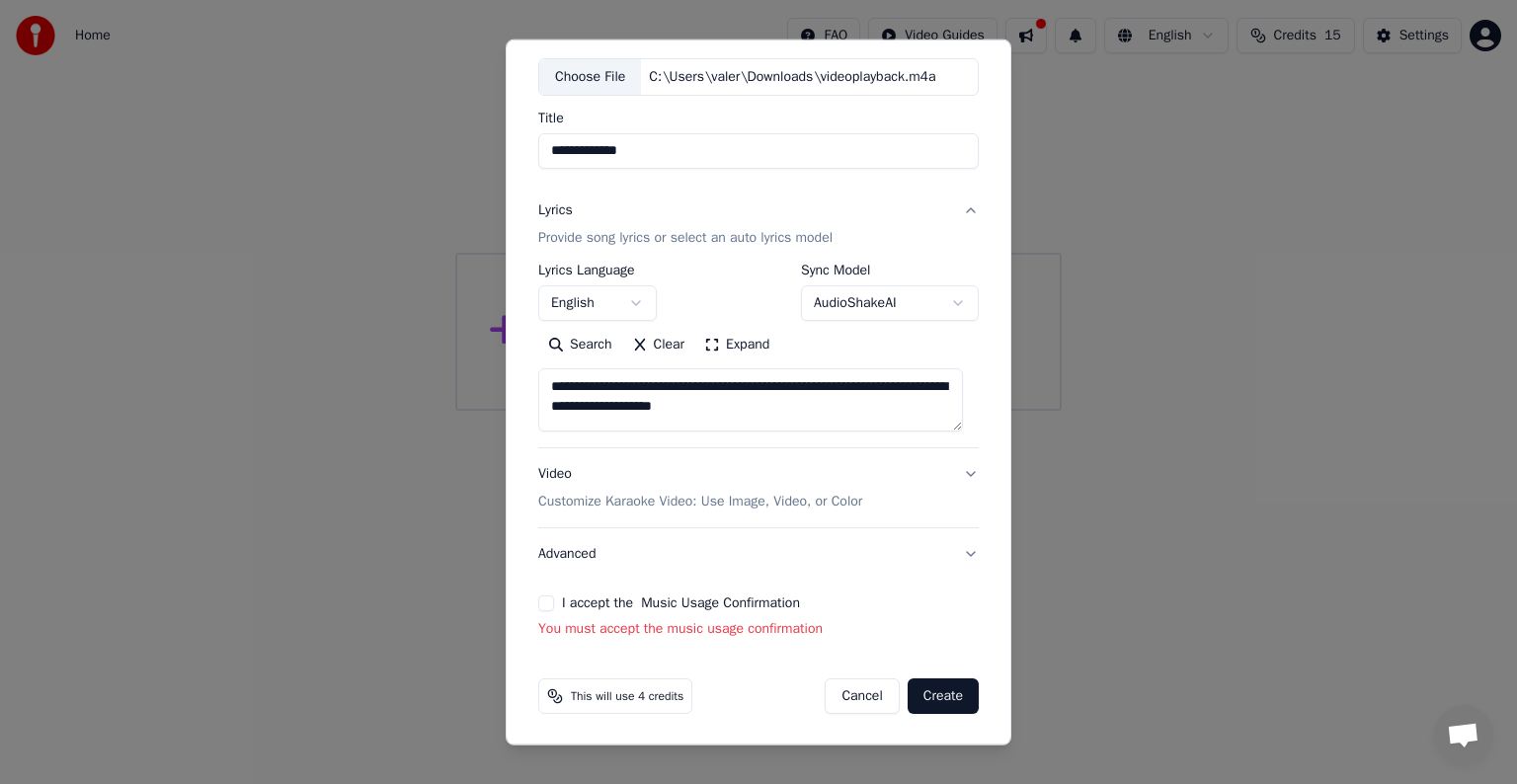 click on "Create" at bounding box center (943, 696) 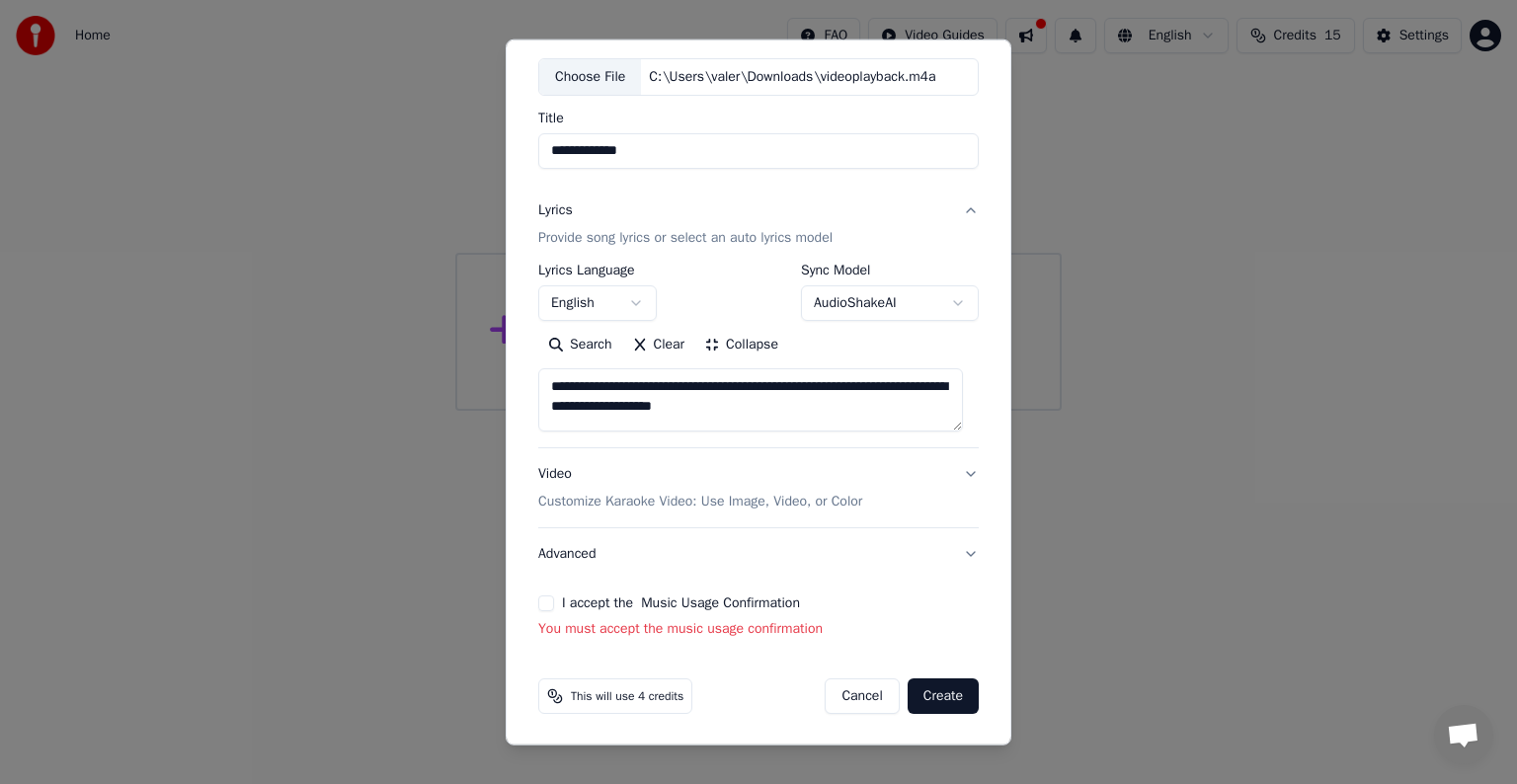 click on "Create" at bounding box center [943, 696] 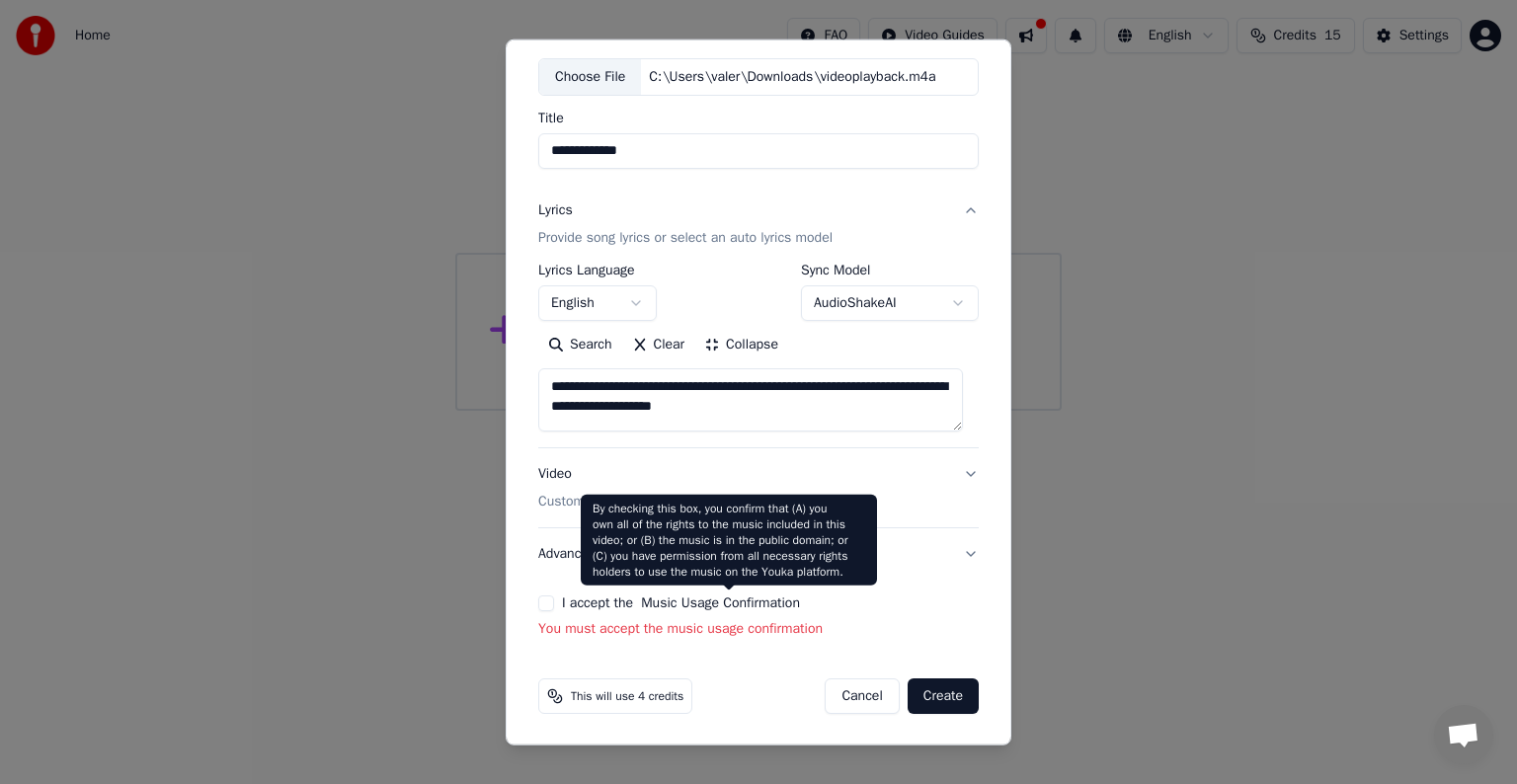 click on "**********" at bounding box center [758, 392] 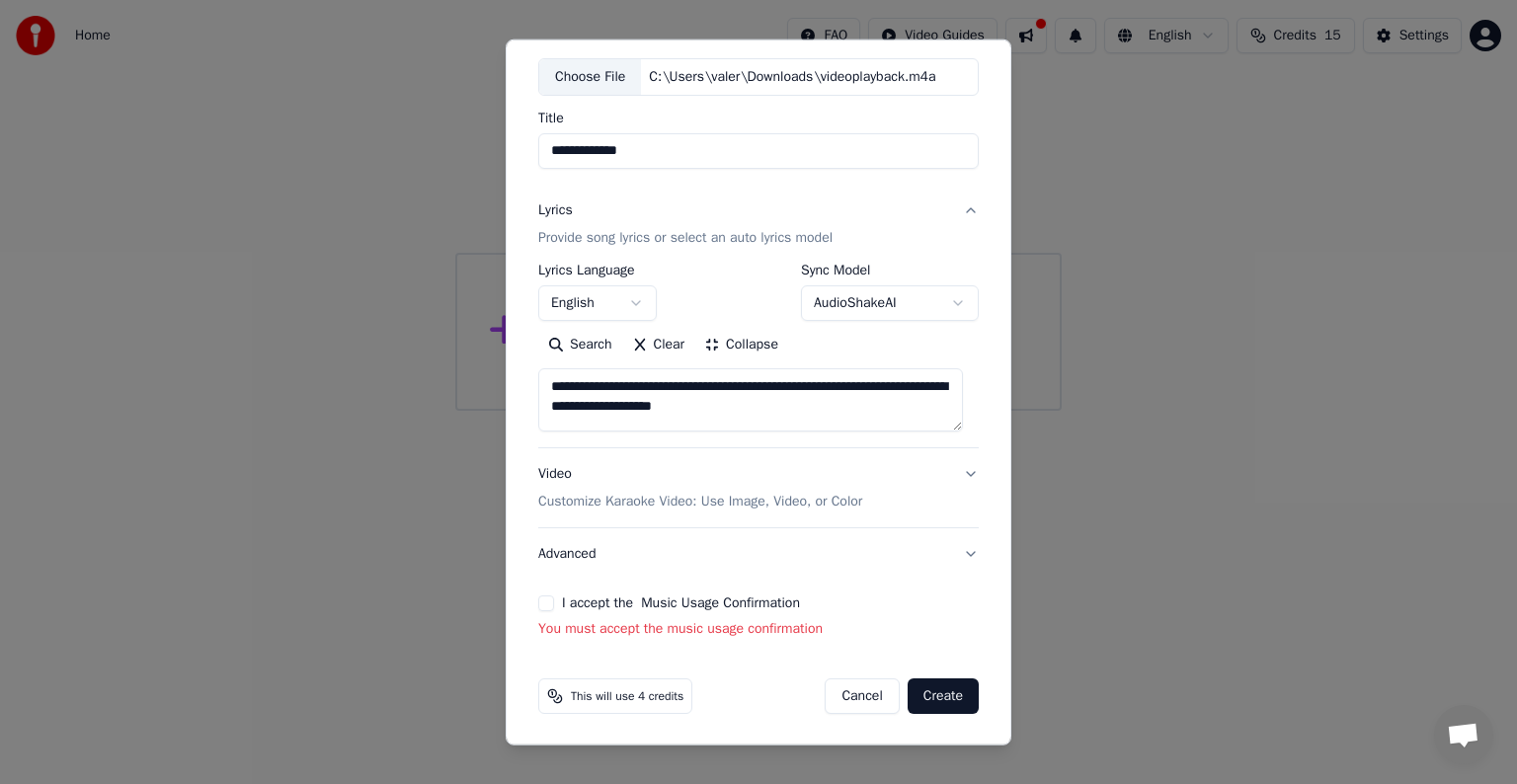 click on "I accept the   Music Usage Confirmation You must accept the music usage confirmation" at bounding box center [758, 617] 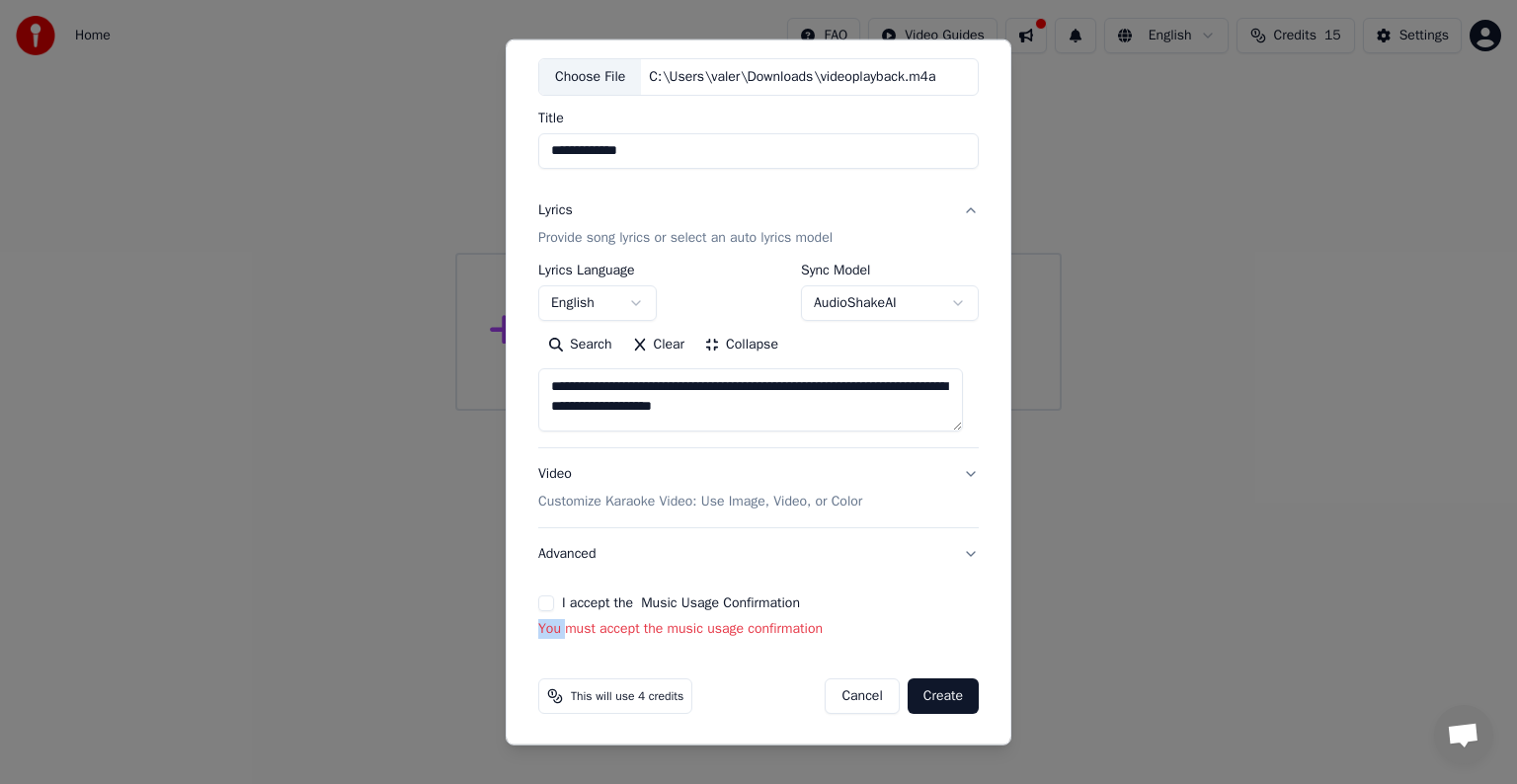 click on "I accept the   Music Usage Confirmation You must accept the music usage confirmation" at bounding box center [758, 617] 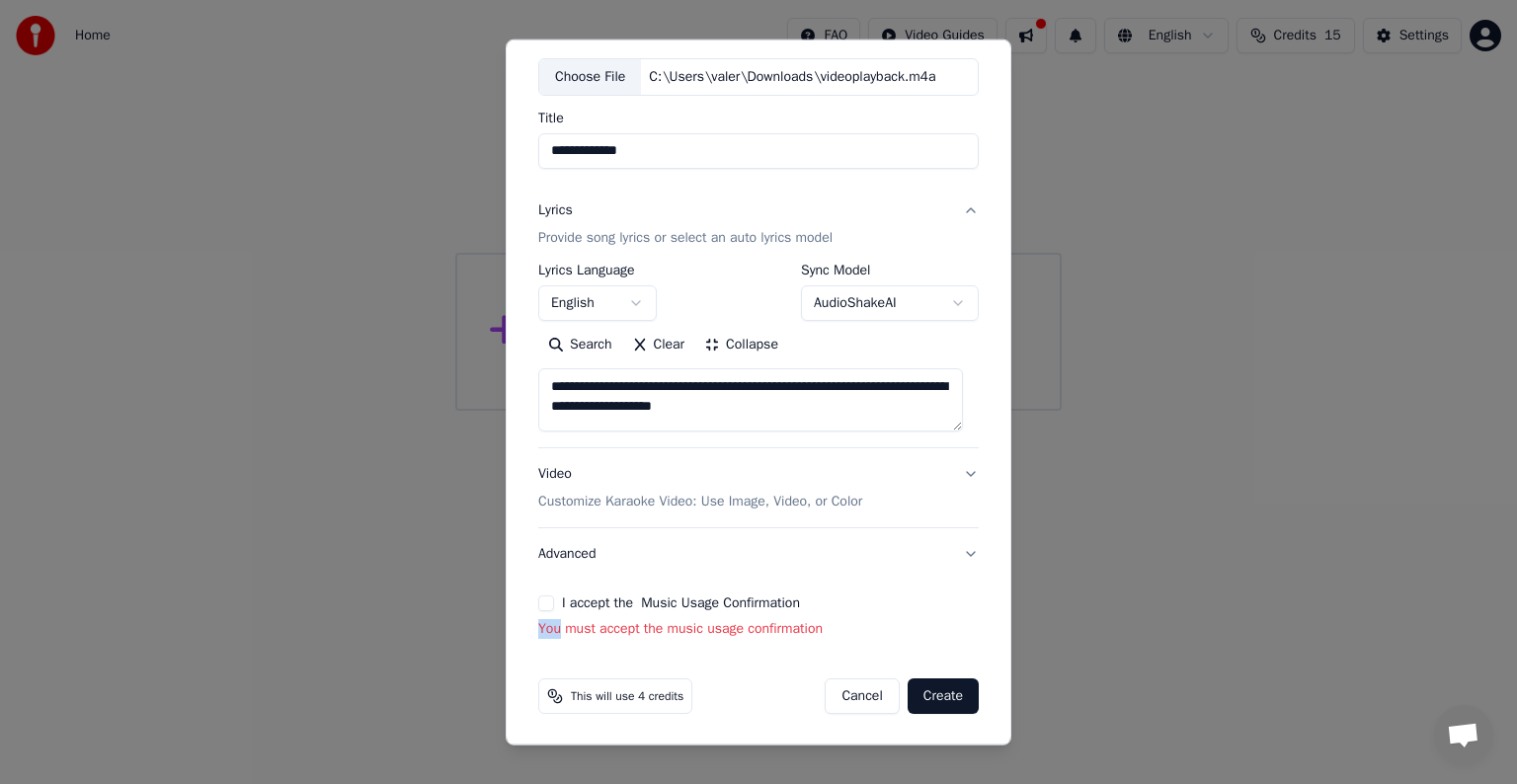 click on "I accept the   Music Usage Confirmation" at bounding box center [680, 603] 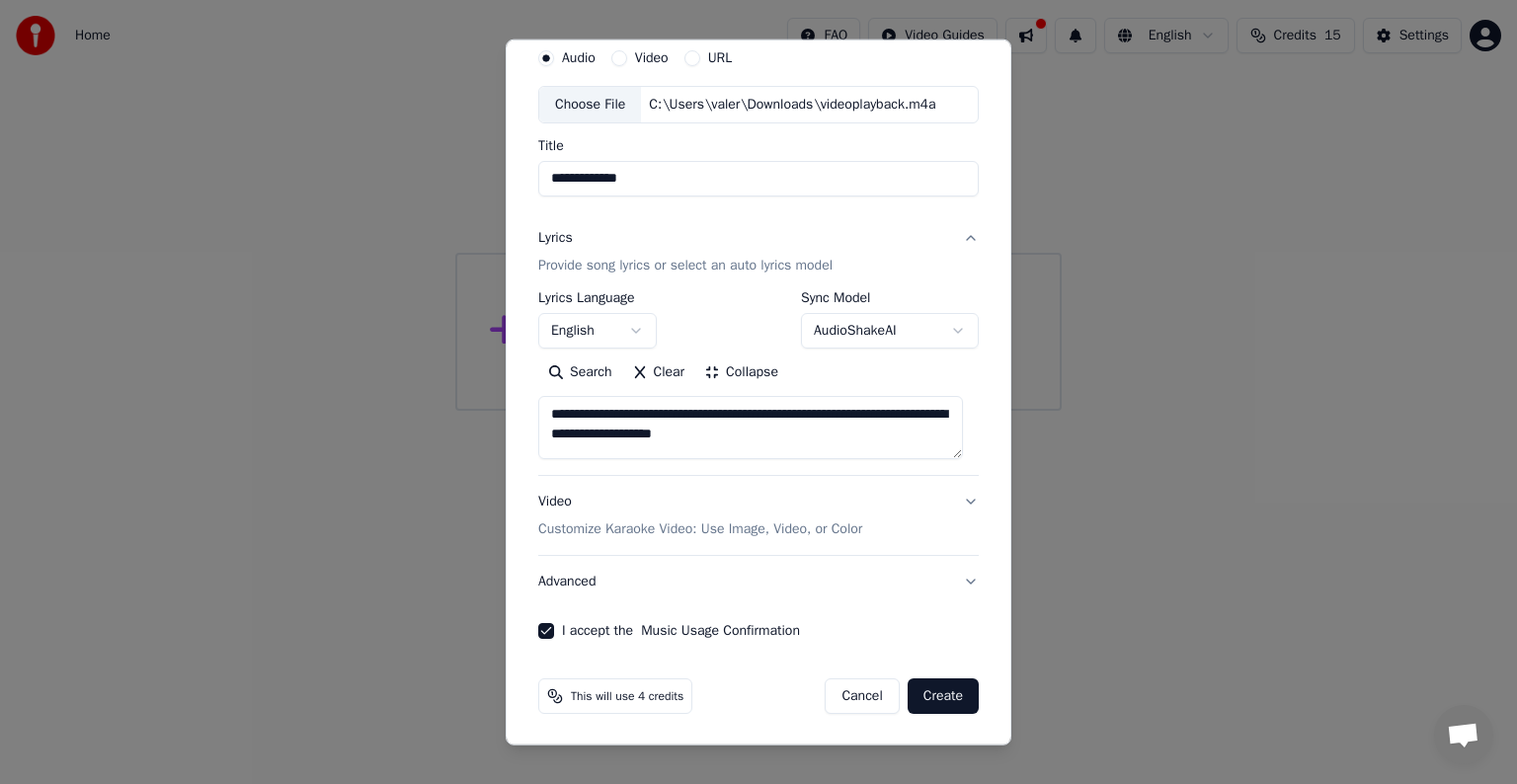 click on "Create" at bounding box center (943, 696) 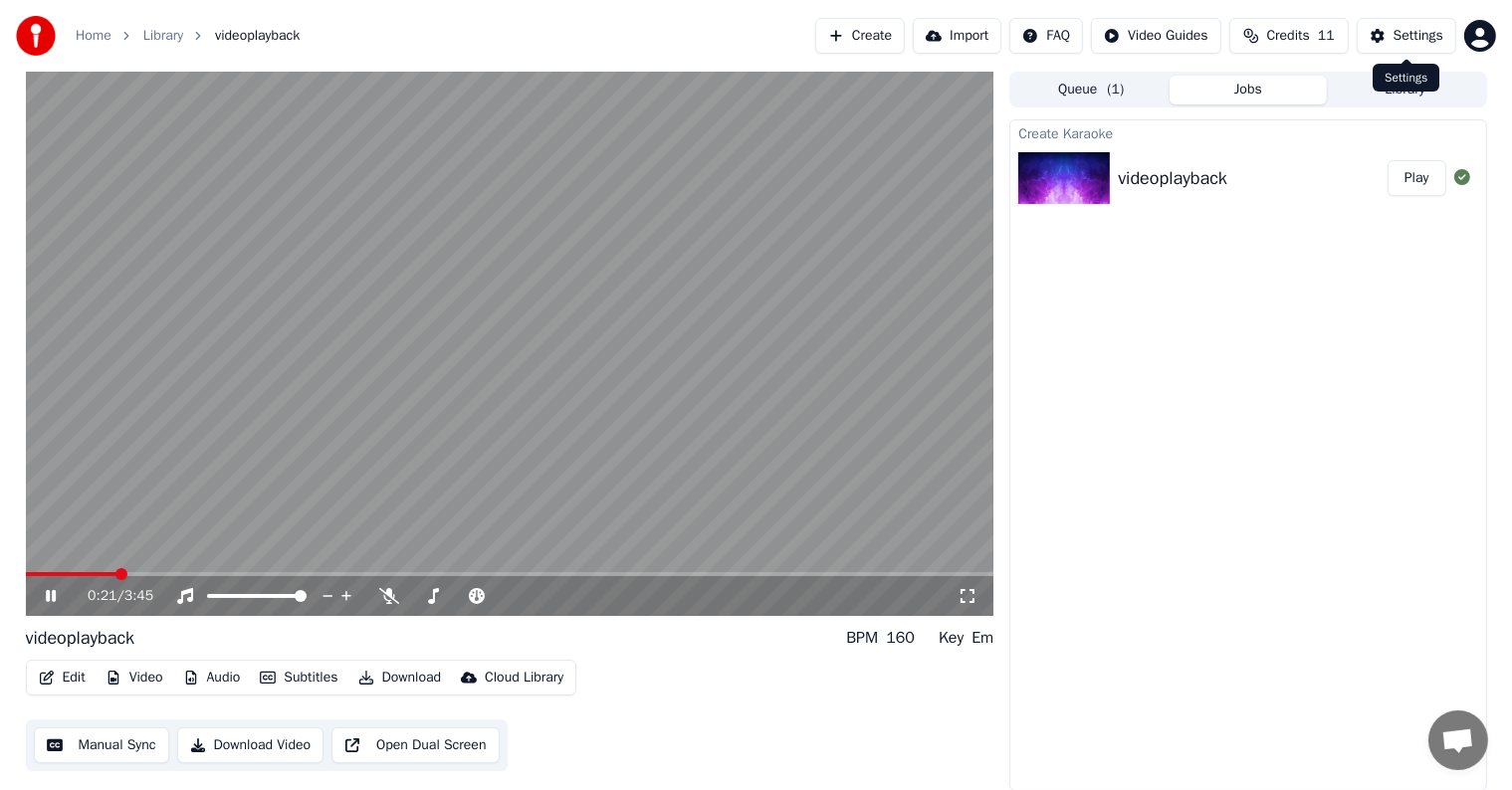 click on "Settings" at bounding box center [1418, 36] 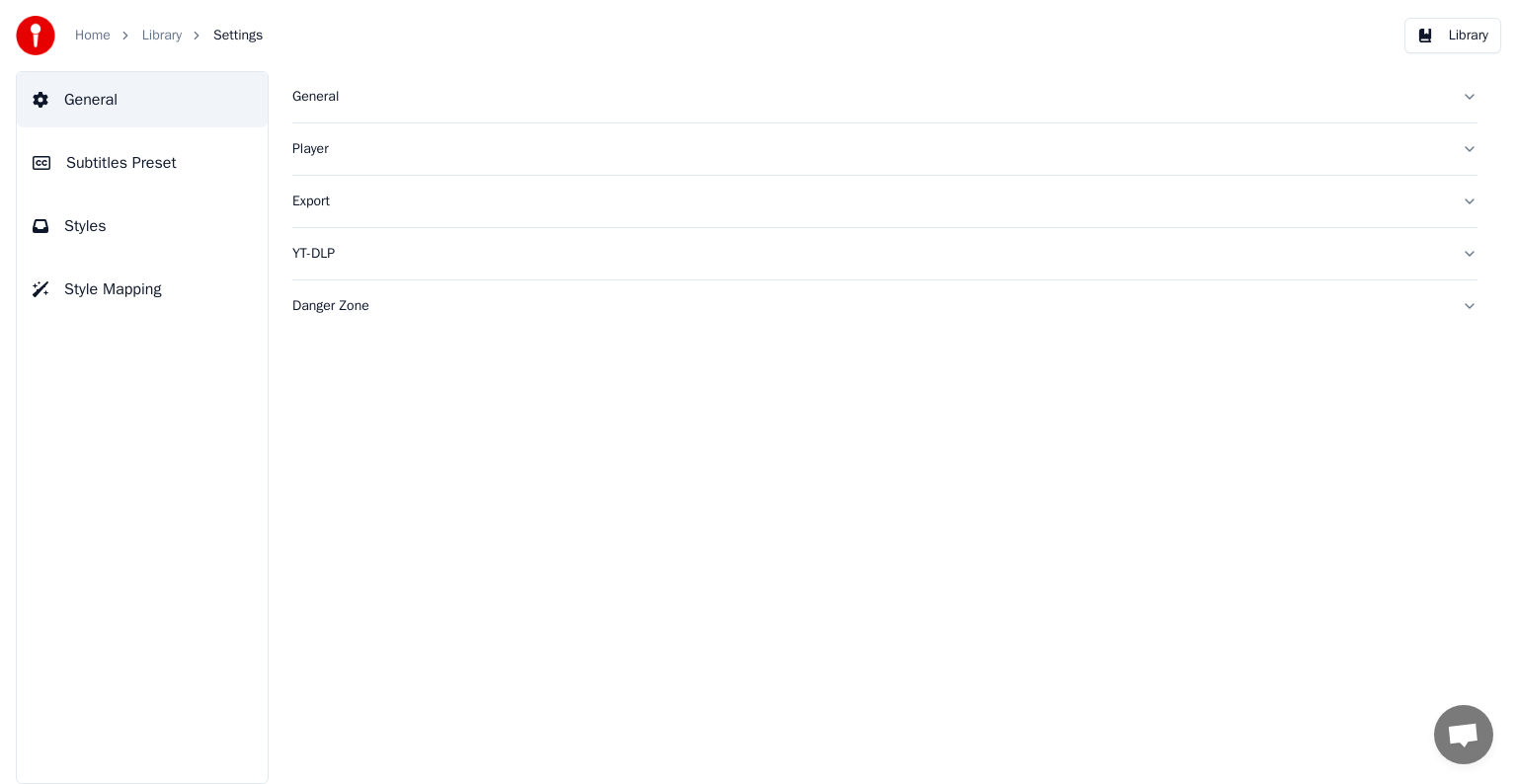 click on "General" at bounding box center (869, 97) 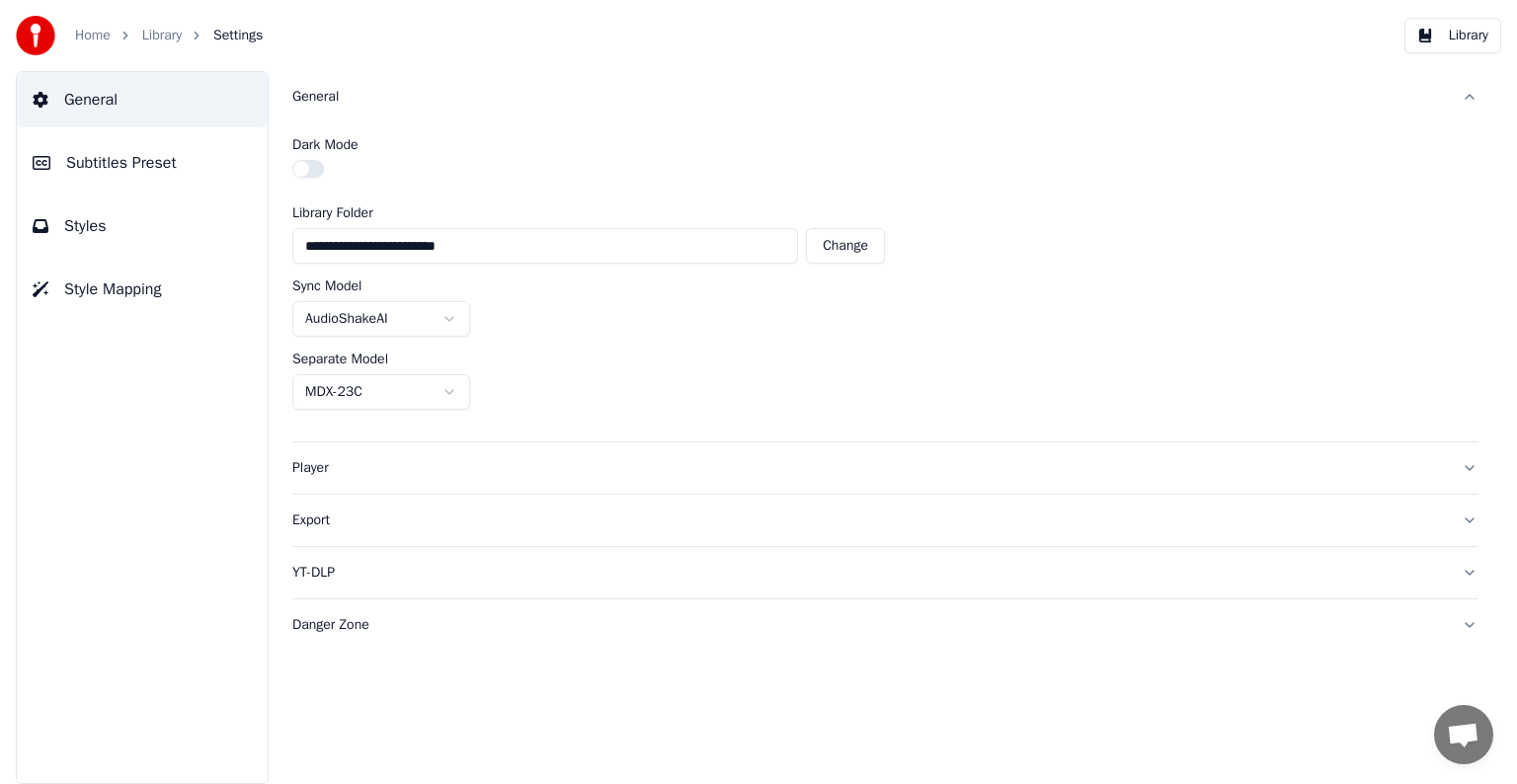 click on "Subtitles Preset" at bounding box center (142, 163) 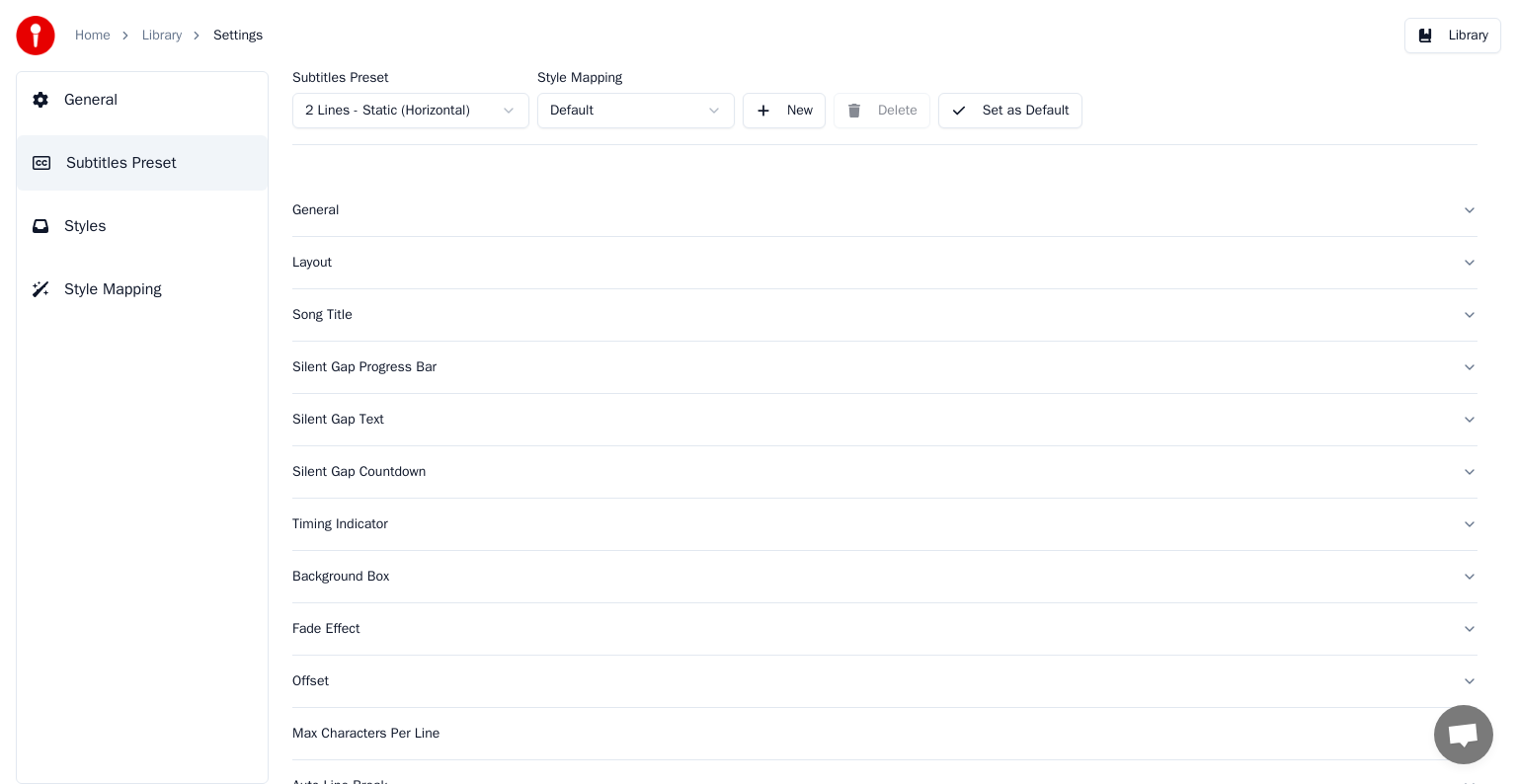 click on "Styles" at bounding box center (85, 226) 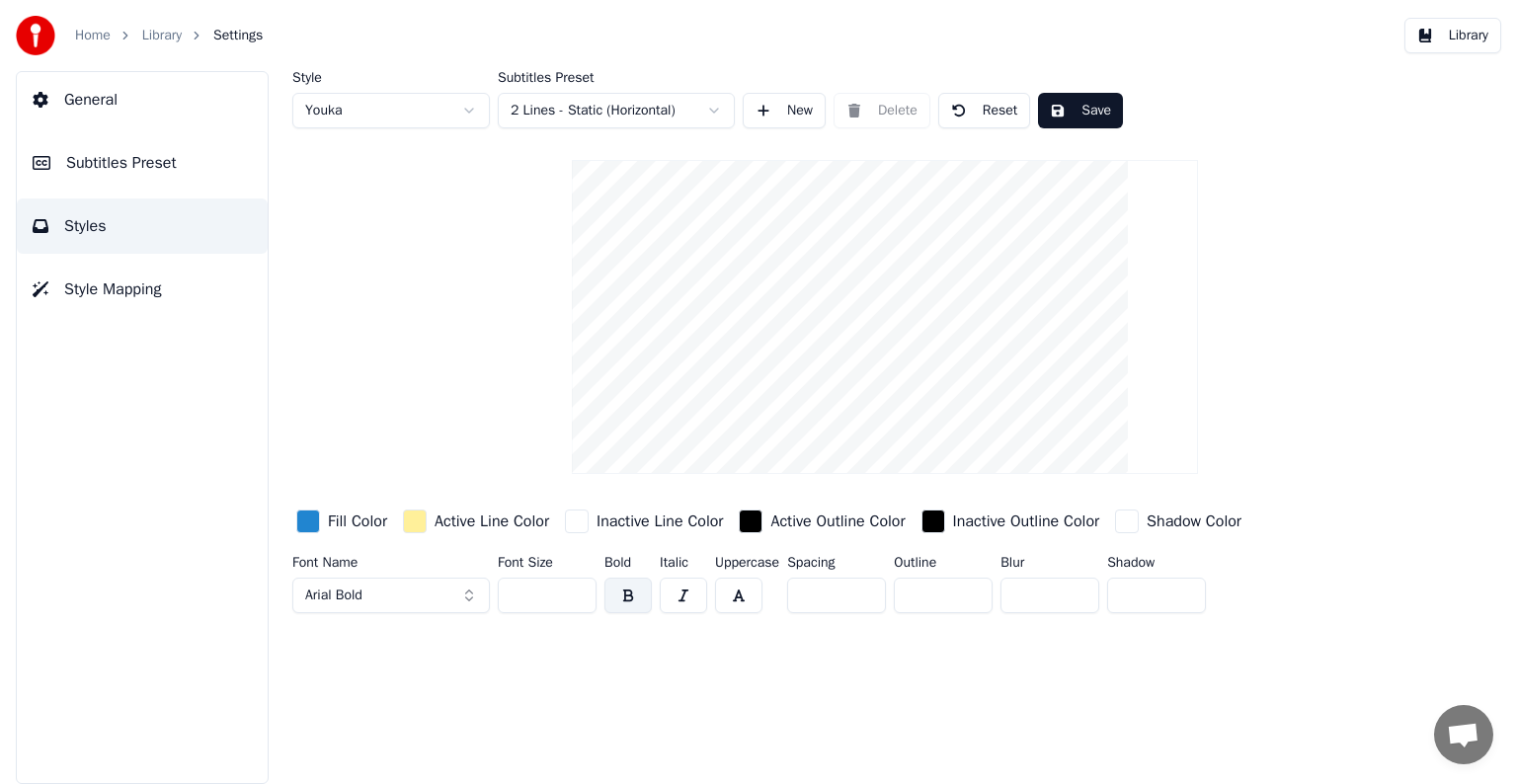 click on "Style Mapping" at bounding box center [142, 289] 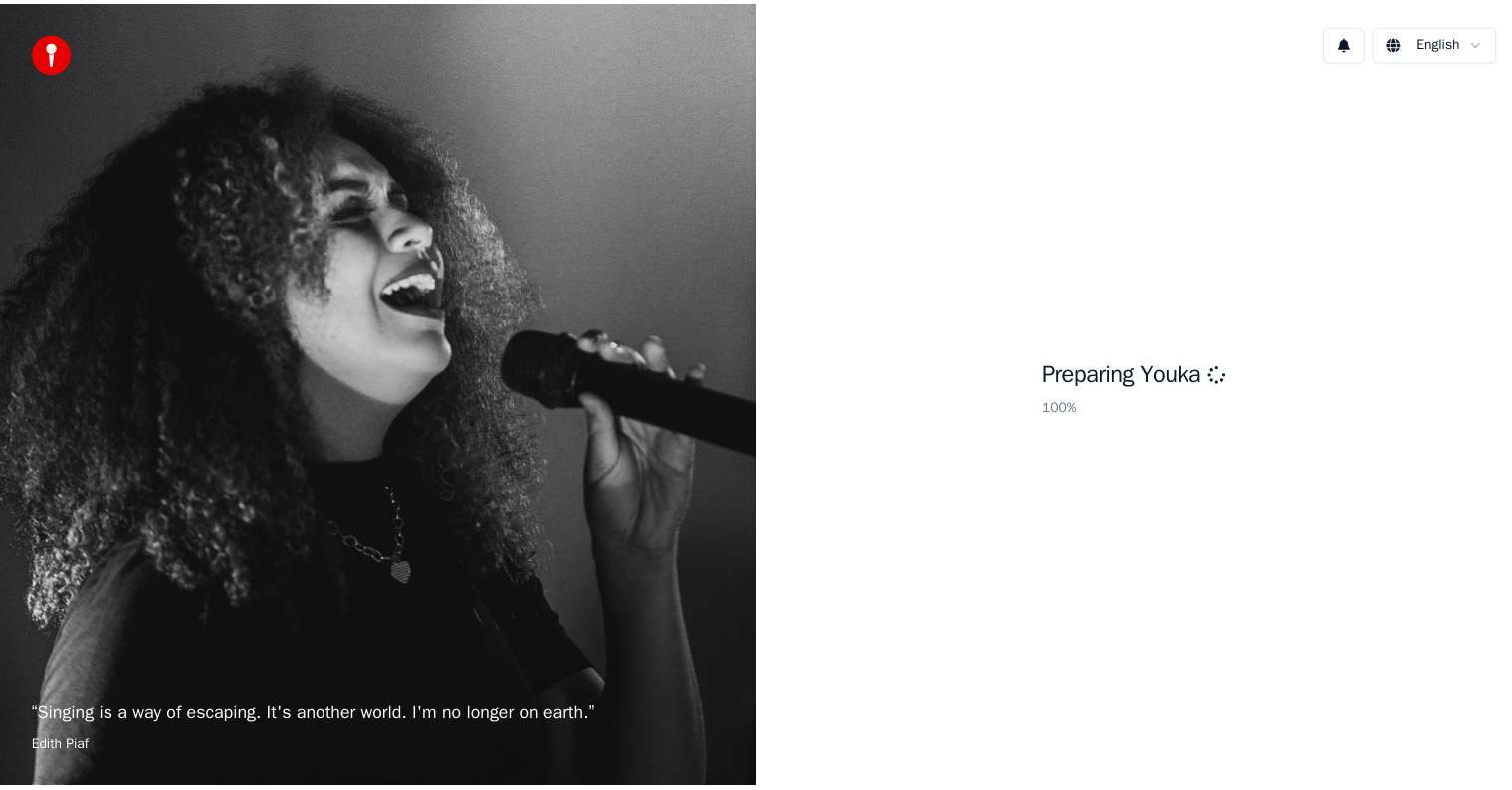 scroll, scrollTop: 0, scrollLeft: 0, axis: both 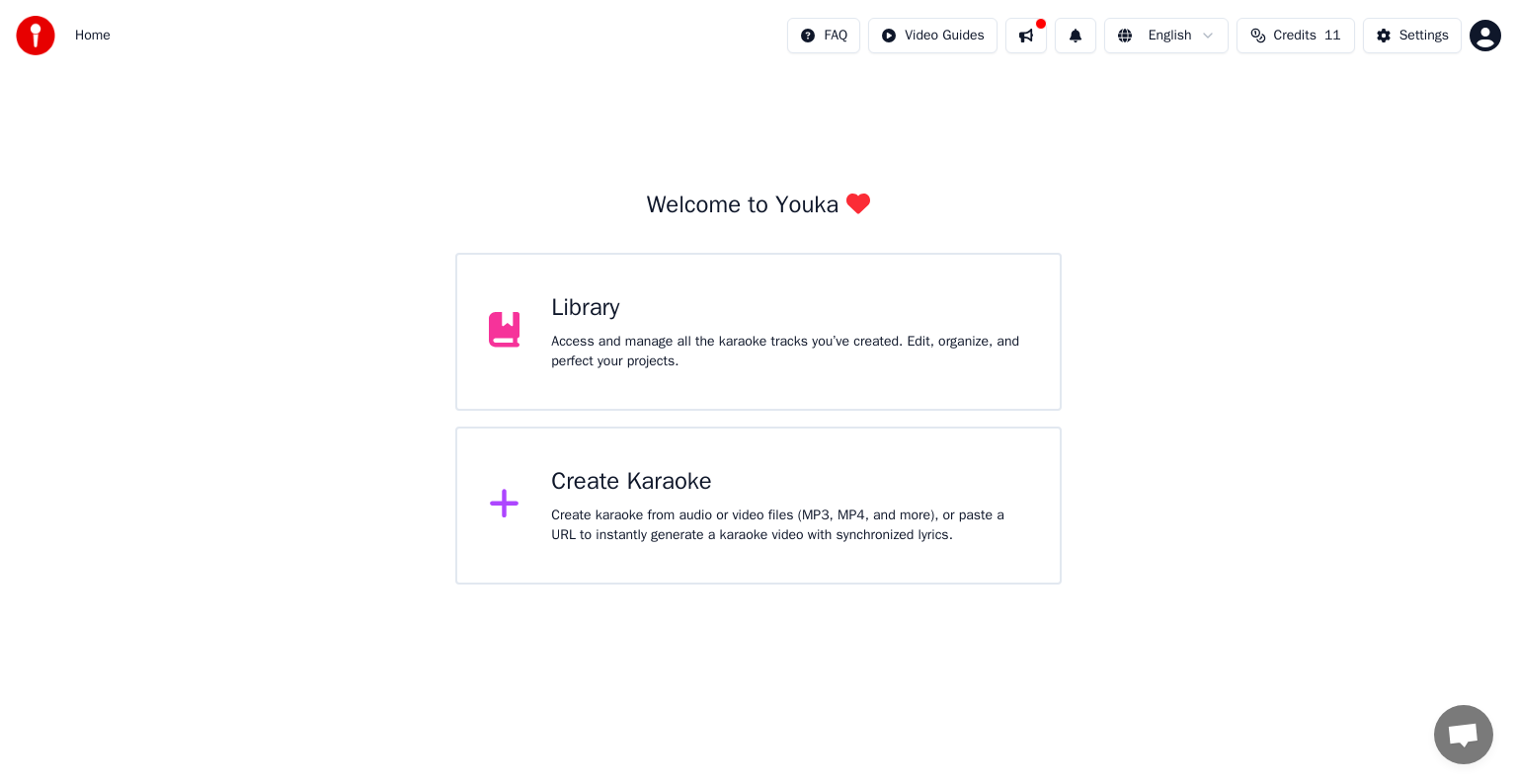 click on "Access and manage all the karaoke tracks you’ve created. Edit, organize, and perfect your projects." at bounding box center [789, 352] 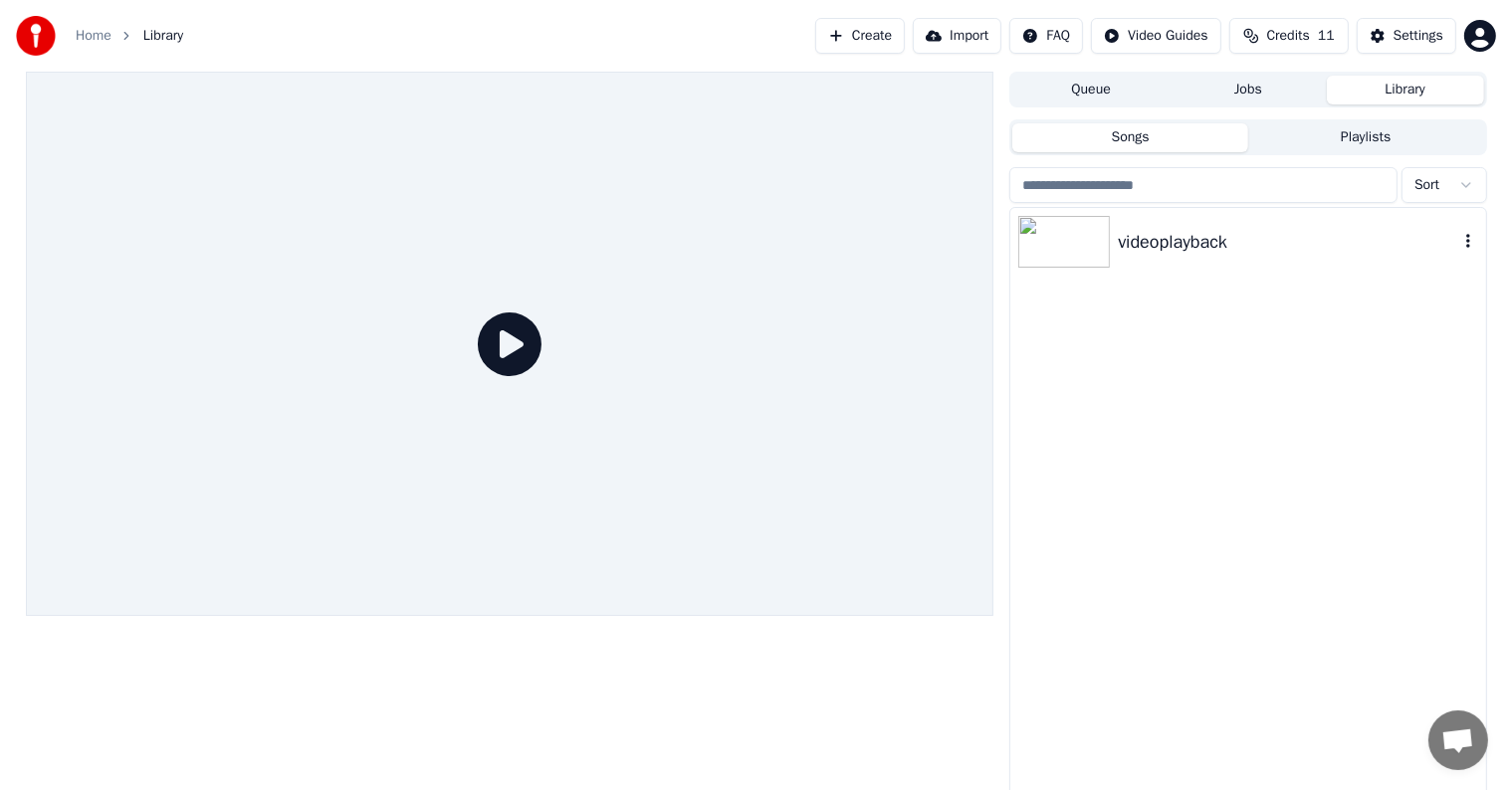 click on "videoplayback" at bounding box center [1287, 242] 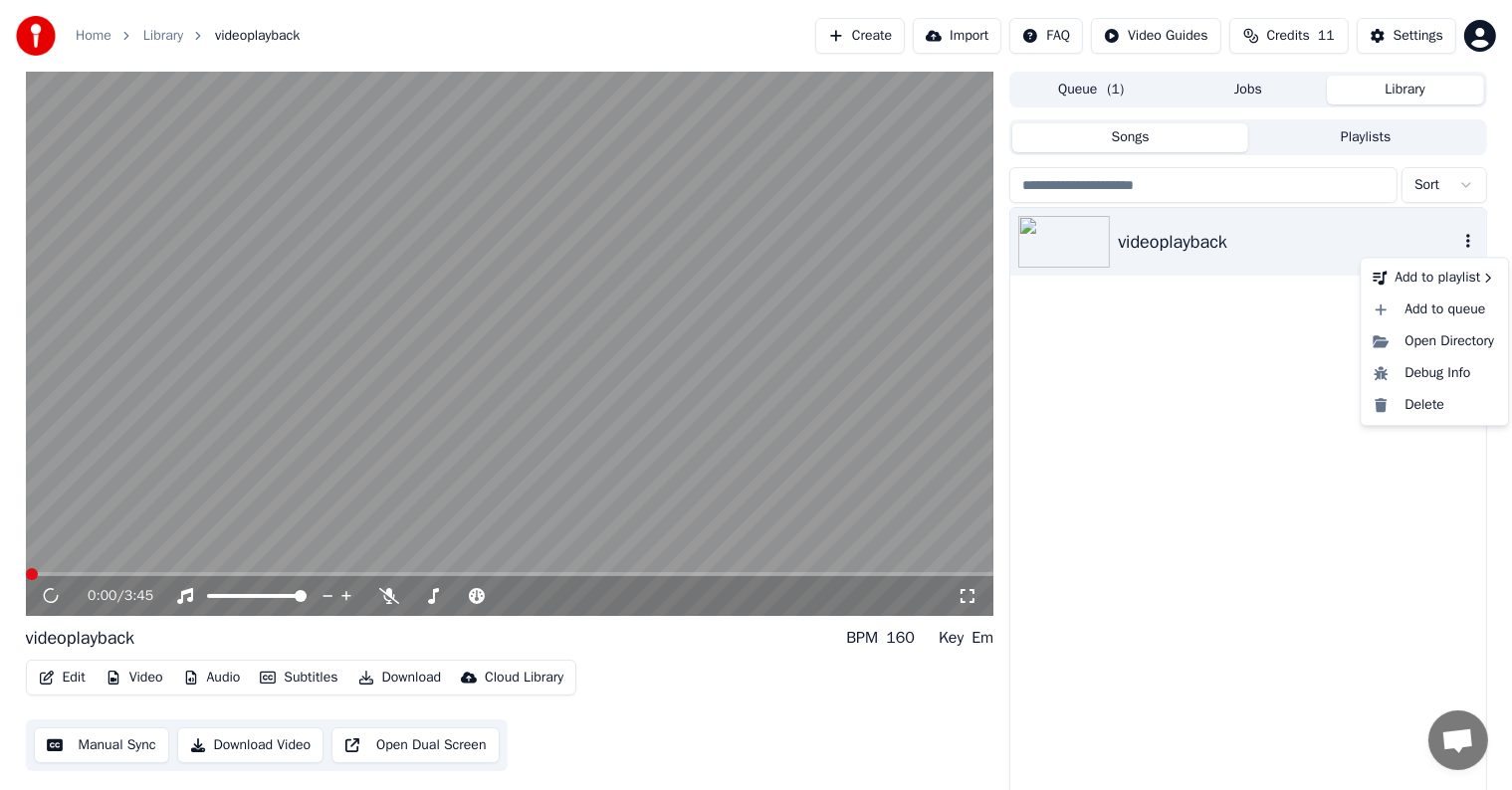 click 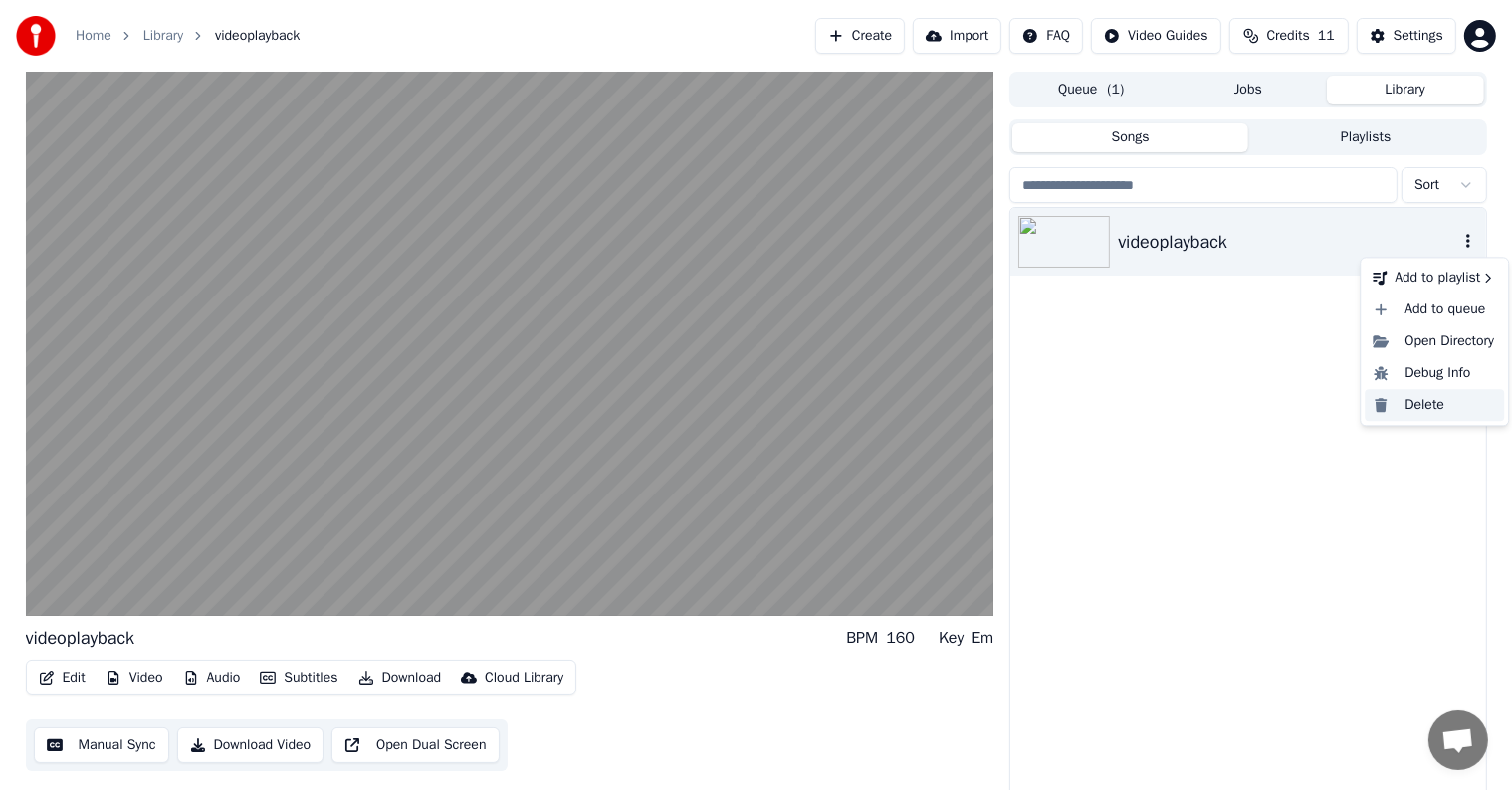 click on "Delete" at bounding box center (1434, 405) 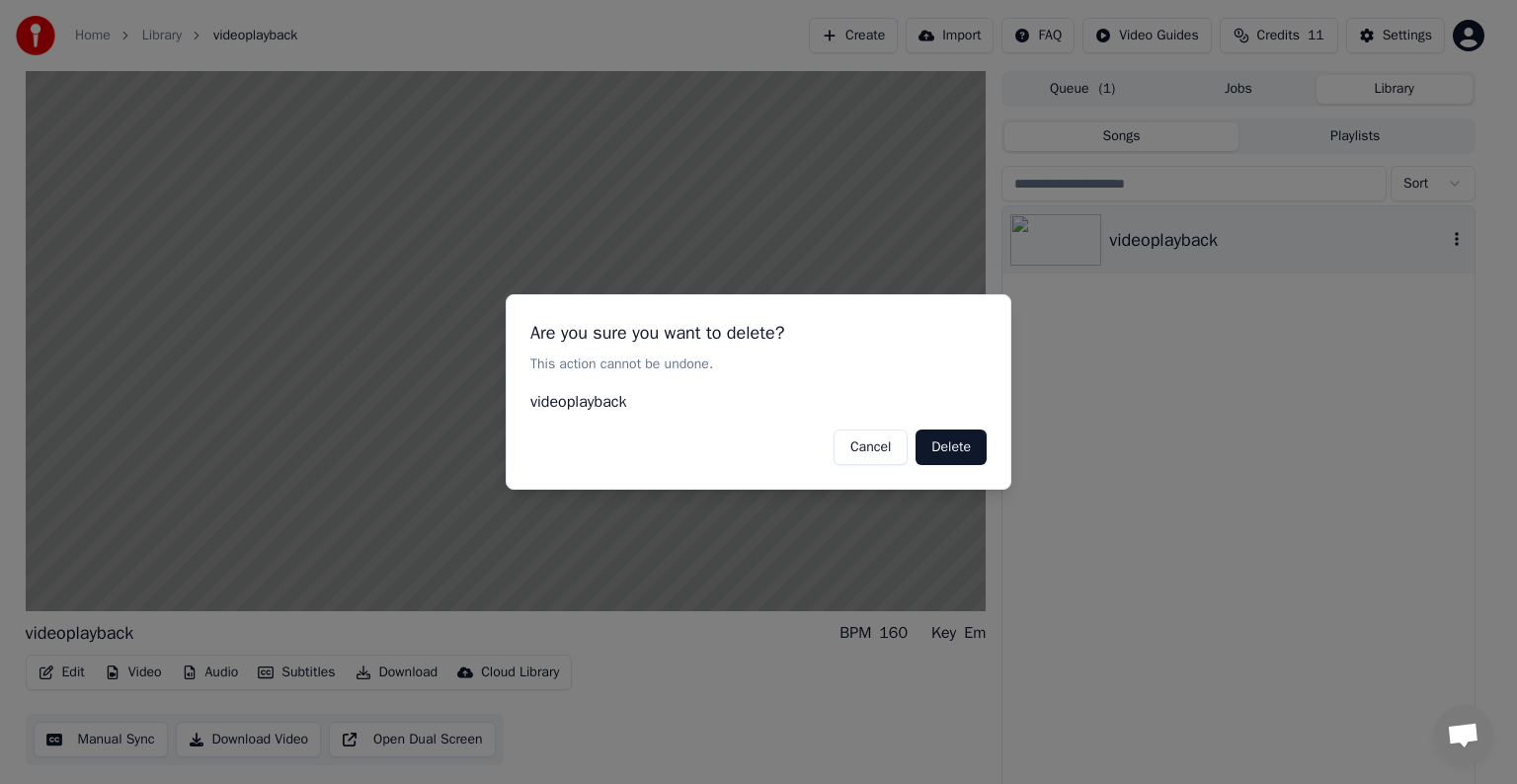 click on "Delete" at bounding box center [951, 447] 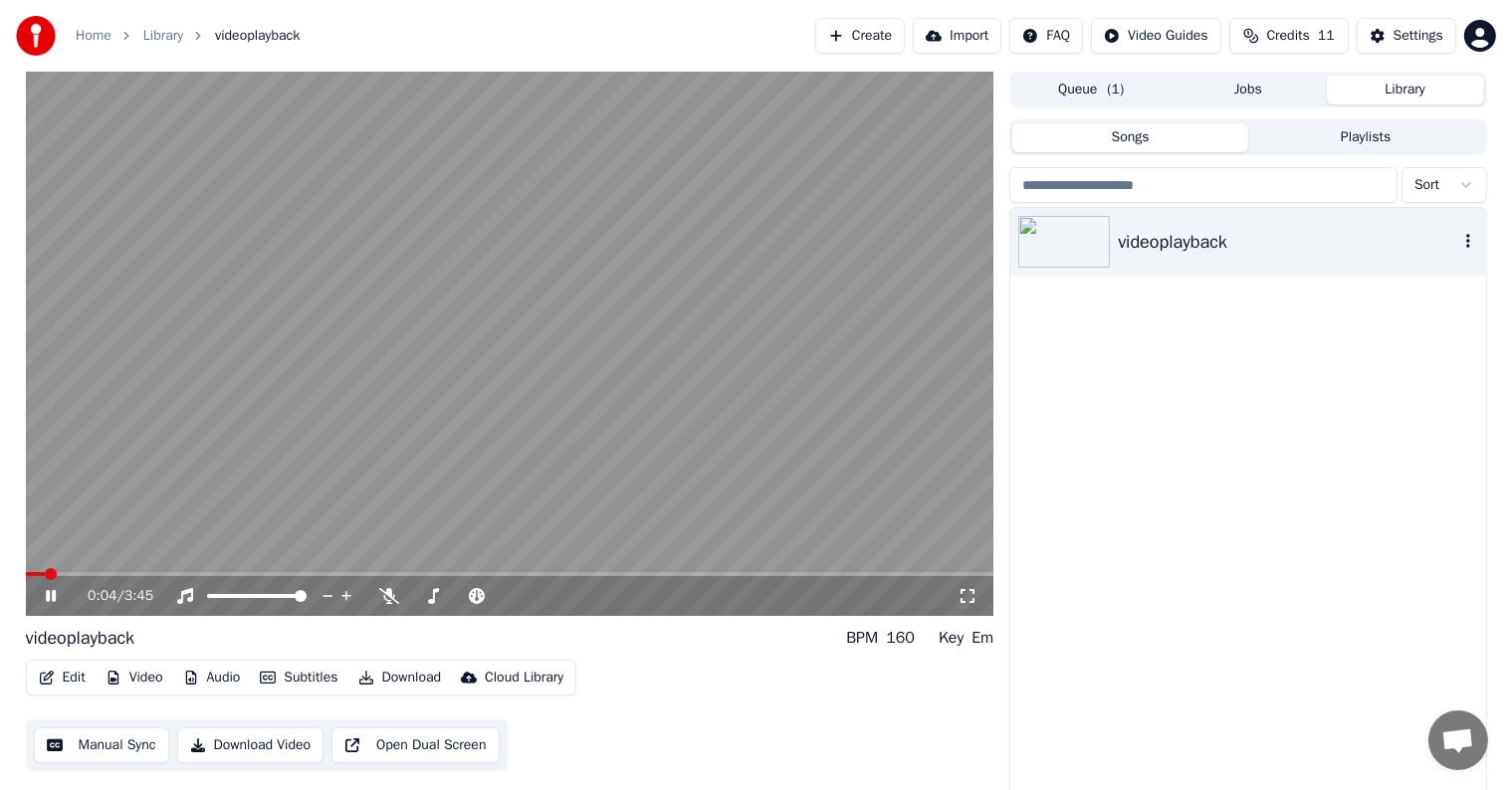 click at bounding box center (1468, 242) 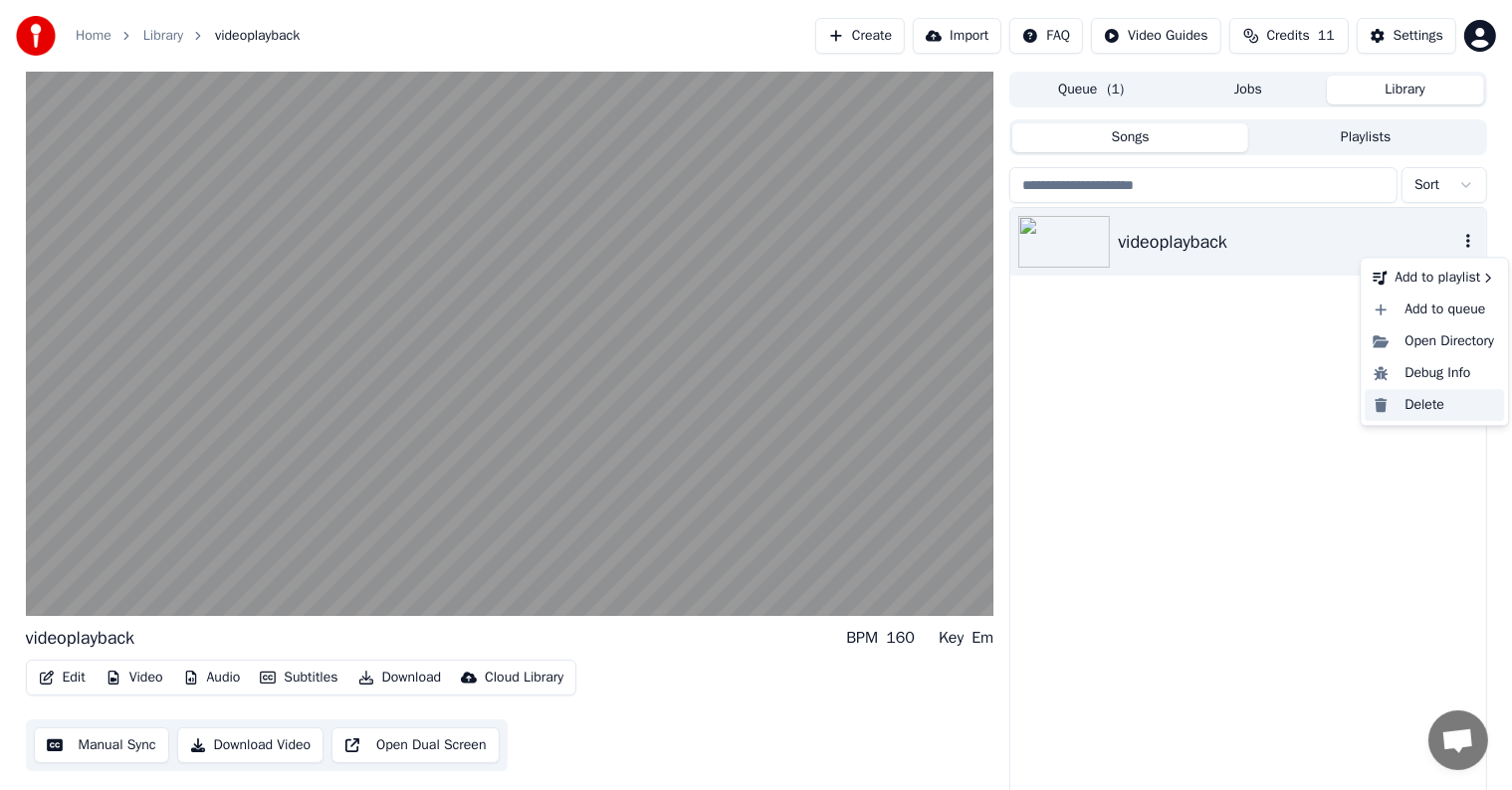 click on "Delete" at bounding box center [1434, 405] 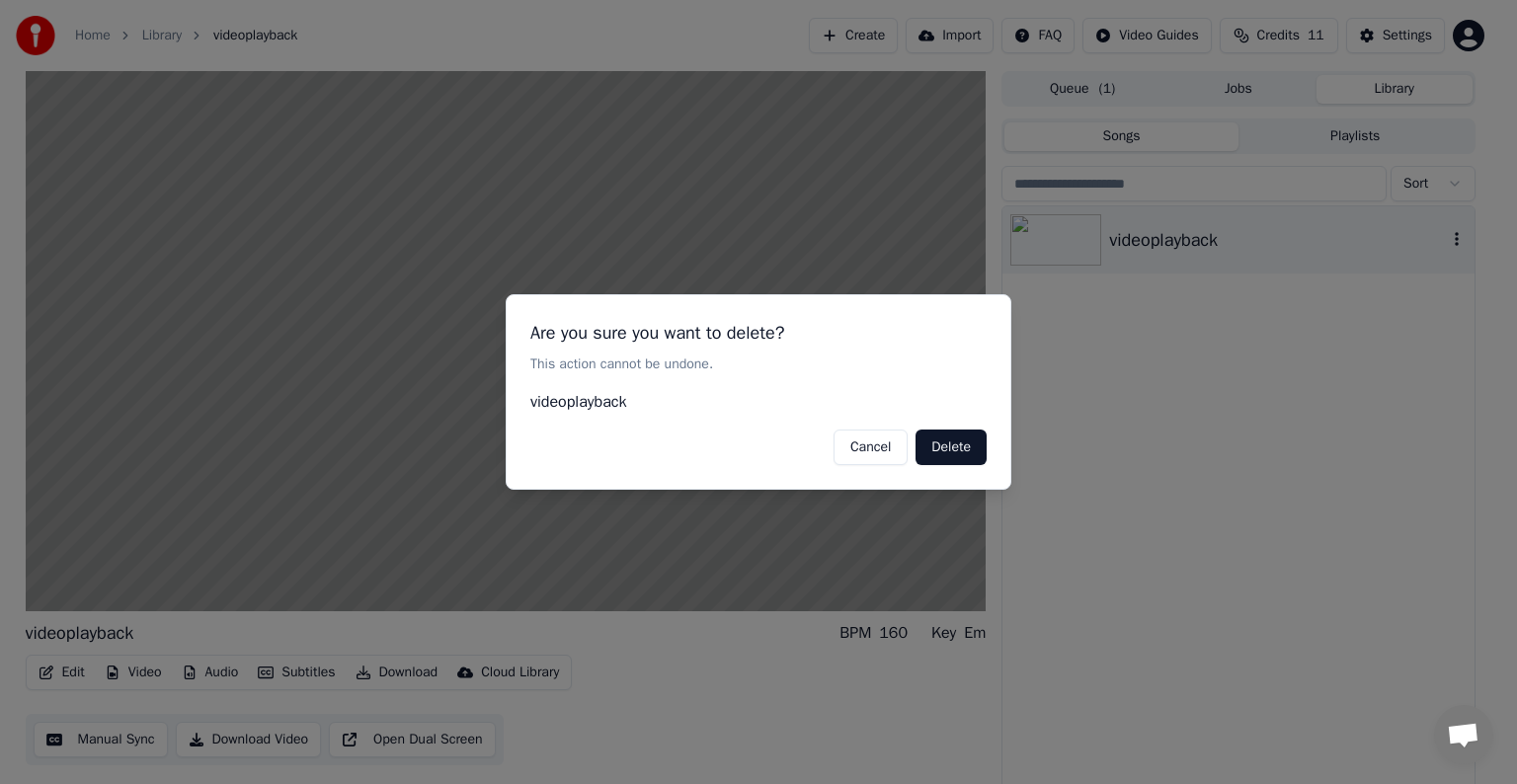 click on "Delete" at bounding box center (951, 447) 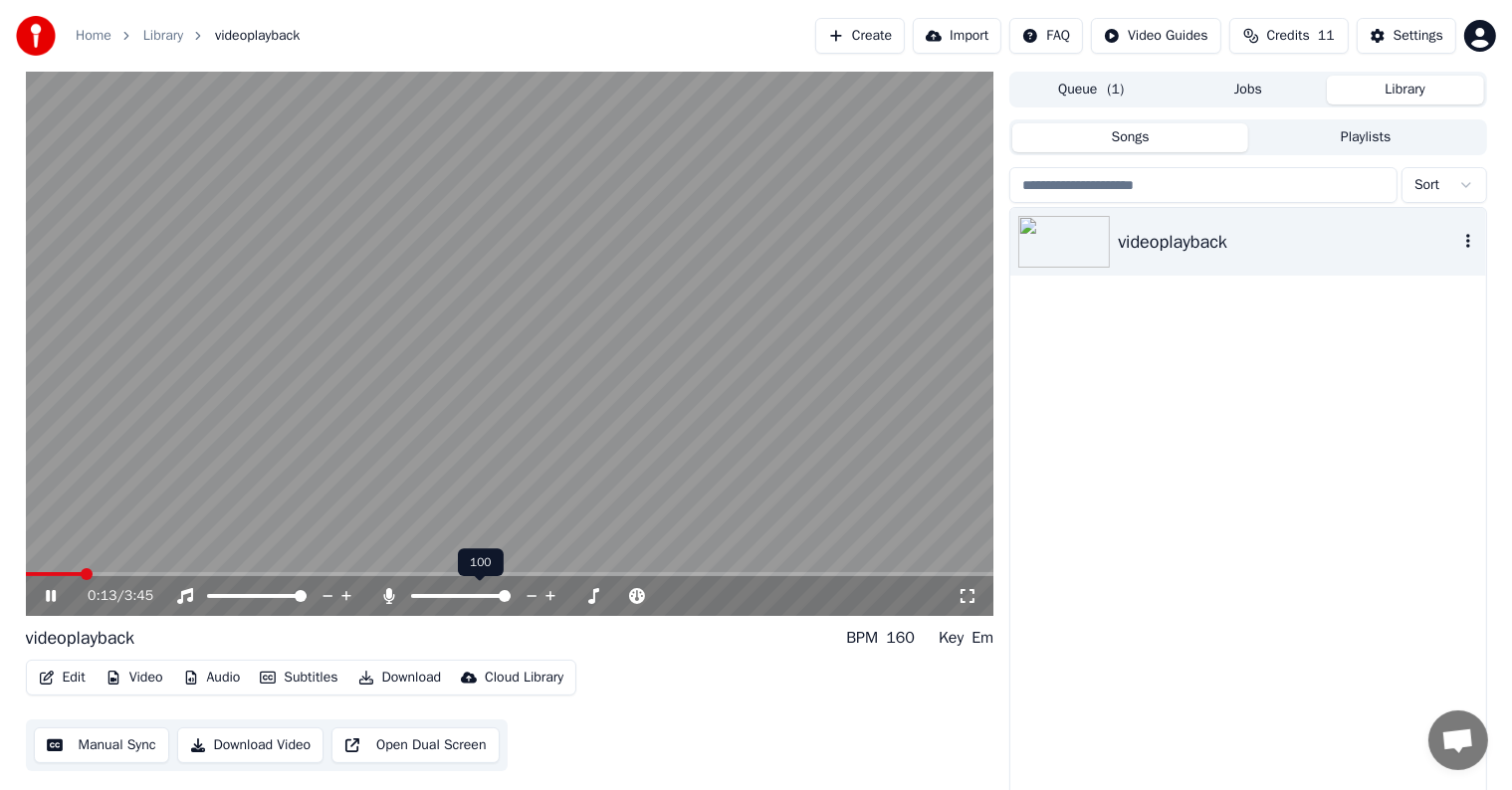 click at bounding box center [461, 596] 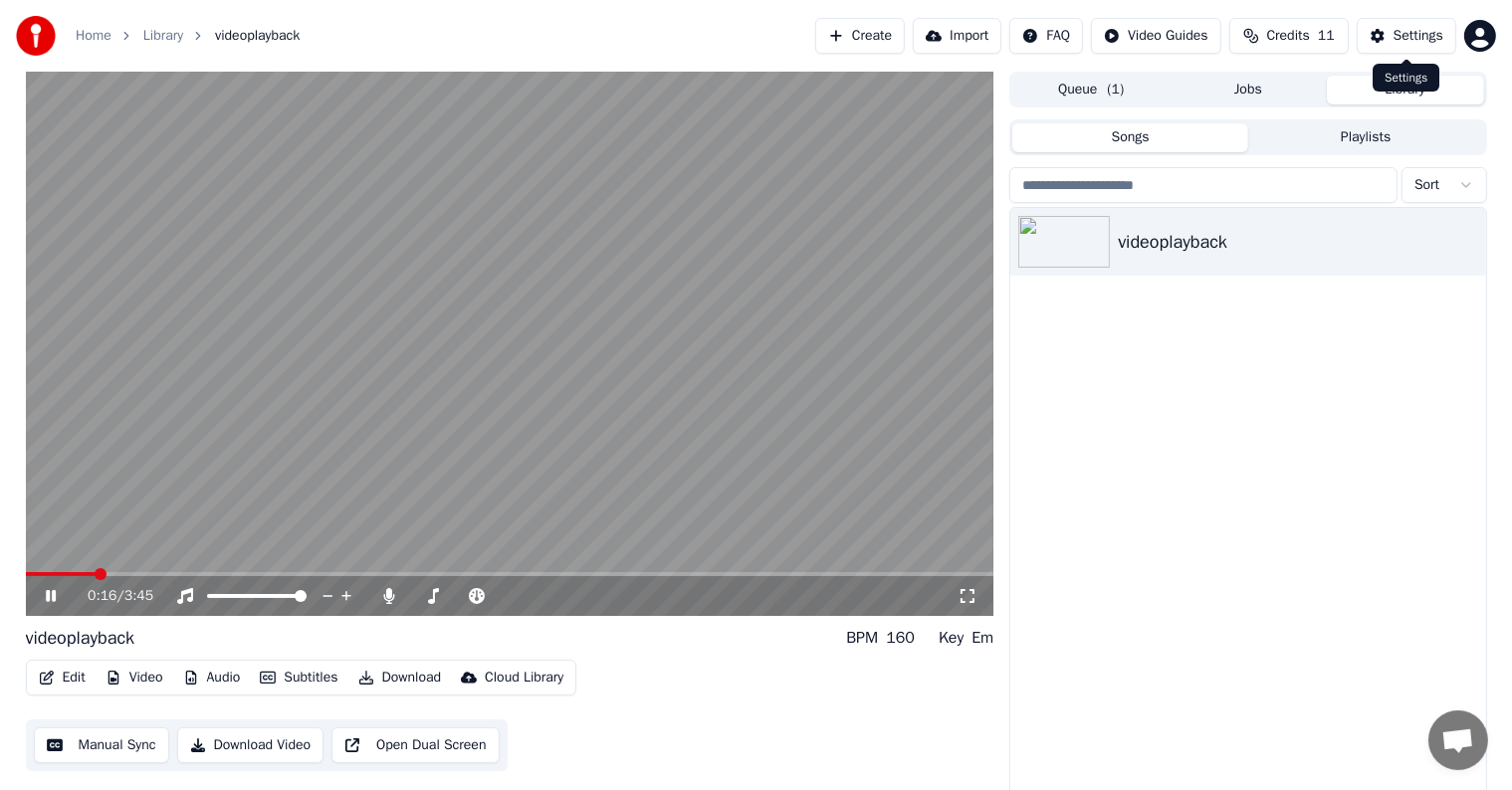 click on "Home Library videoplayback Create Import FAQ Video Guides Credits 11 Settings 0:16  /  3:45 videoplayback BPM 160 Key Em Edit Video Audio Subtitles Download Cloud Library Manual Sync Download Video Open Dual Screen Queue ( 1 ) Jobs Library Songs Playlists Sort videoplayback Settings Settings" at bounding box center [756, 395] 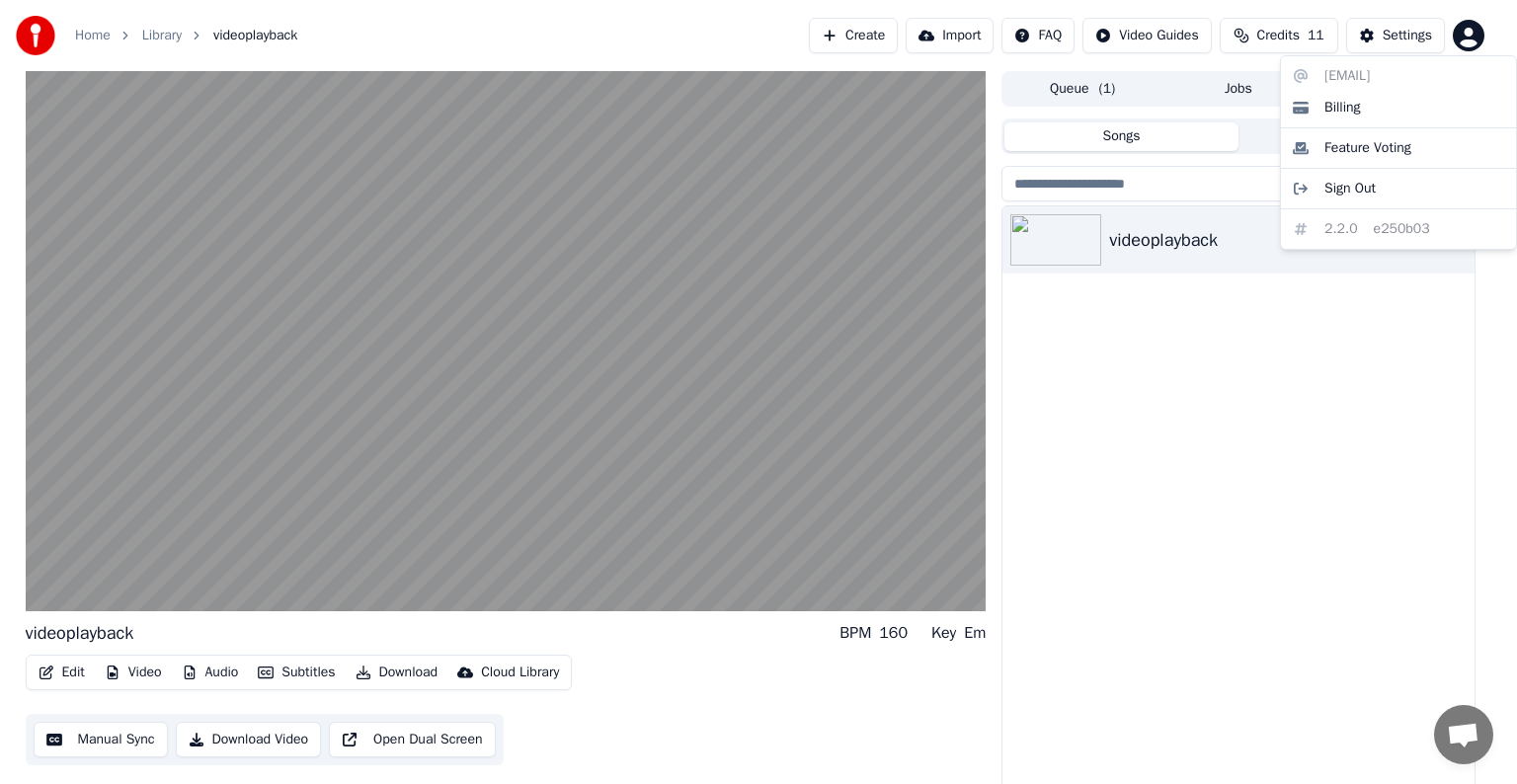 drag, startPoint x: 505, startPoint y: 317, endPoint x: 508, endPoint y: 286, distance: 31.144823 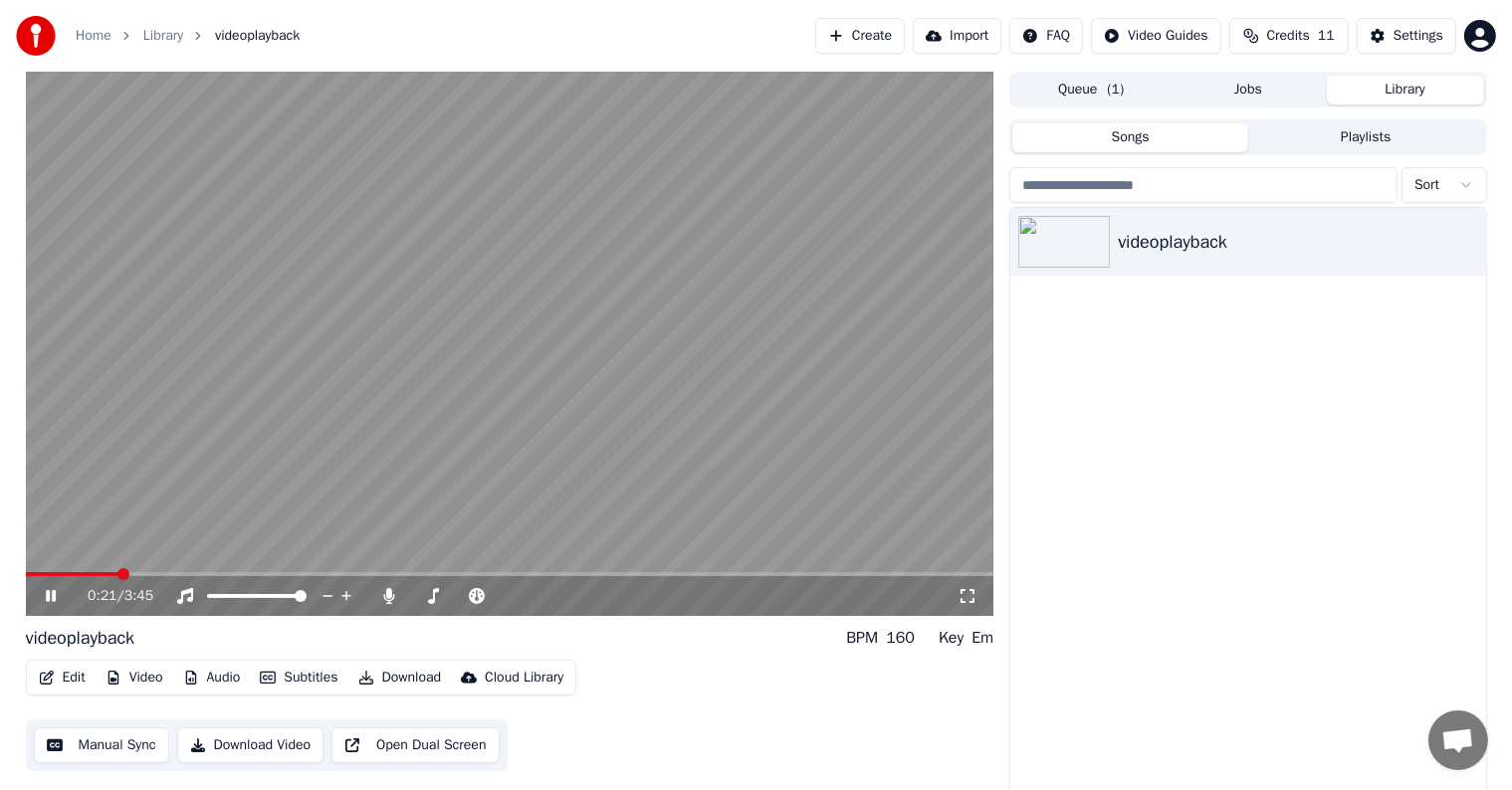 click at bounding box center (510, 343) 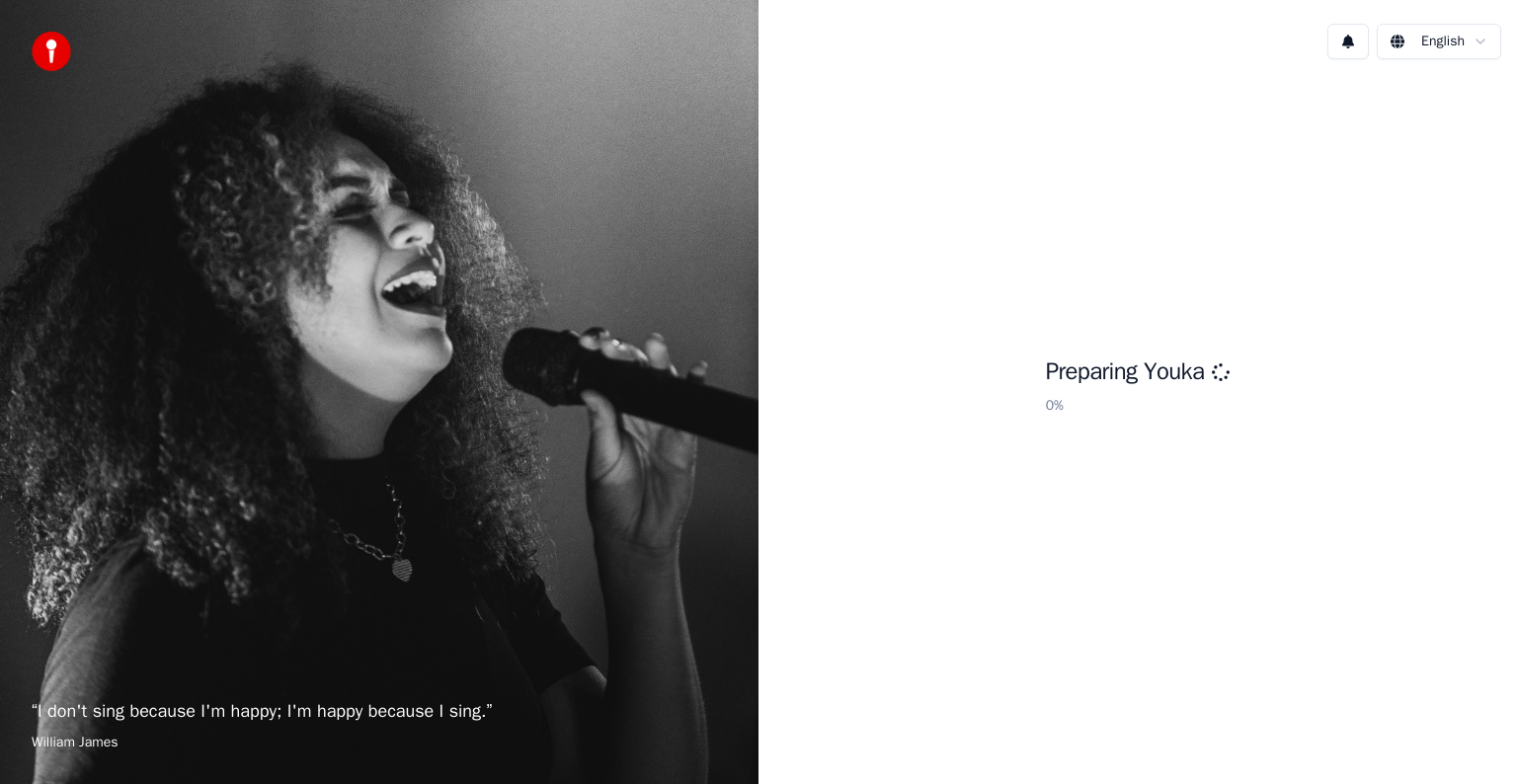 scroll, scrollTop: 0, scrollLeft: 0, axis: both 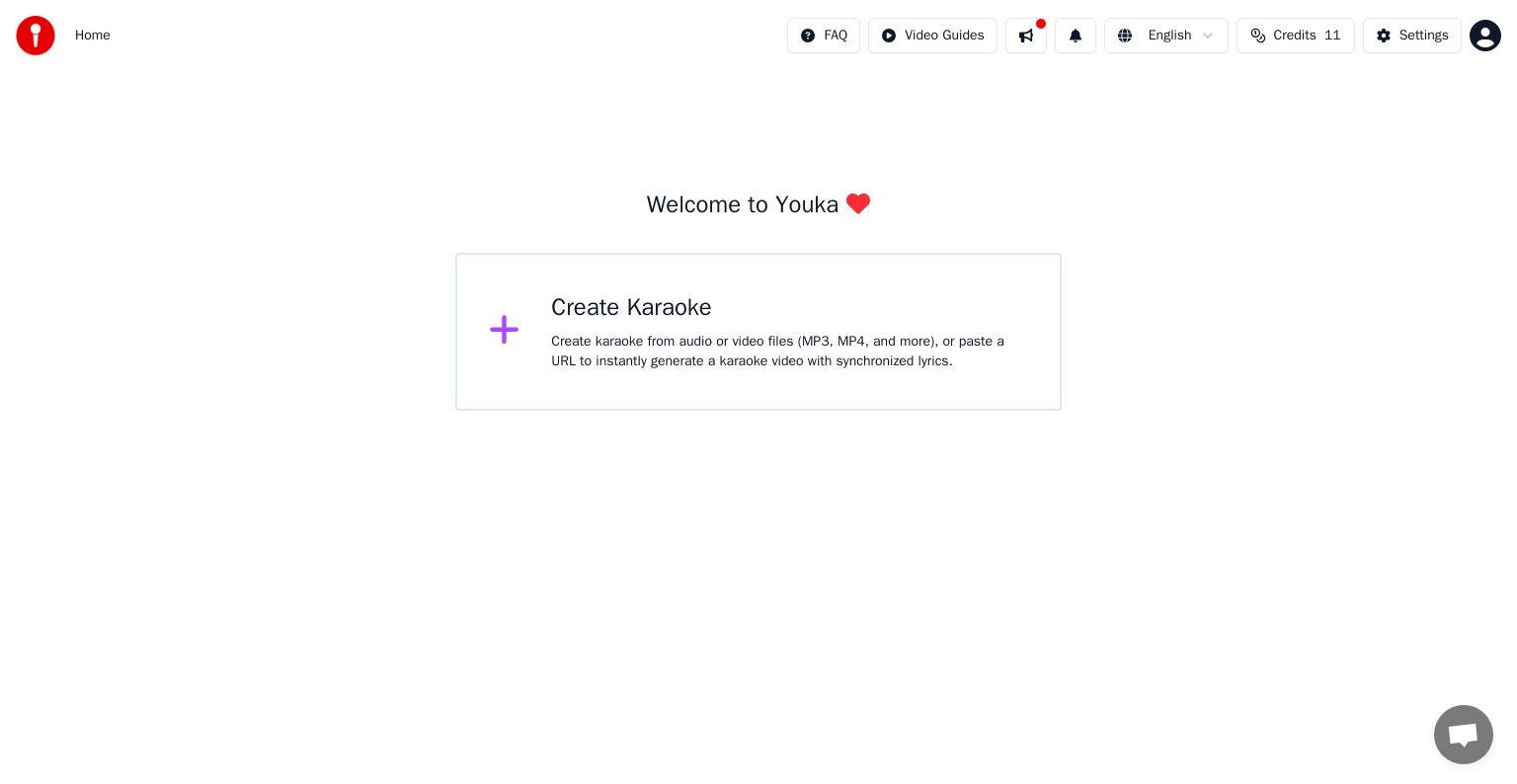 click on "Create Karaoke Create karaoke from audio or video files (MP3, MP4, and more), or paste a URL to instantly generate a karaoke video with synchronized lyrics." at bounding box center [758, 332] 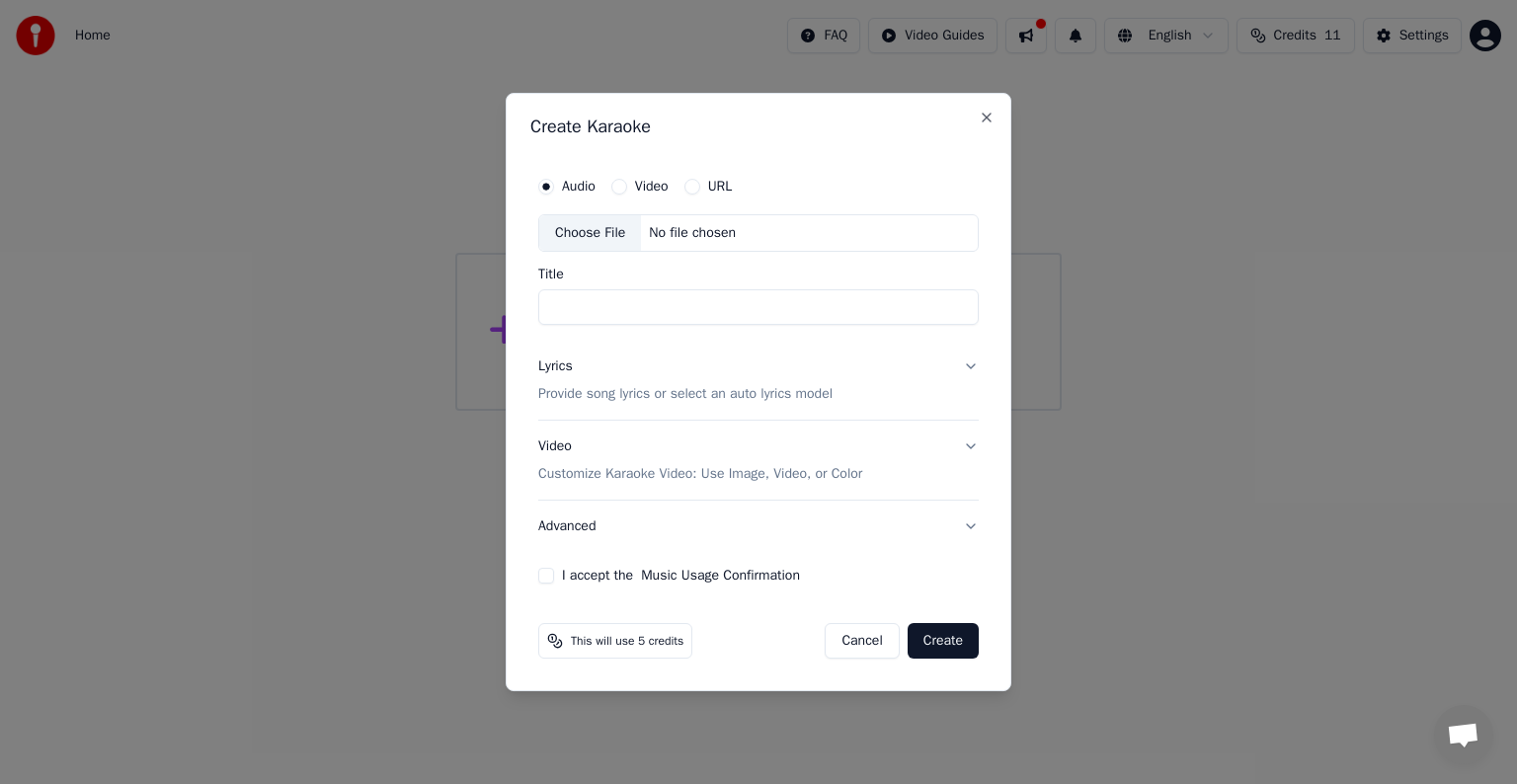 click on "Choose File" at bounding box center [590, 233] 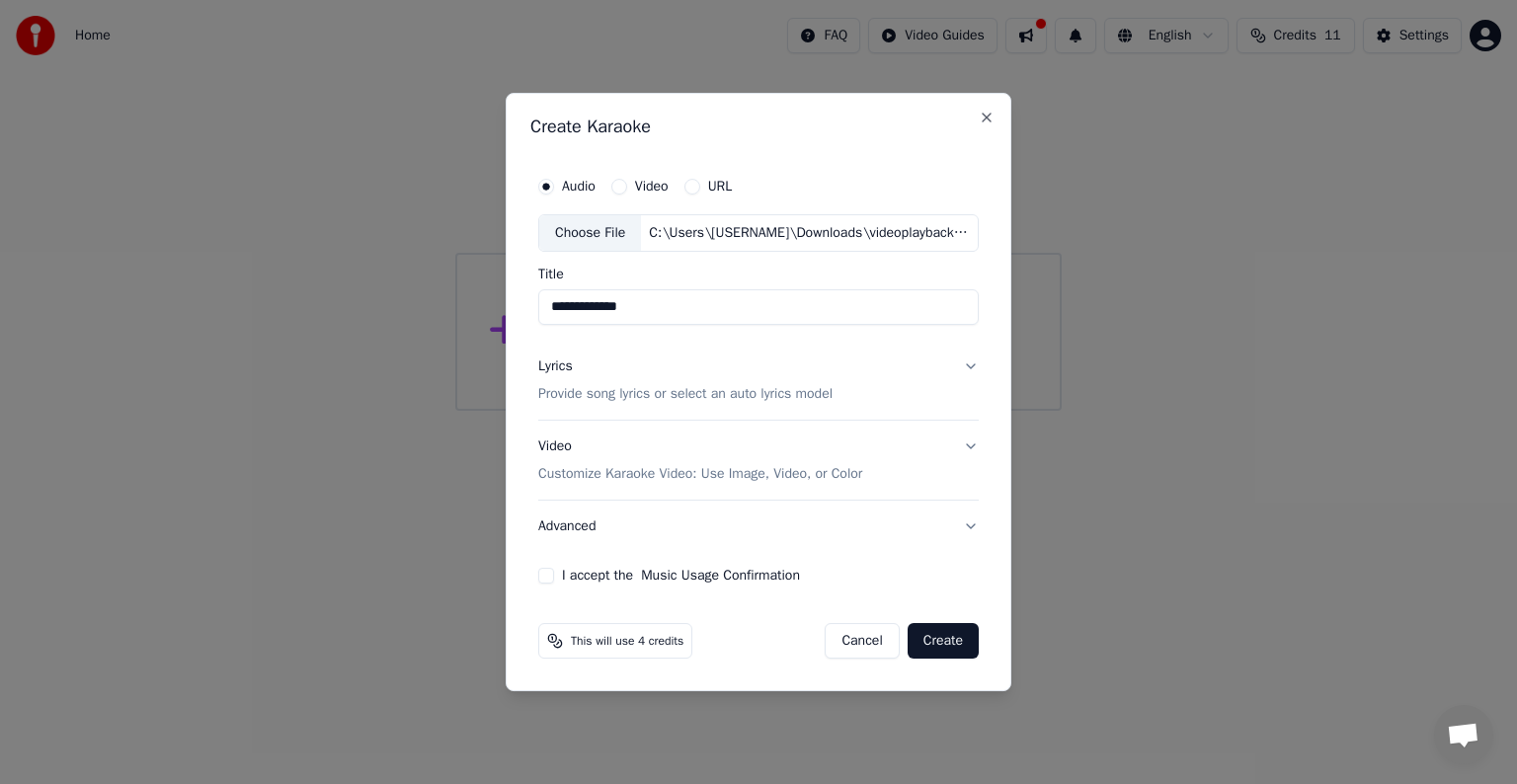 click on "**********" at bounding box center [758, 307] 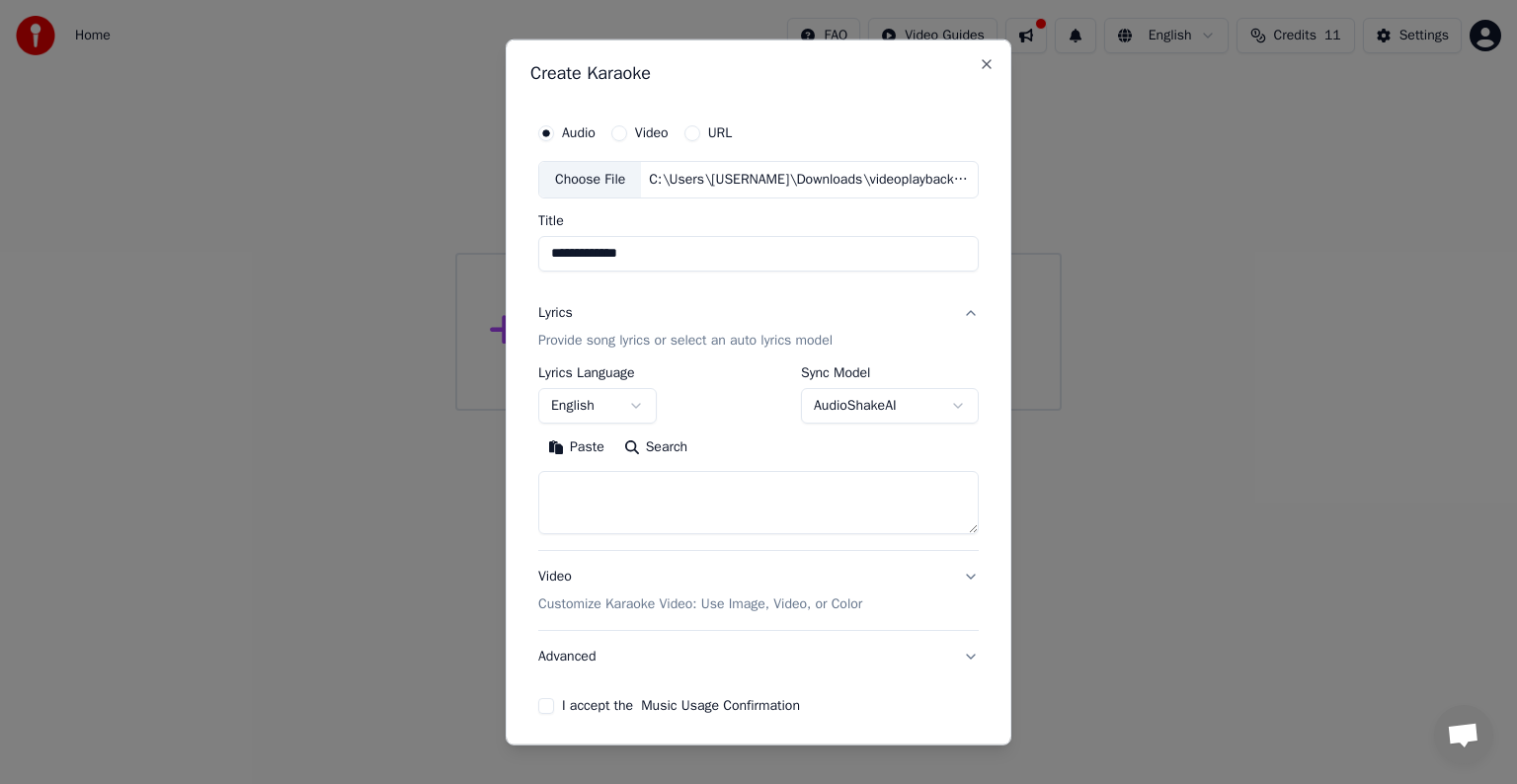 click on "English" at bounding box center [598, 406] 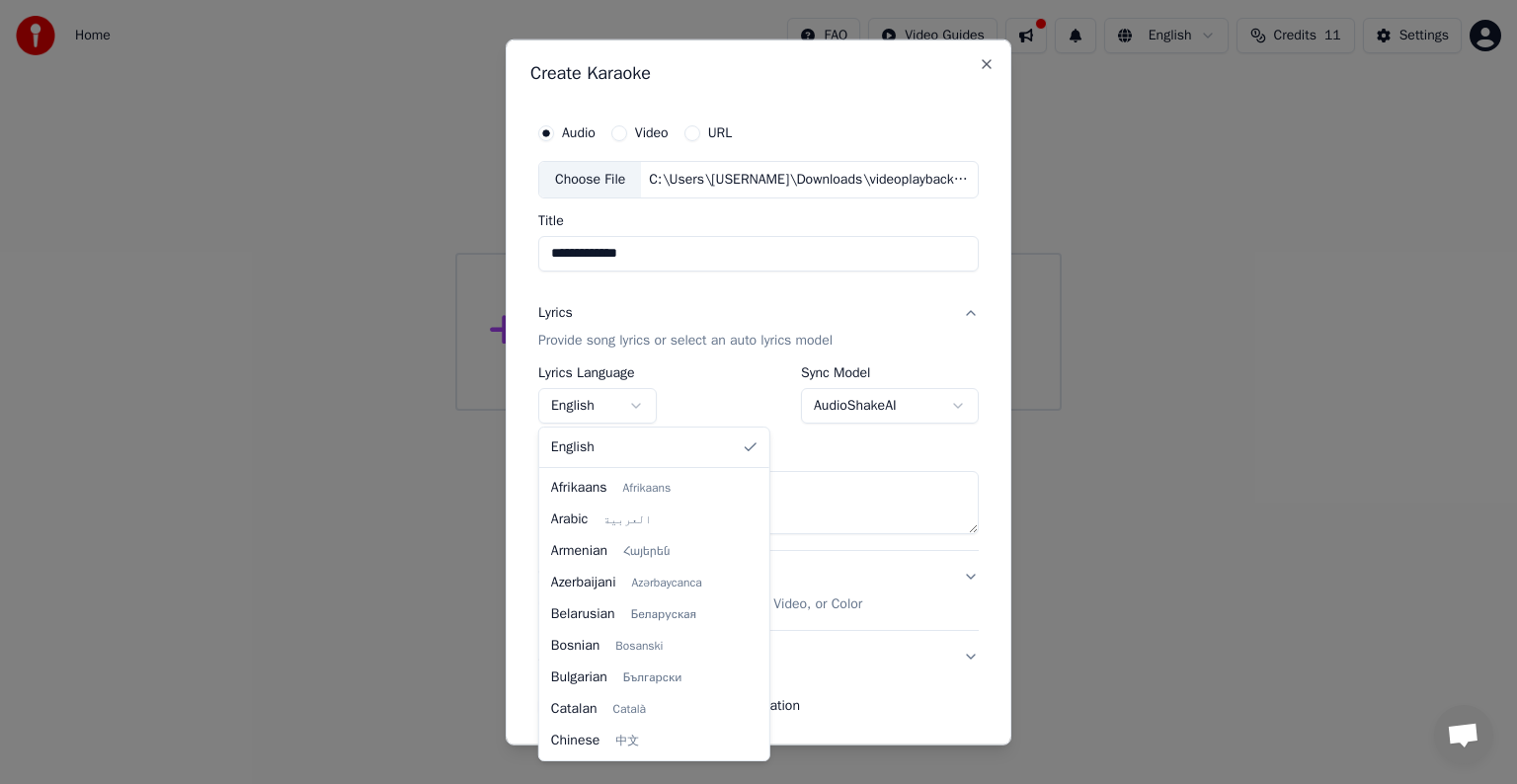 click on "**********" at bounding box center (758, 205) 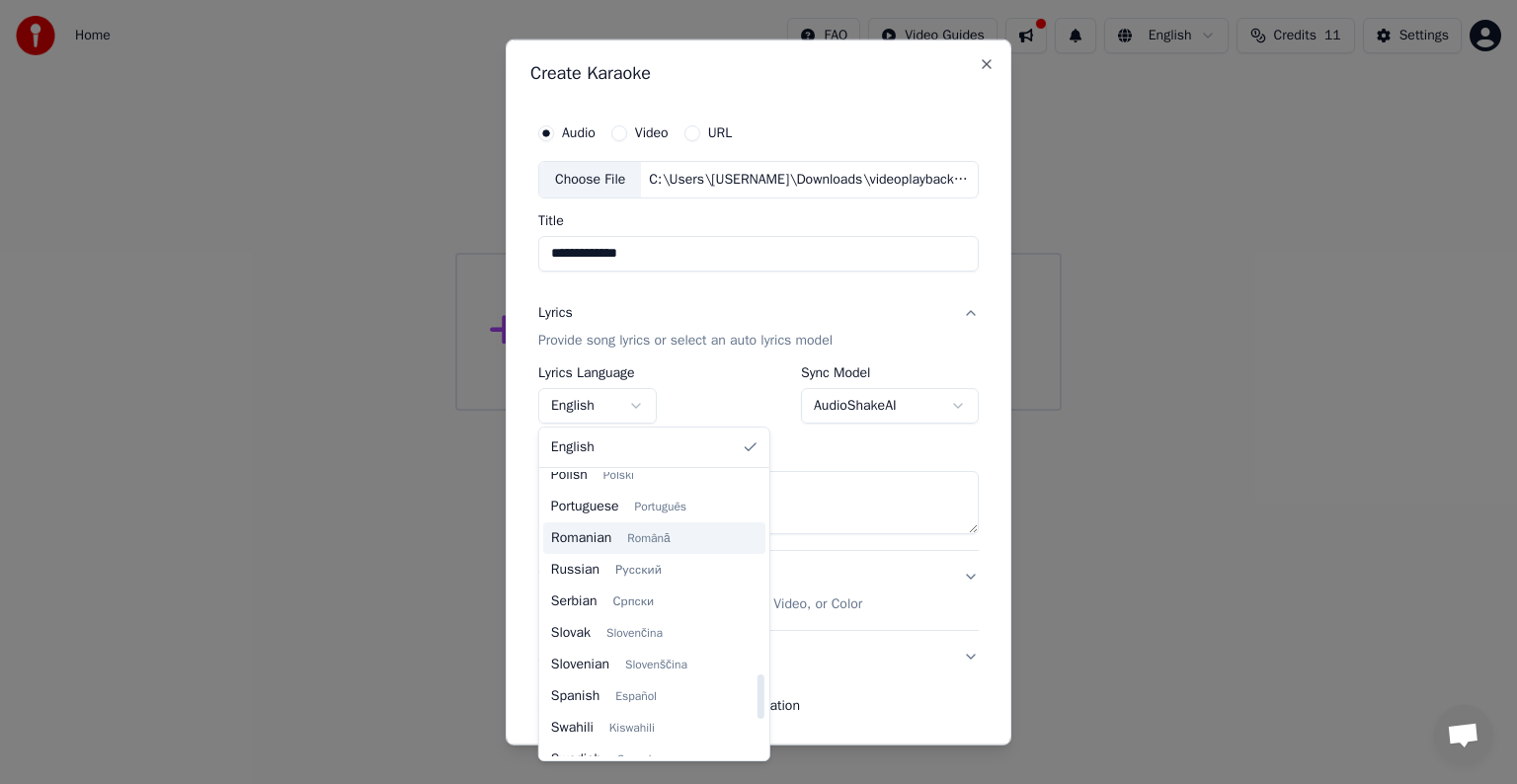 scroll, scrollTop: 1284, scrollLeft: 0, axis: vertical 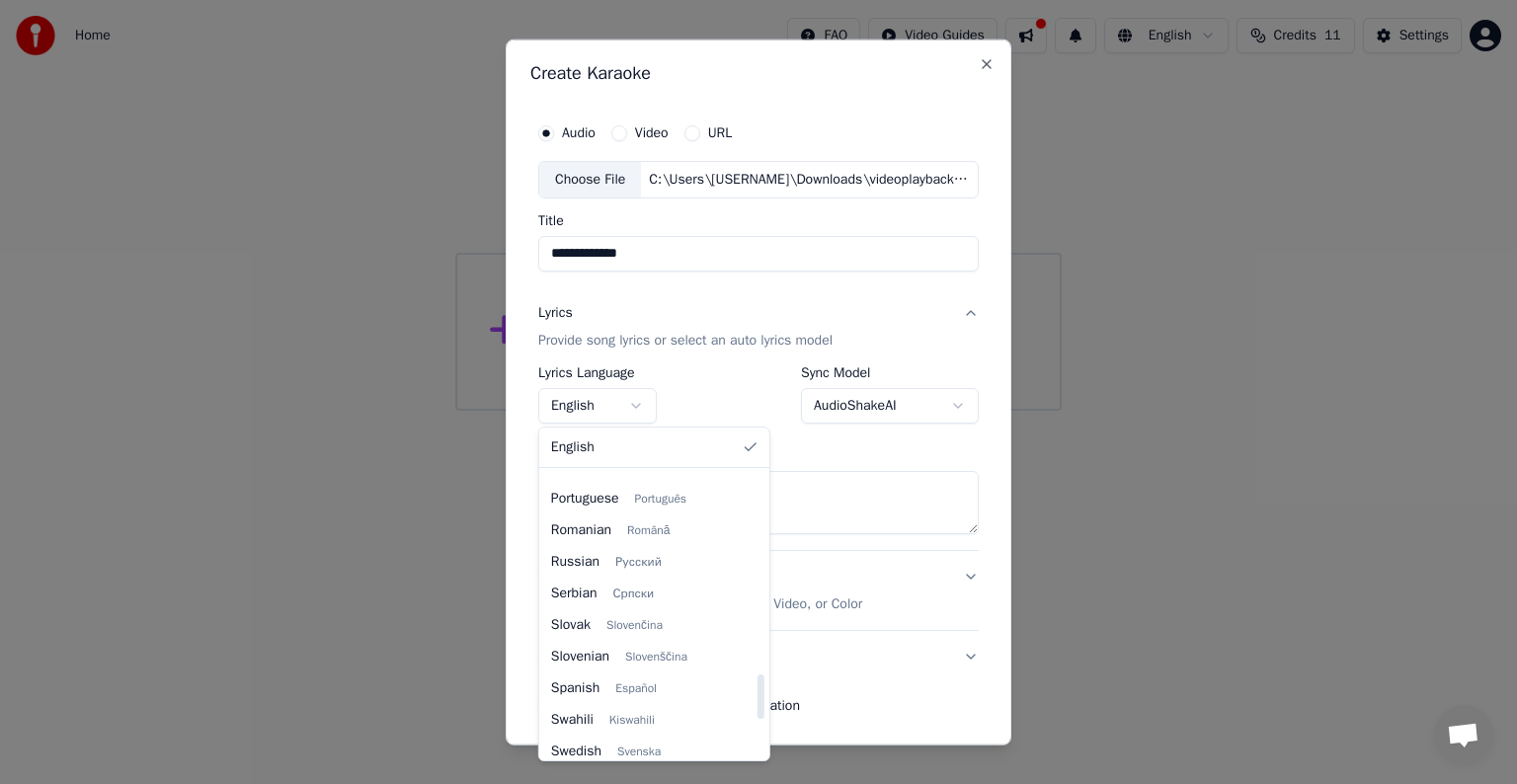 select on "**" 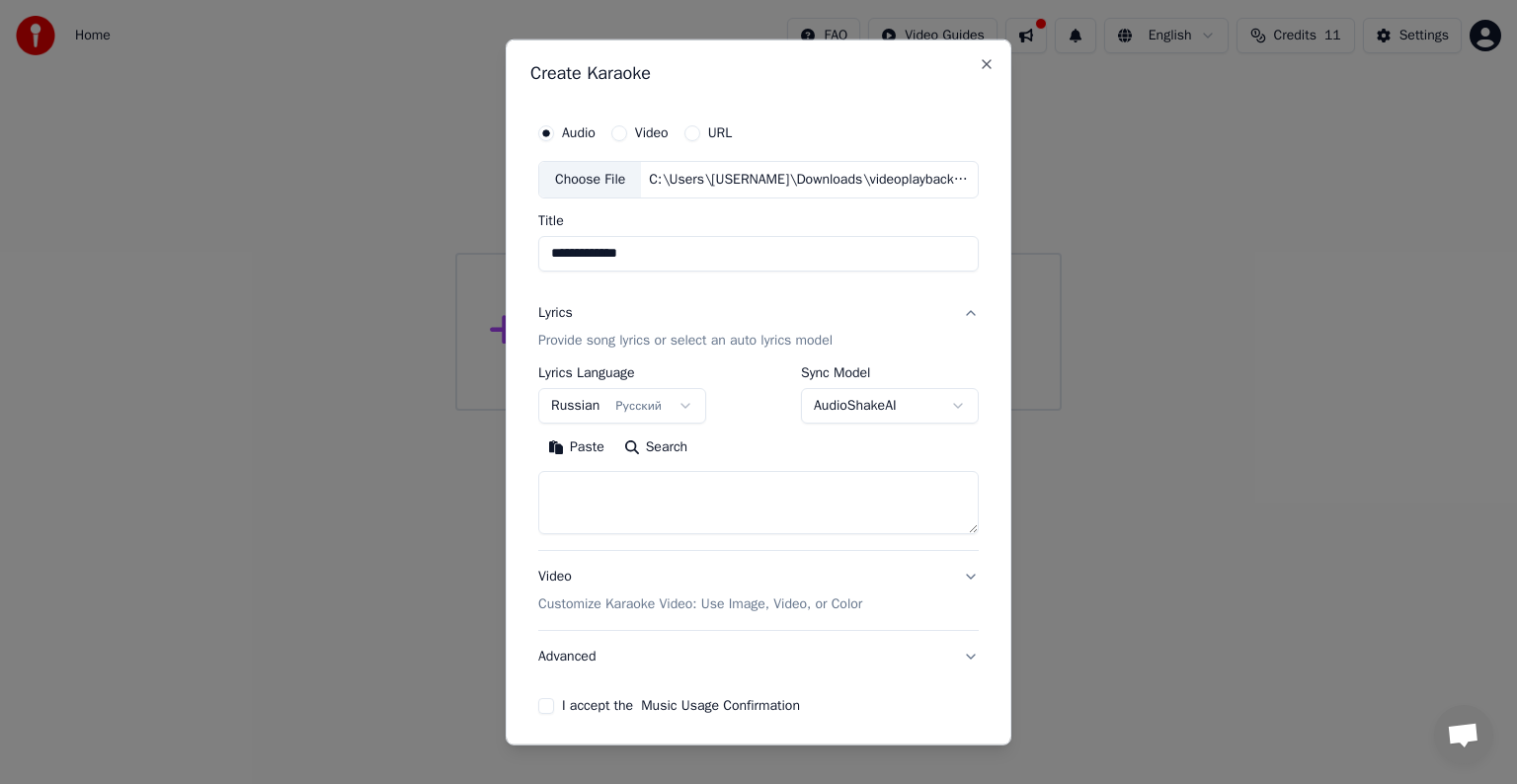paste on "**********" 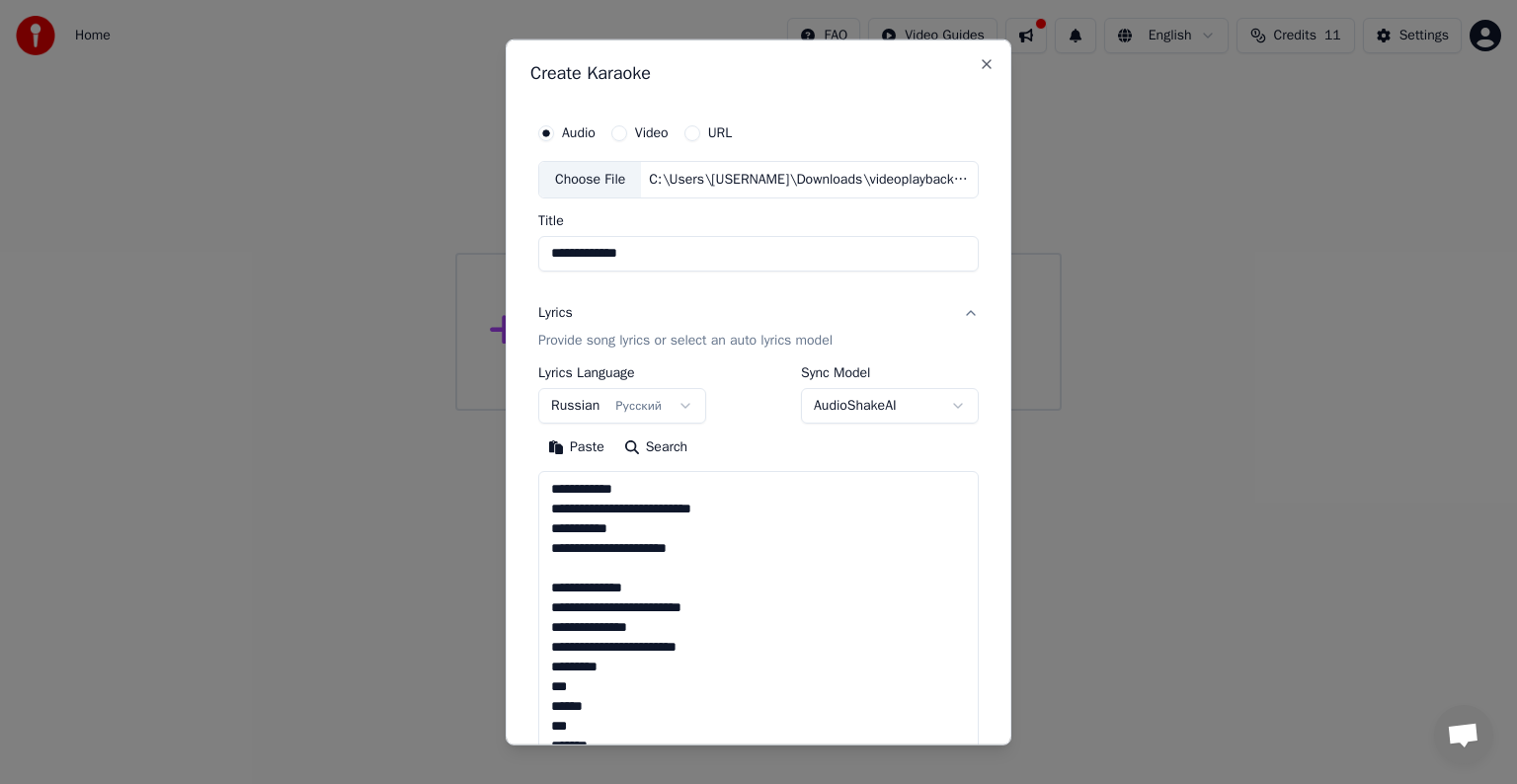 scroll, scrollTop: 873, scrollLeft: 0, axis: vertical 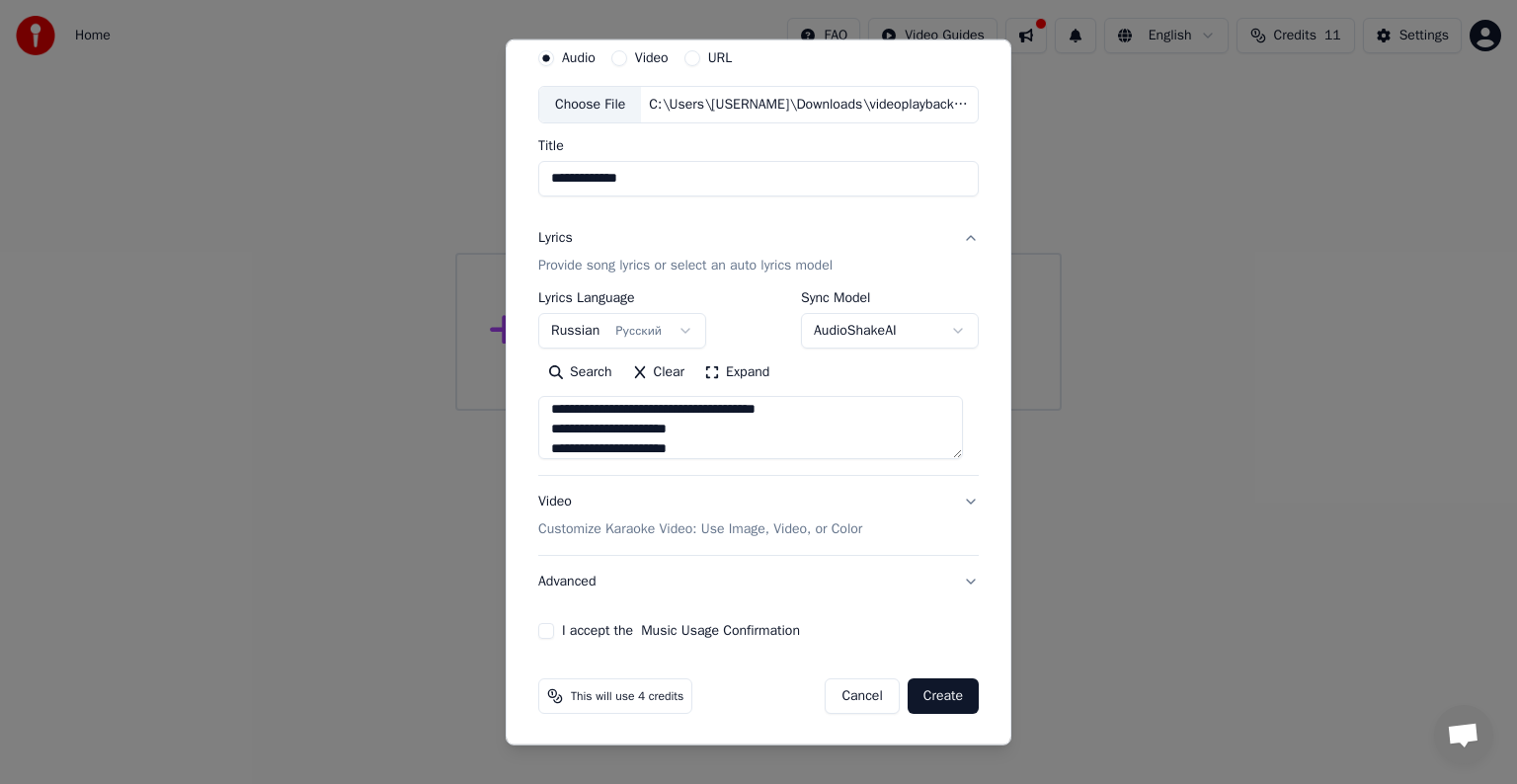 type on "**********" 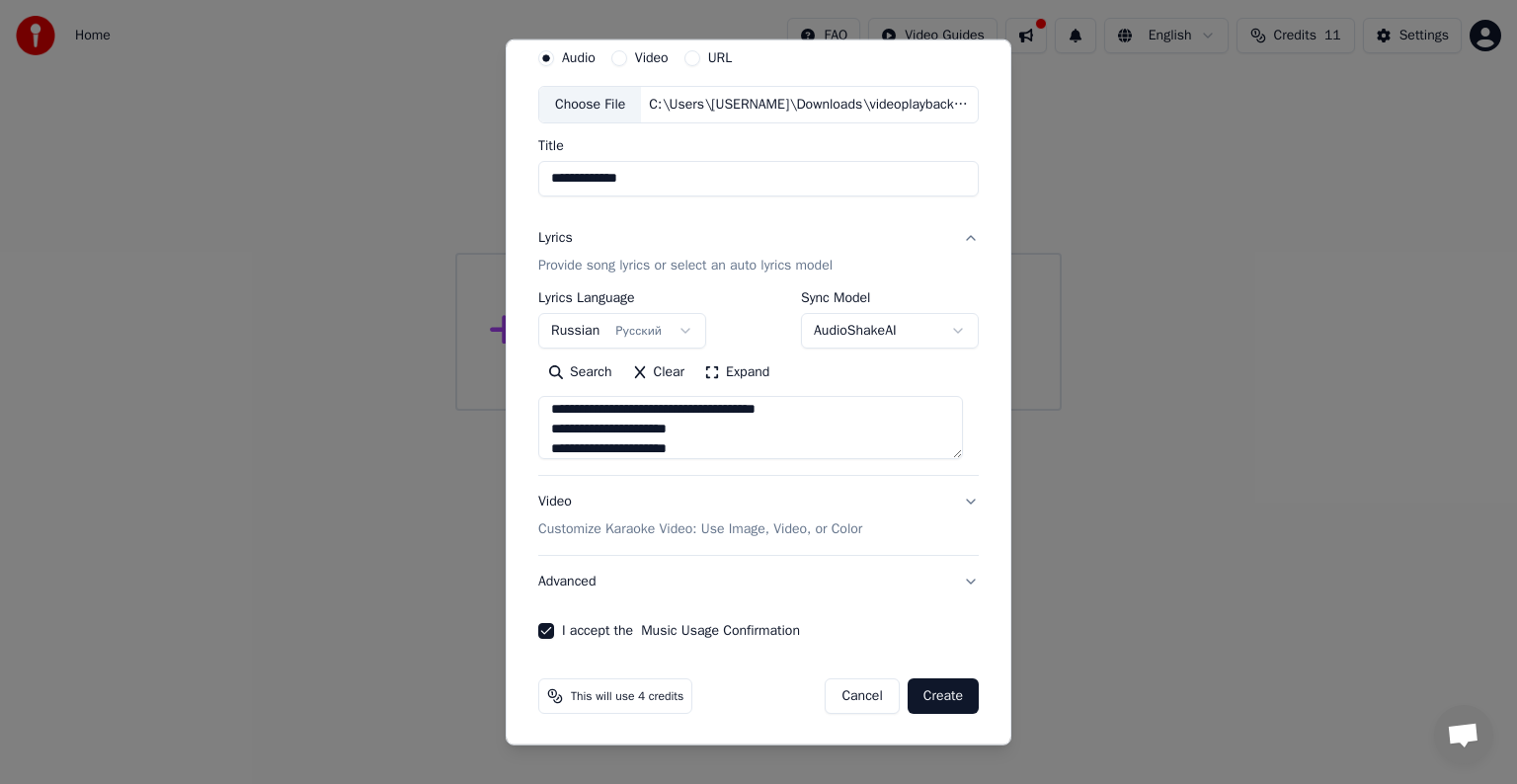 click on "Create" at bounding box center [943, 696] 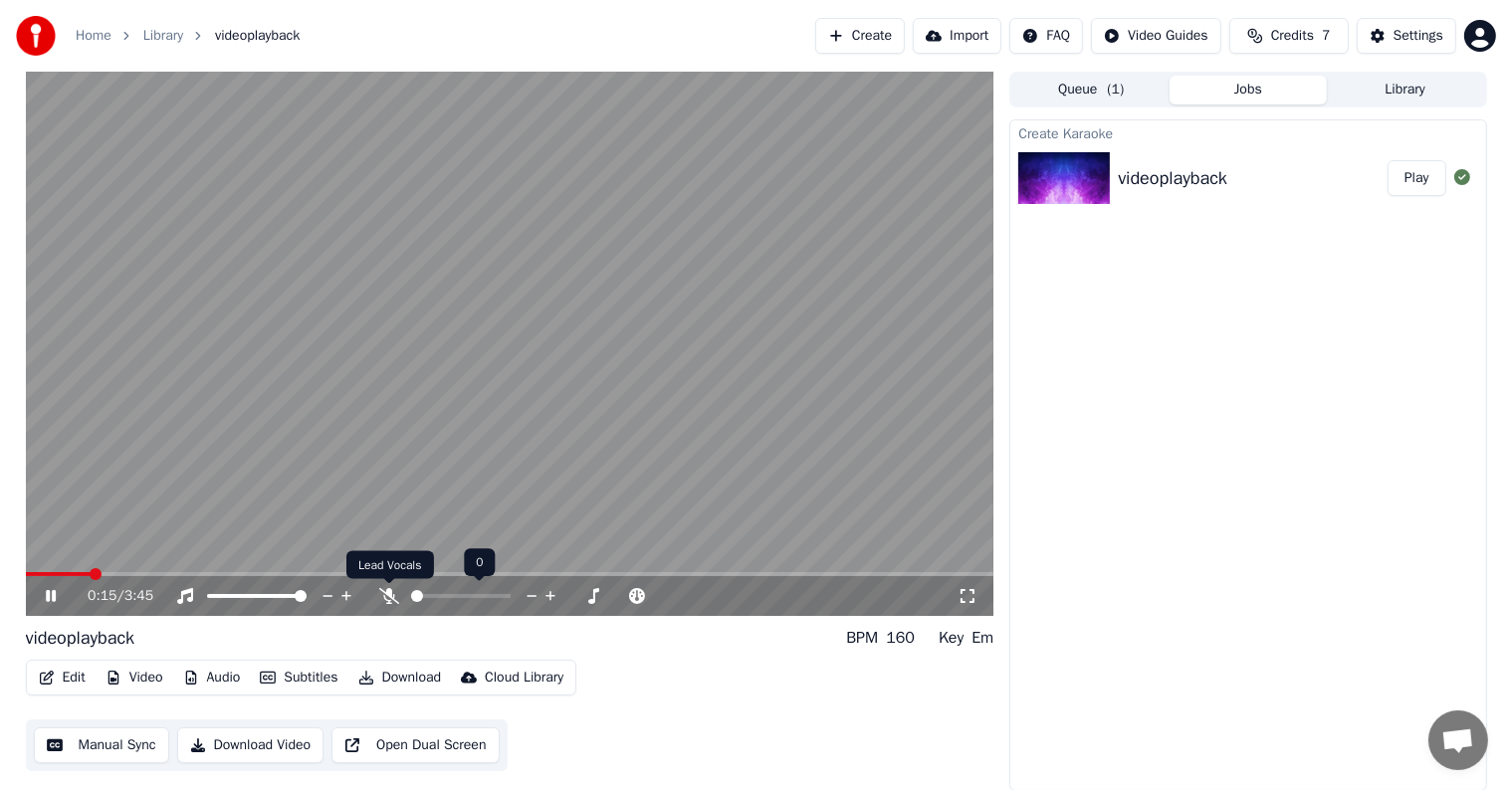 click 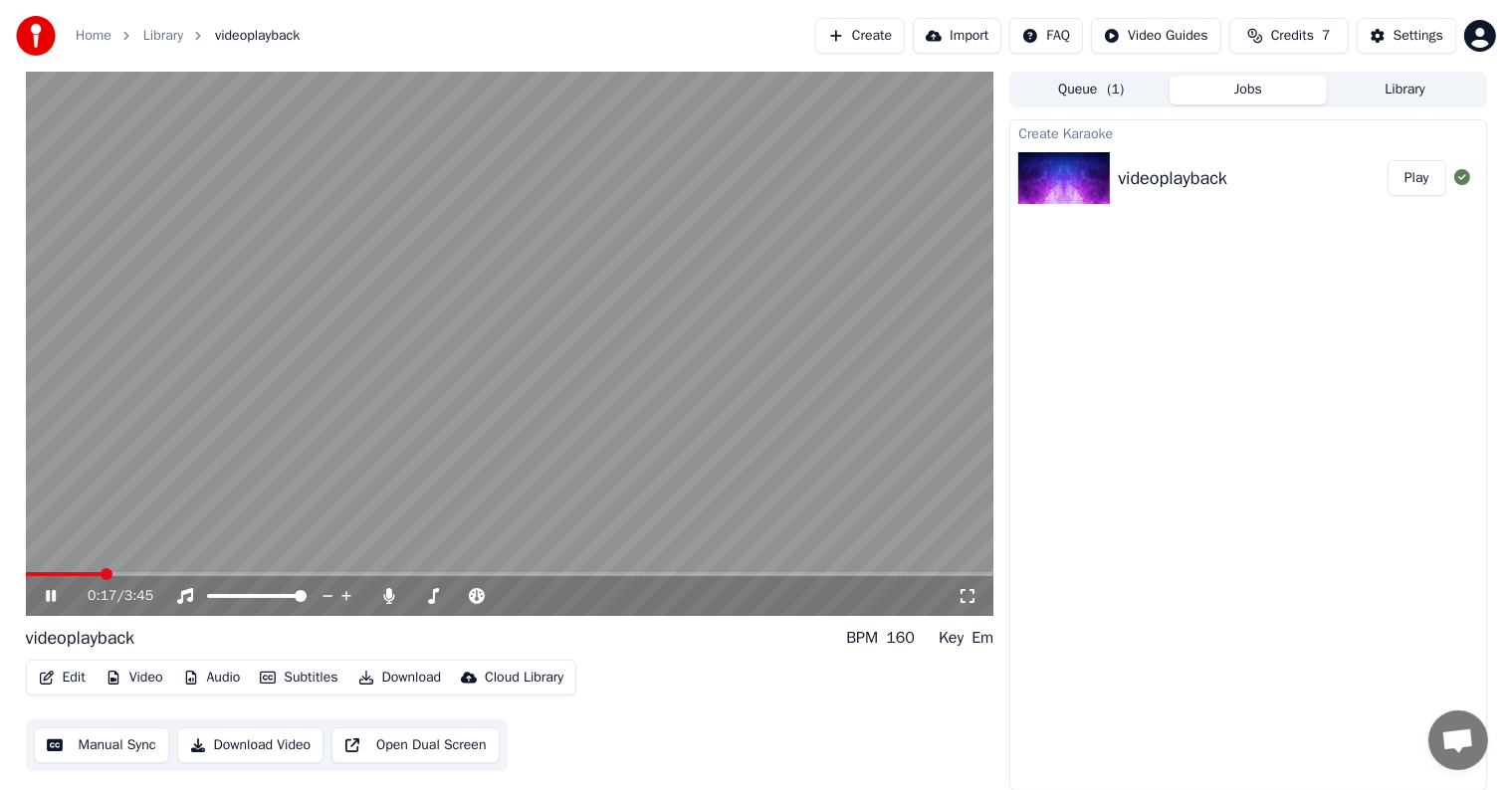 drag, startPoint x: 486, startPoint y: 611, endPoint x: 465, endPoint y: 613, distance: 21.095023 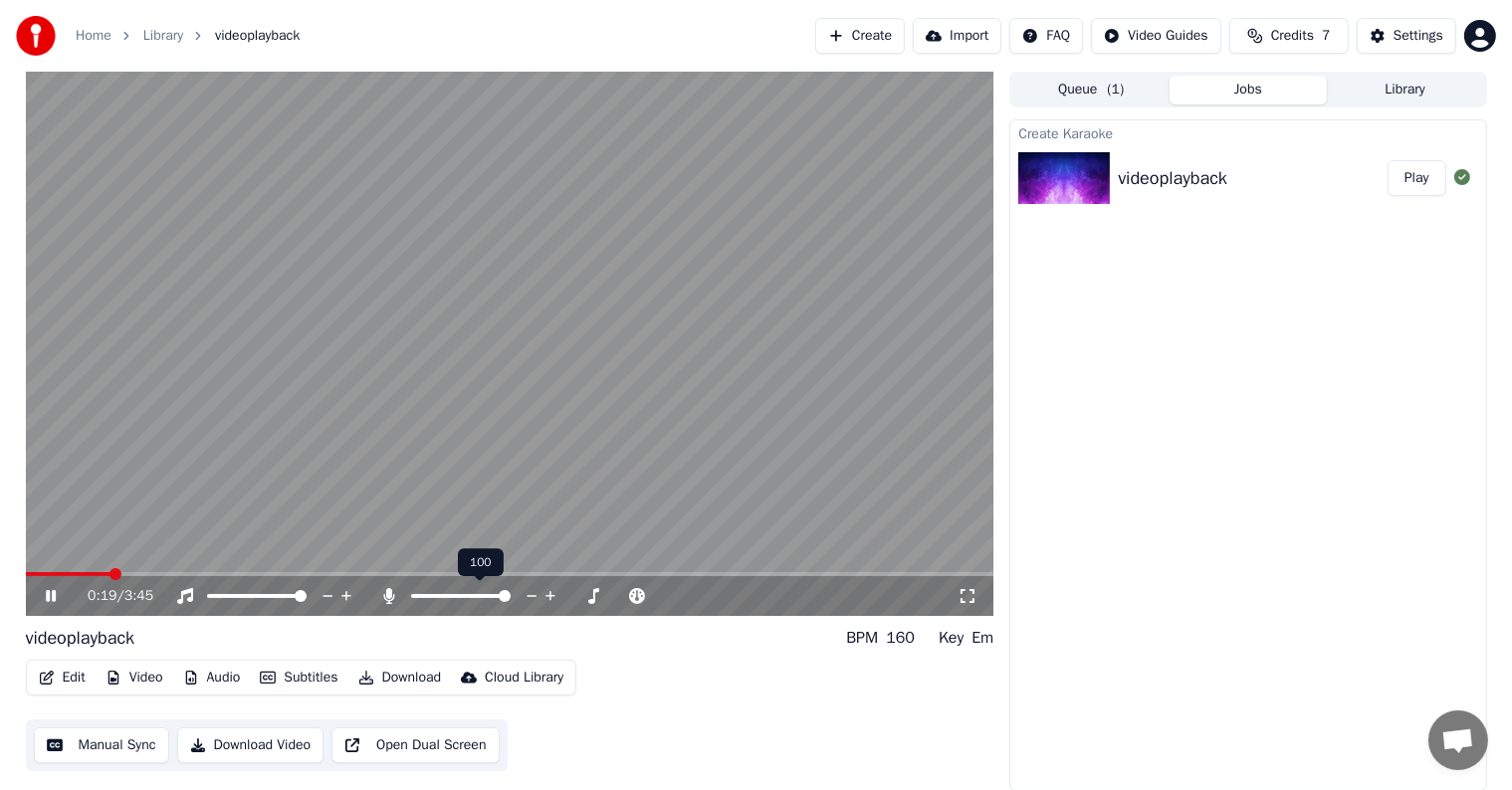 click at bounding box center (479, 596) 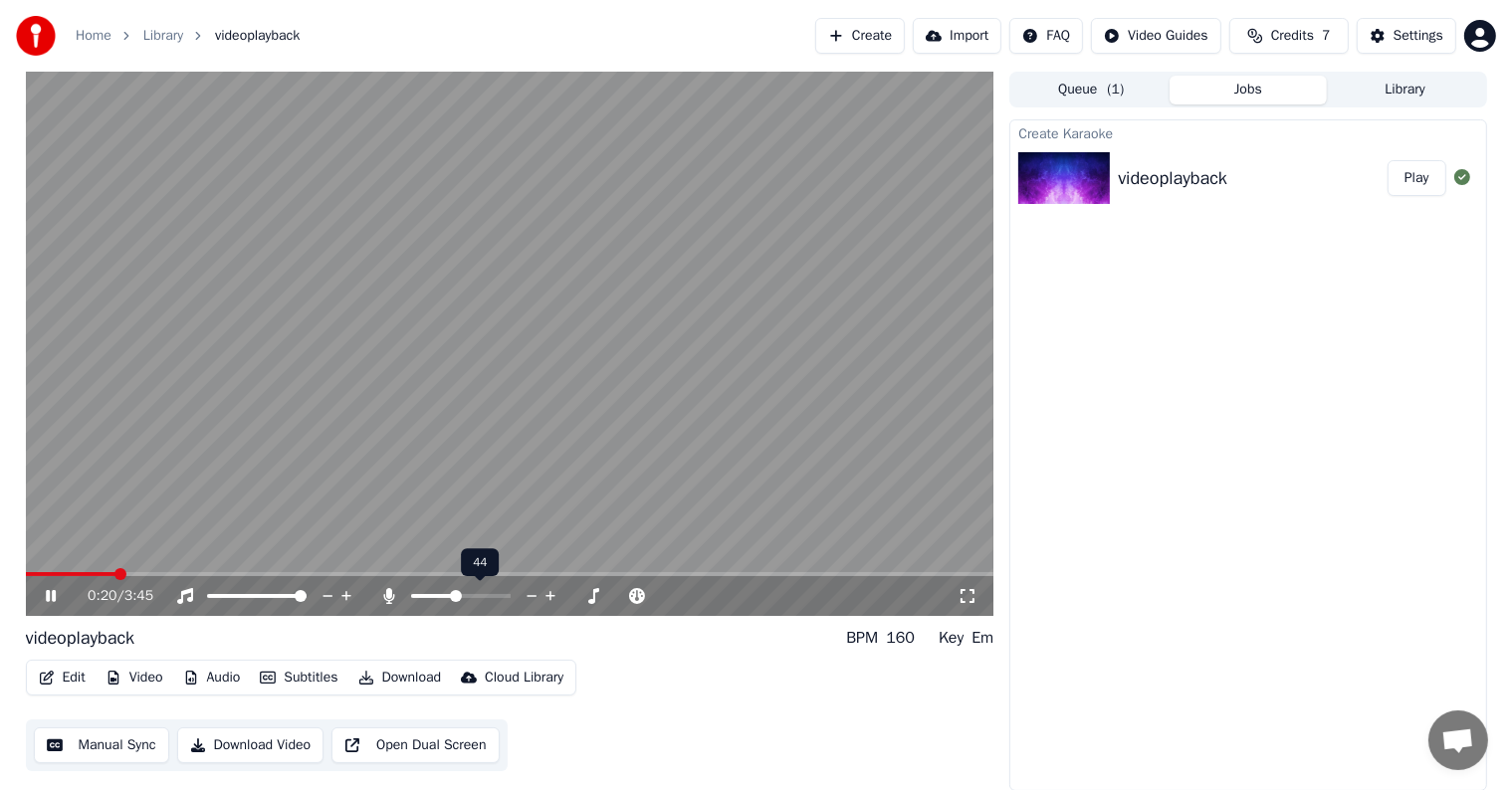 click at bounding box center (433, 596) 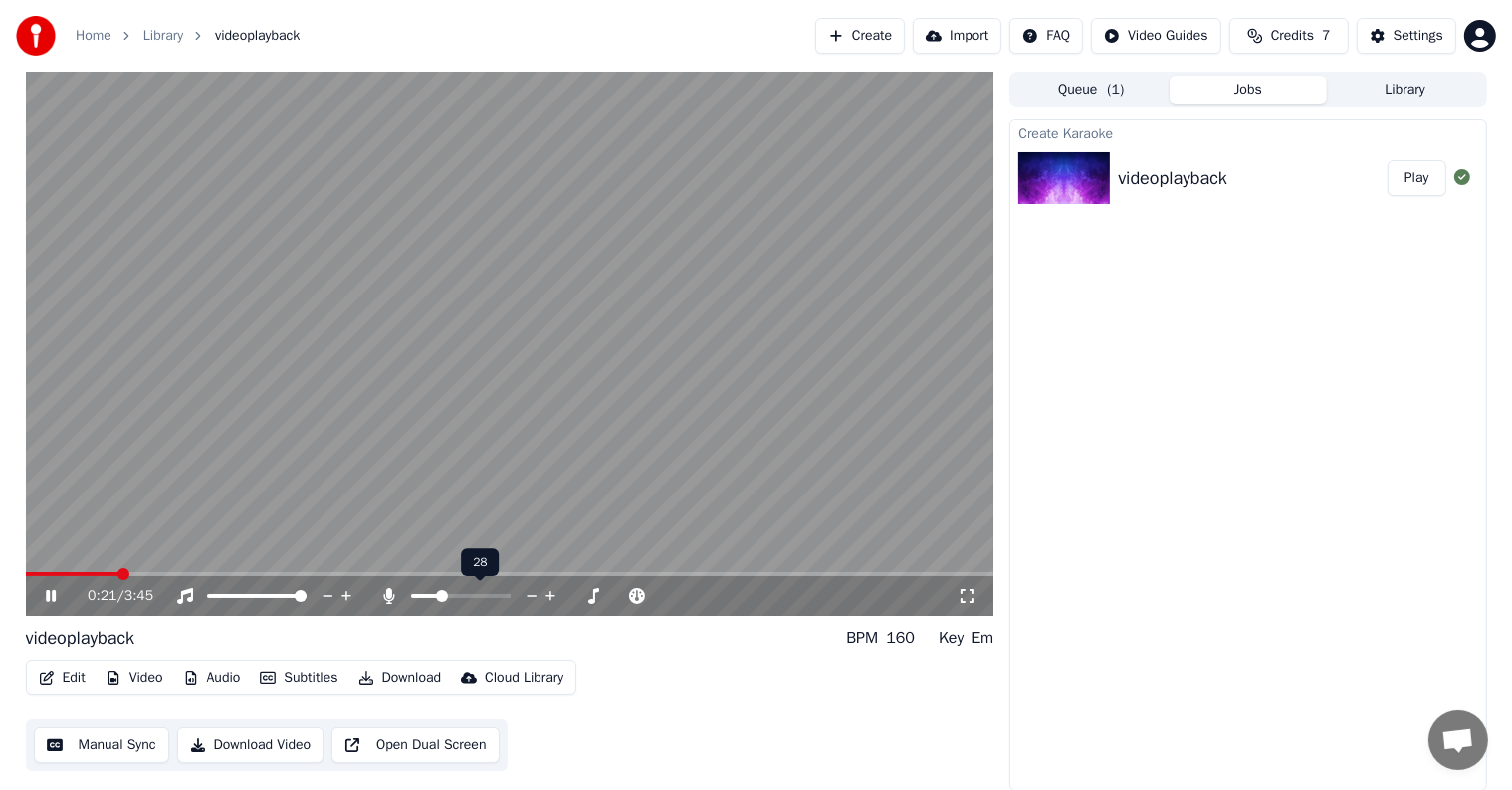 click at bounding box center (425, 596) 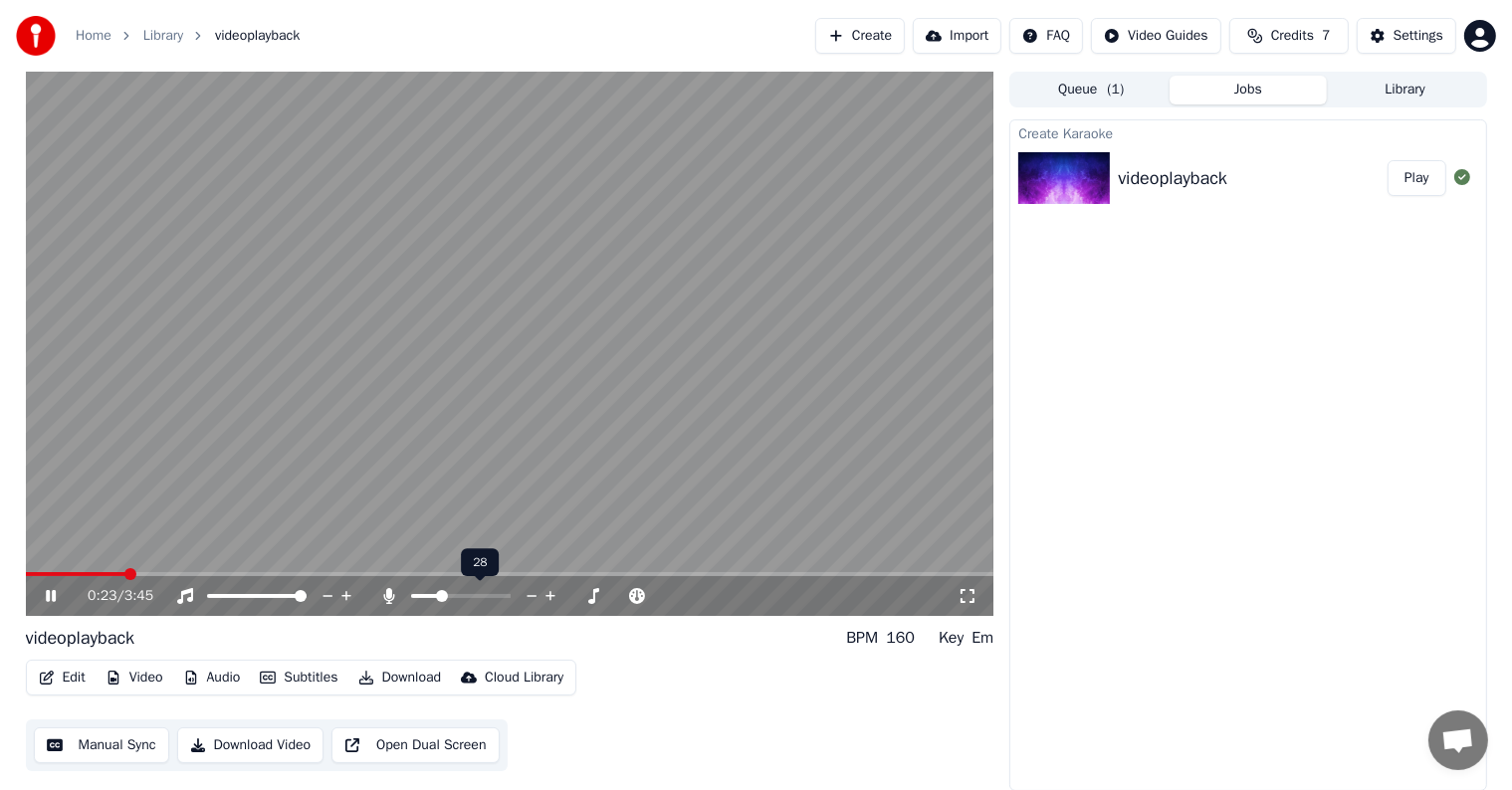 click at bounding box center (479, 596) 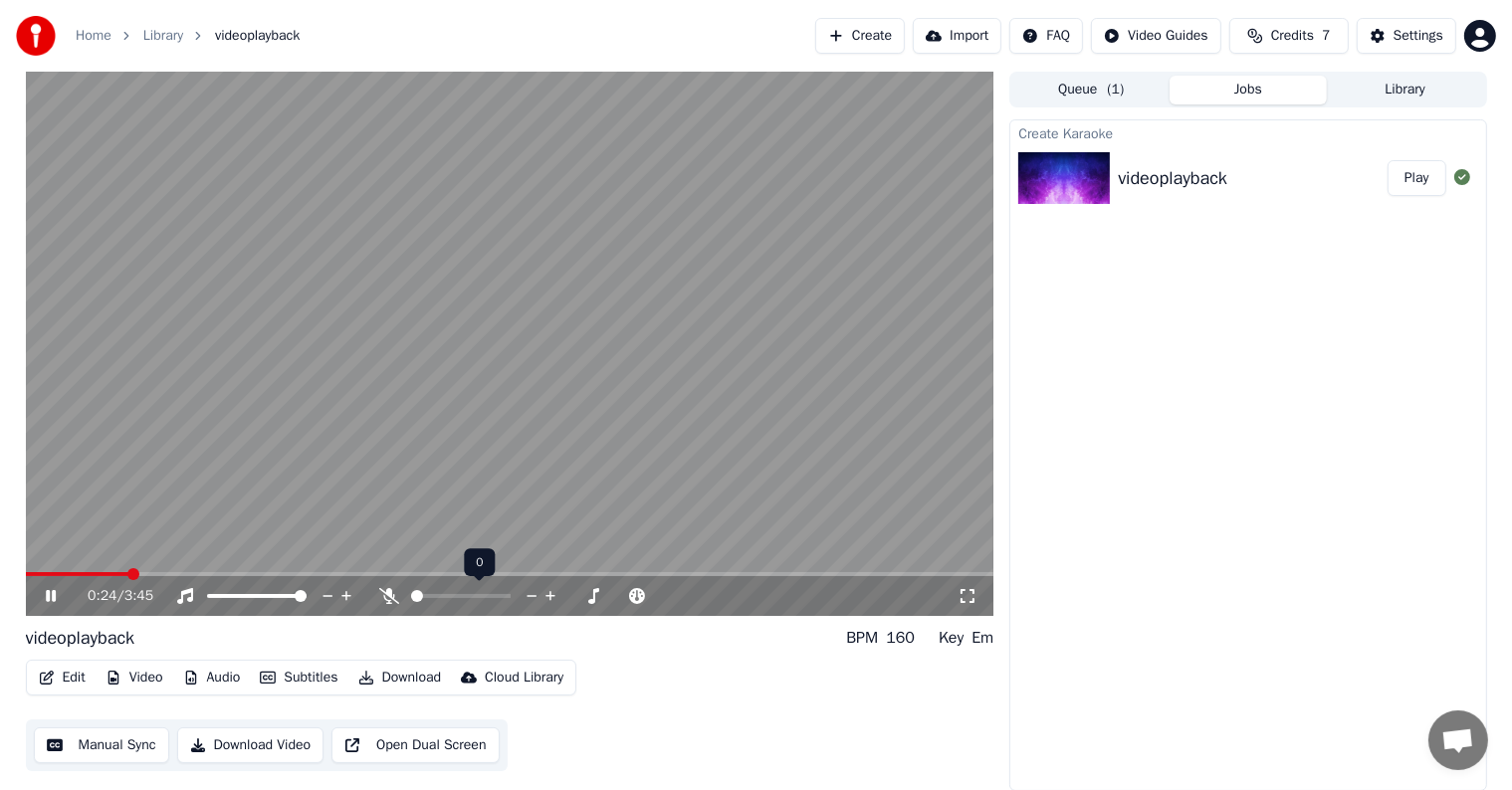 click at bounding box center [411, 596] 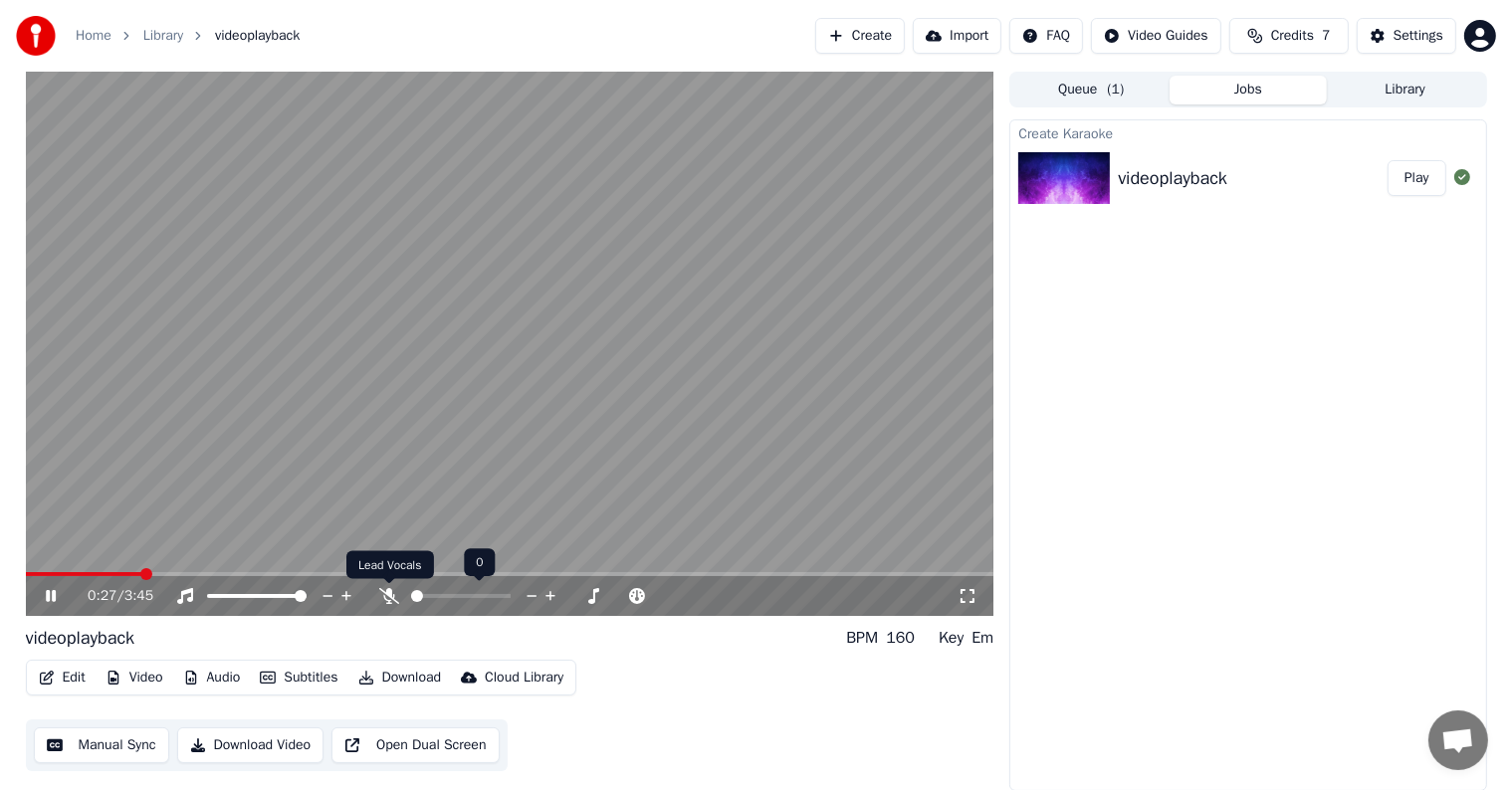 click 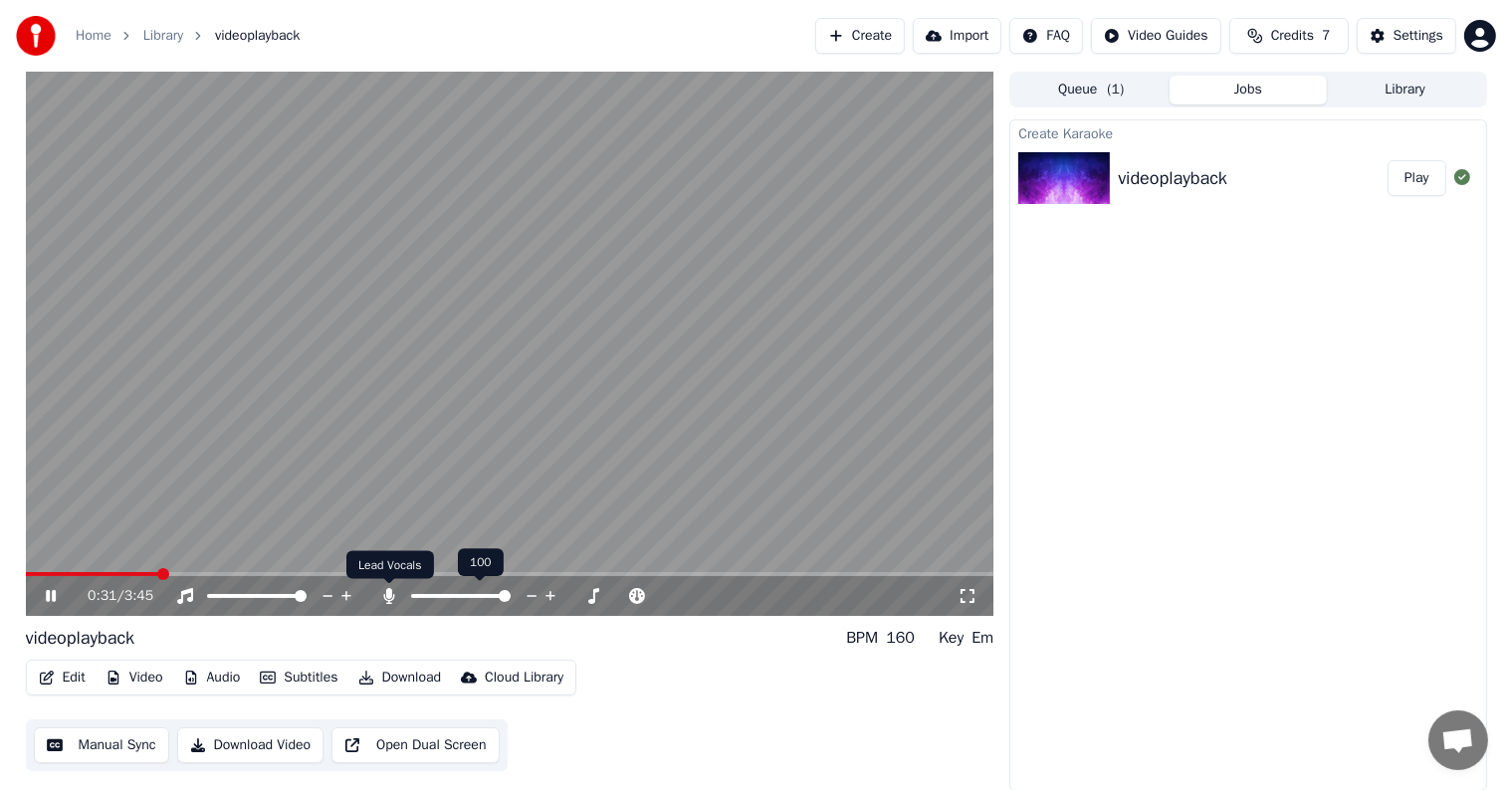 click 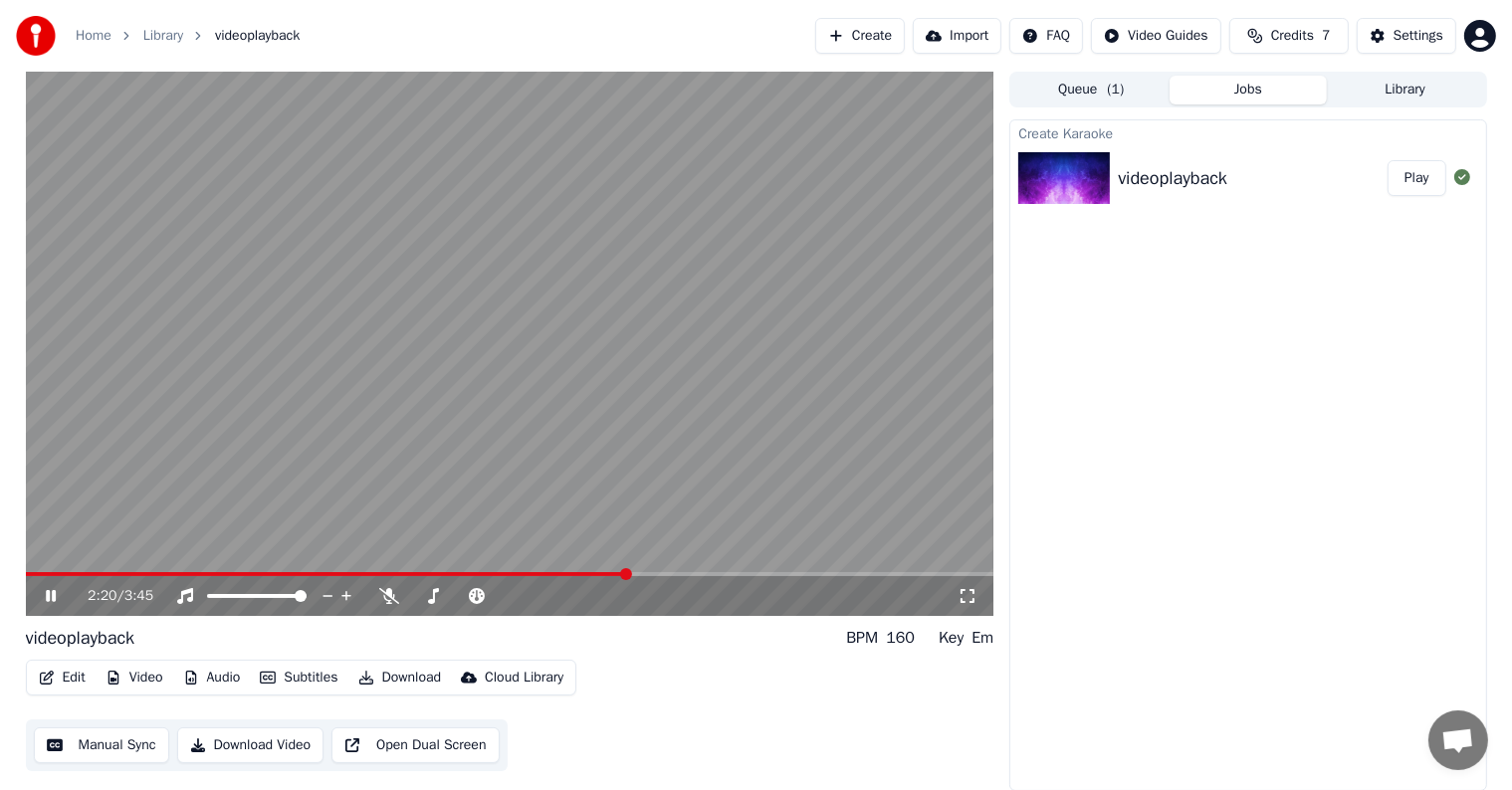 click at bounding box center (510, 574) 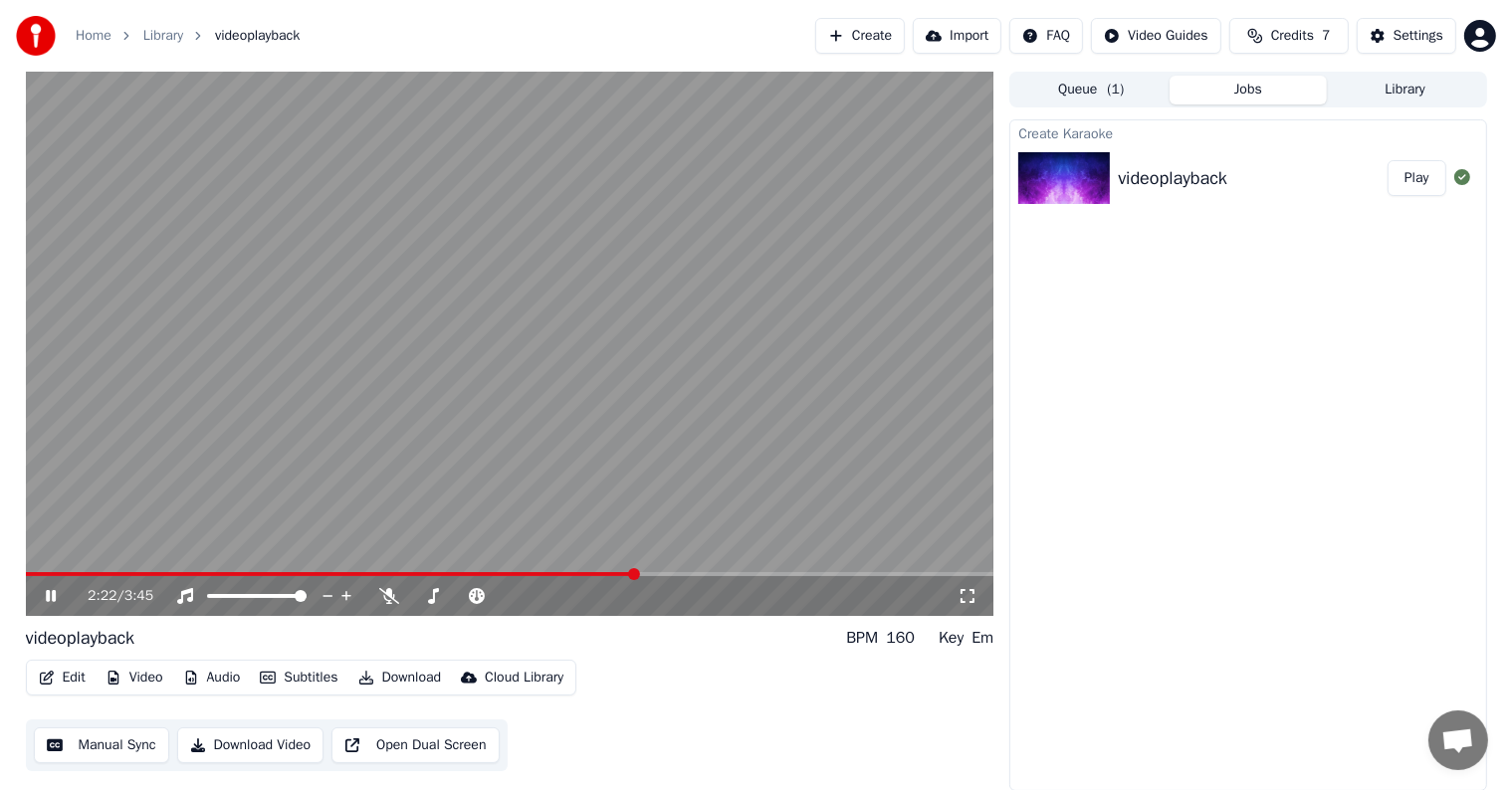click at bounding box center (510, 574) 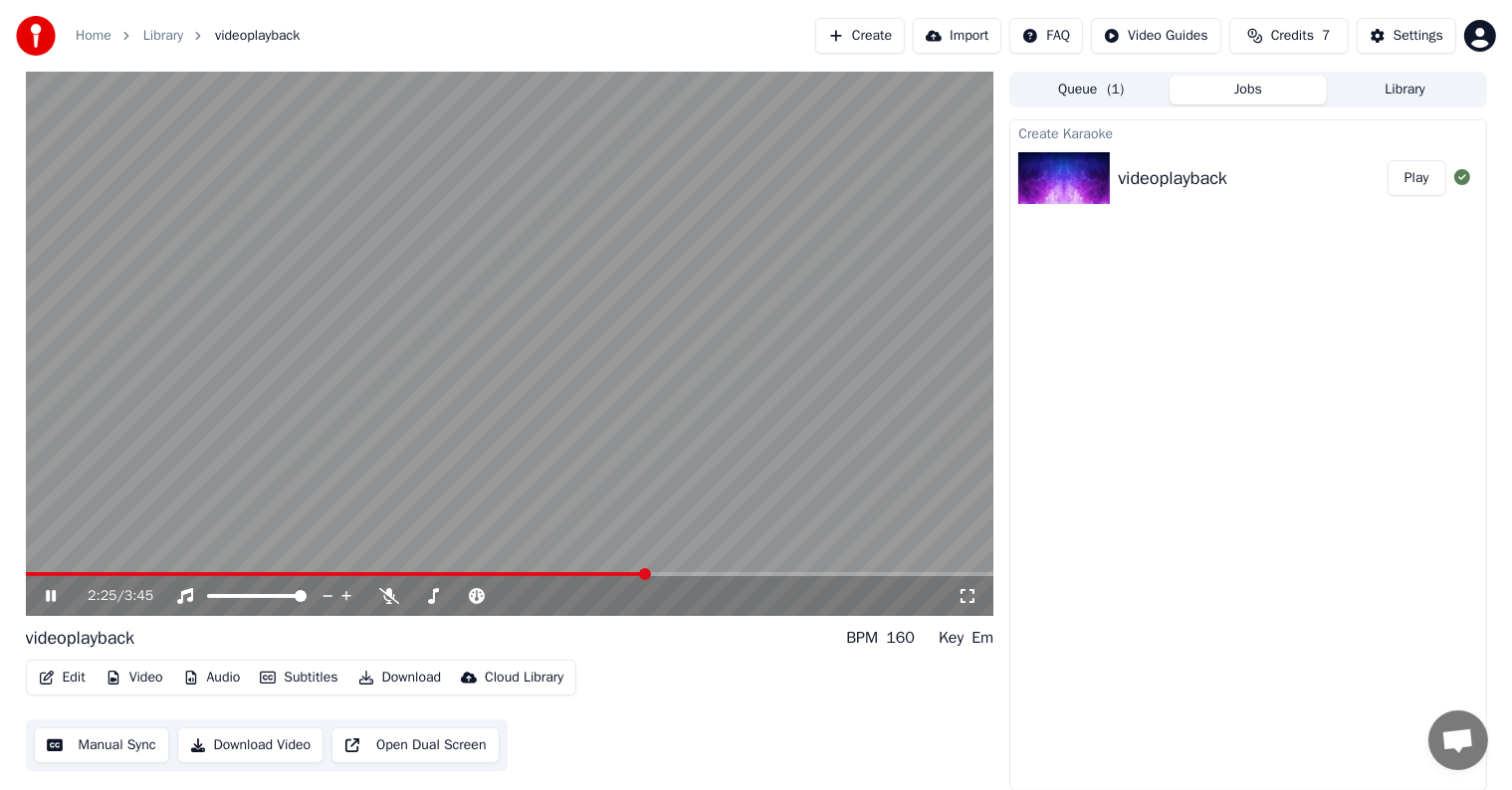 drag, startPoint x: 661, startPoint y: 569, endPoint x: 693, endPoint y: 578, distance: 33.24154 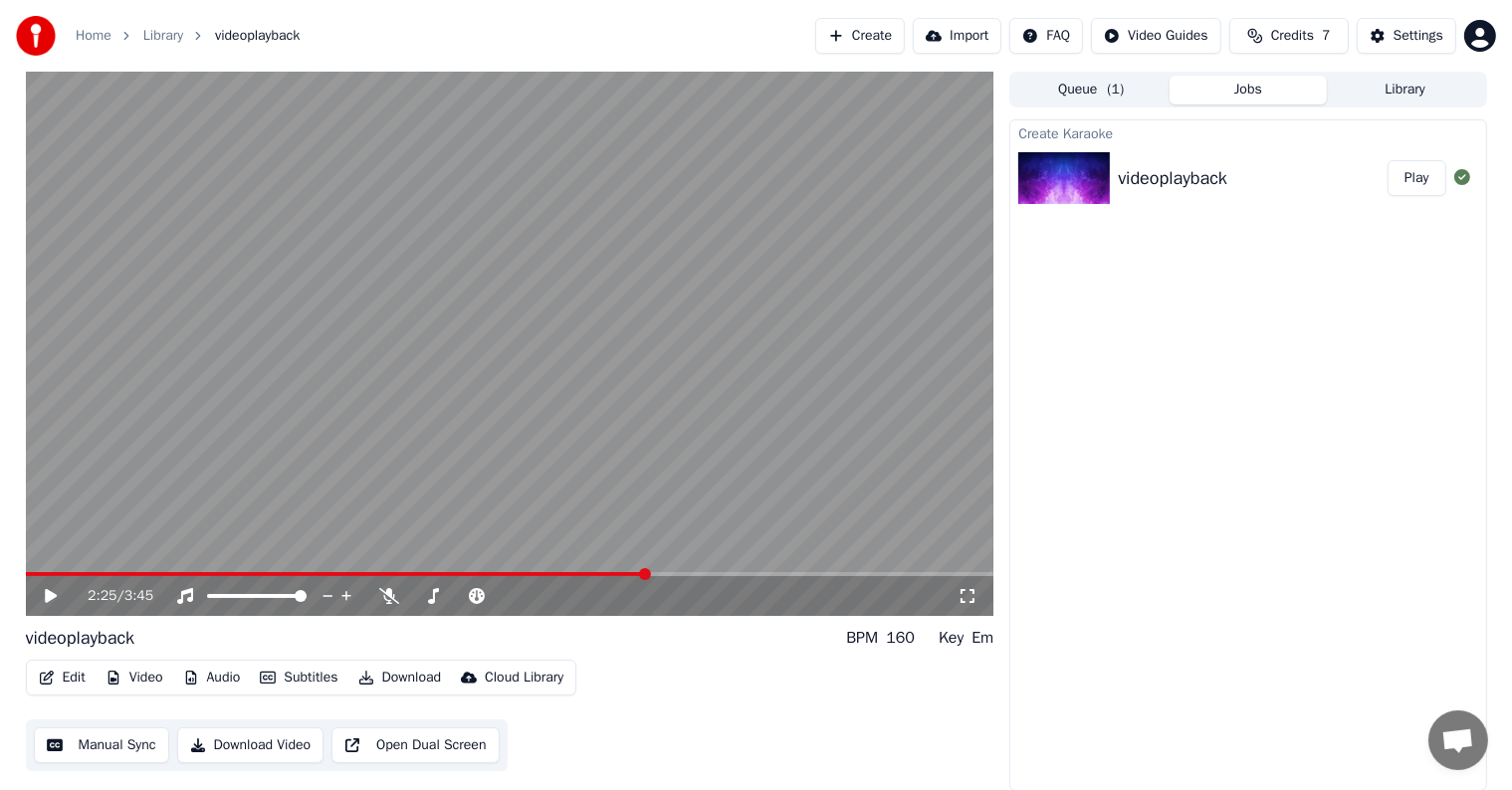 click on "2:25  /  3:45" at bounding box center (510, 596) 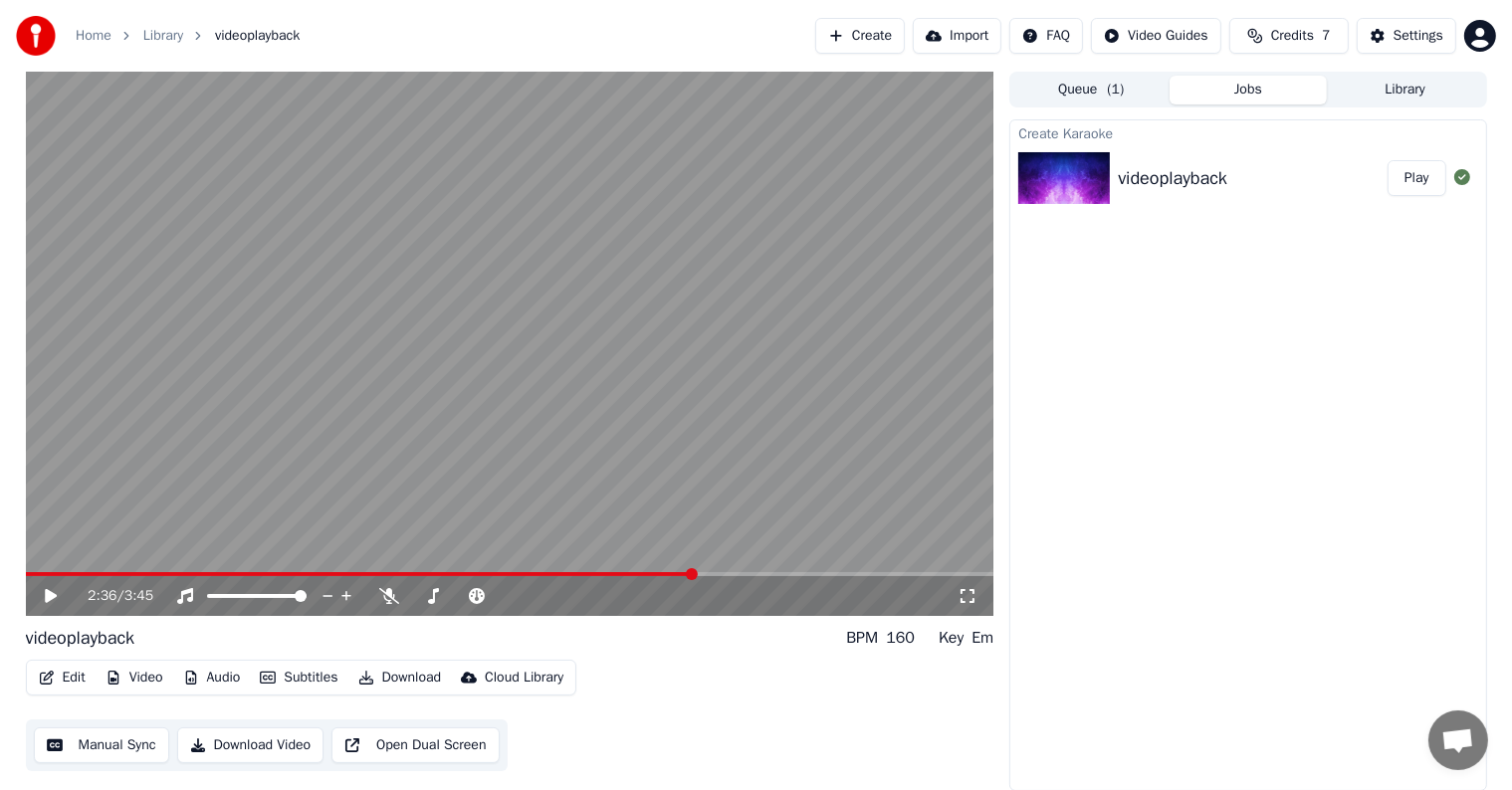 click at bounding box center [510, 574] 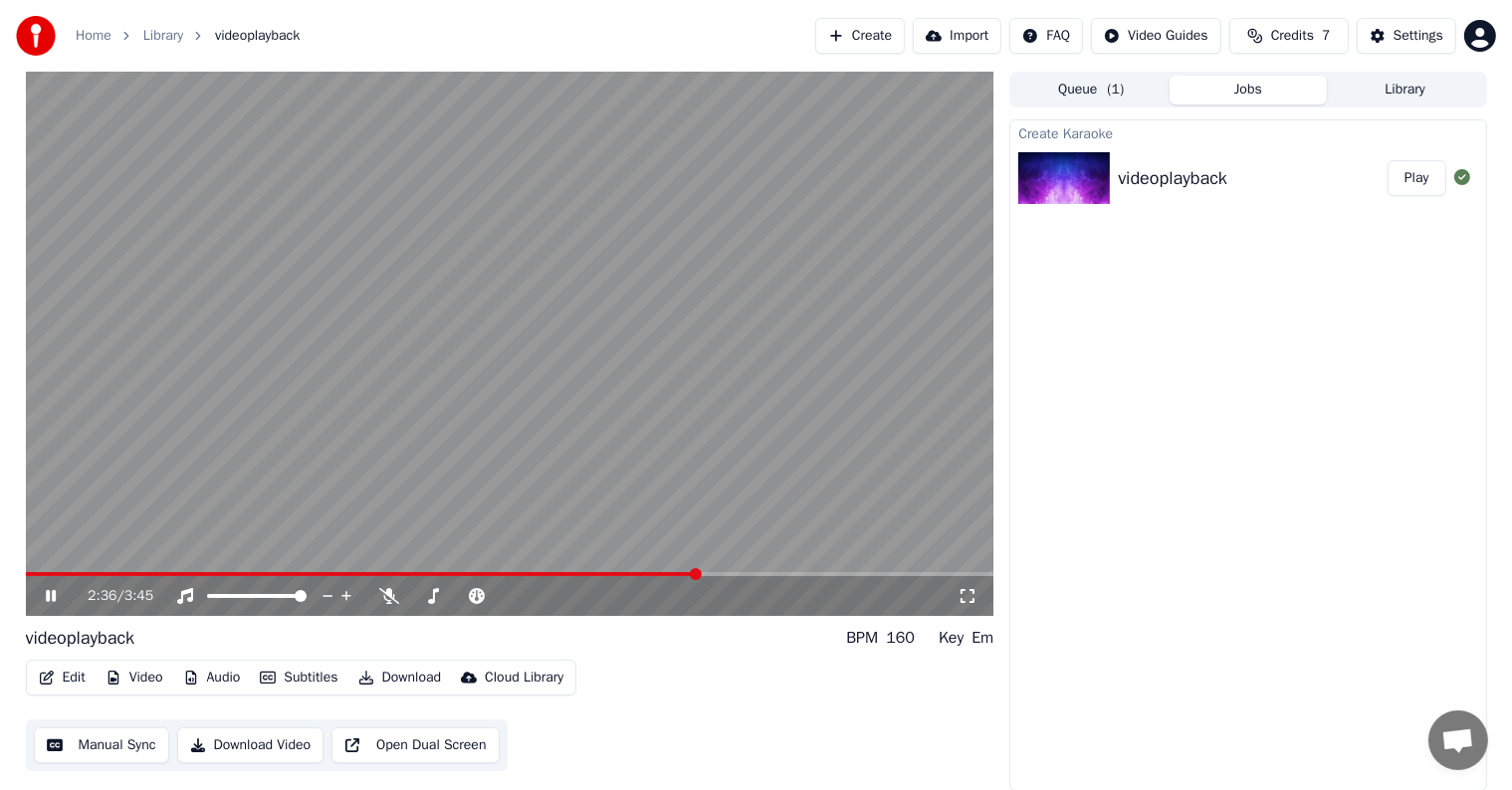 click on "2:36  /  3:45" at bounding box center [510, 596] 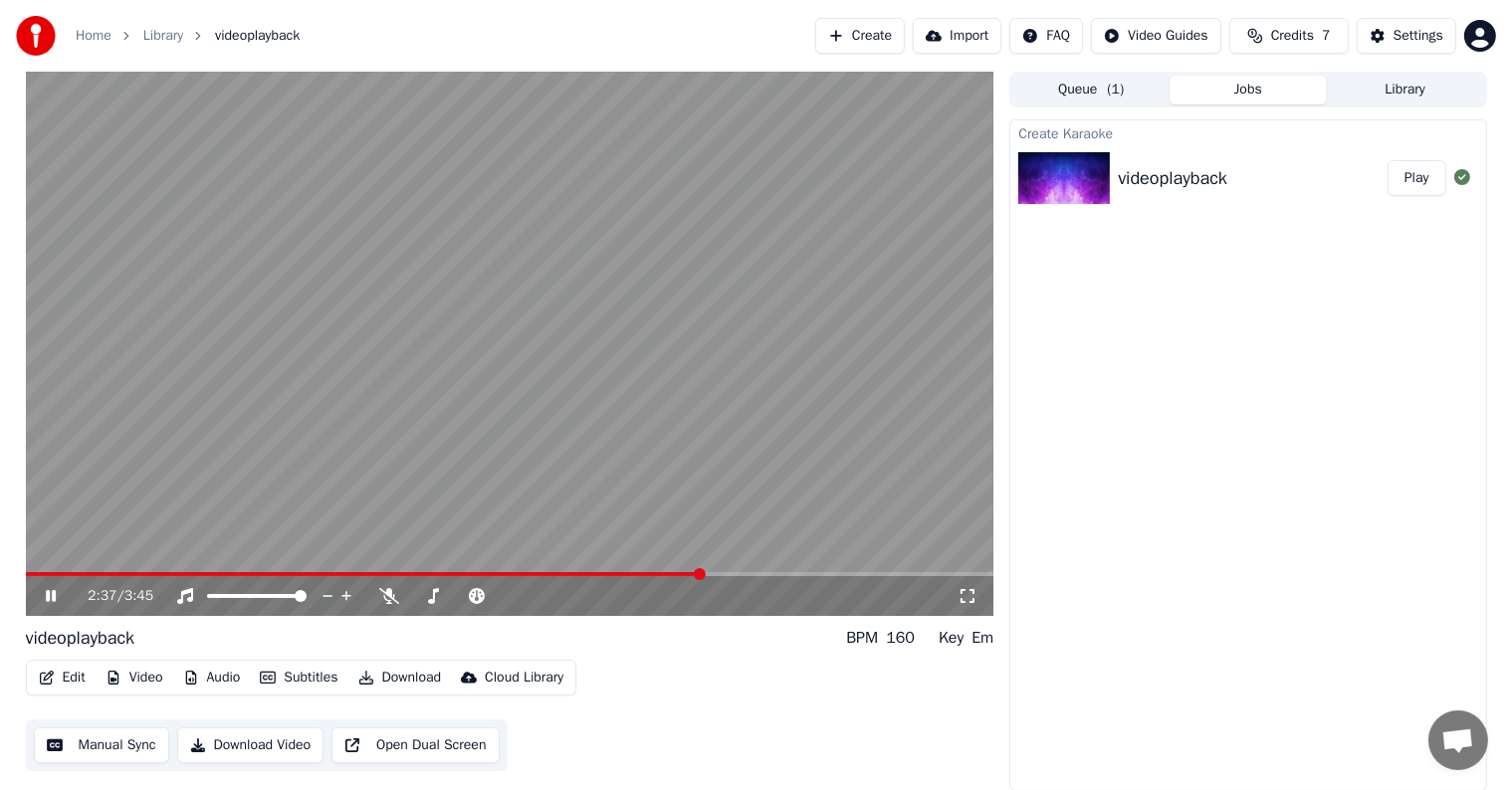 click on "2:37  /  3:45" at bounding box center (510, 596) 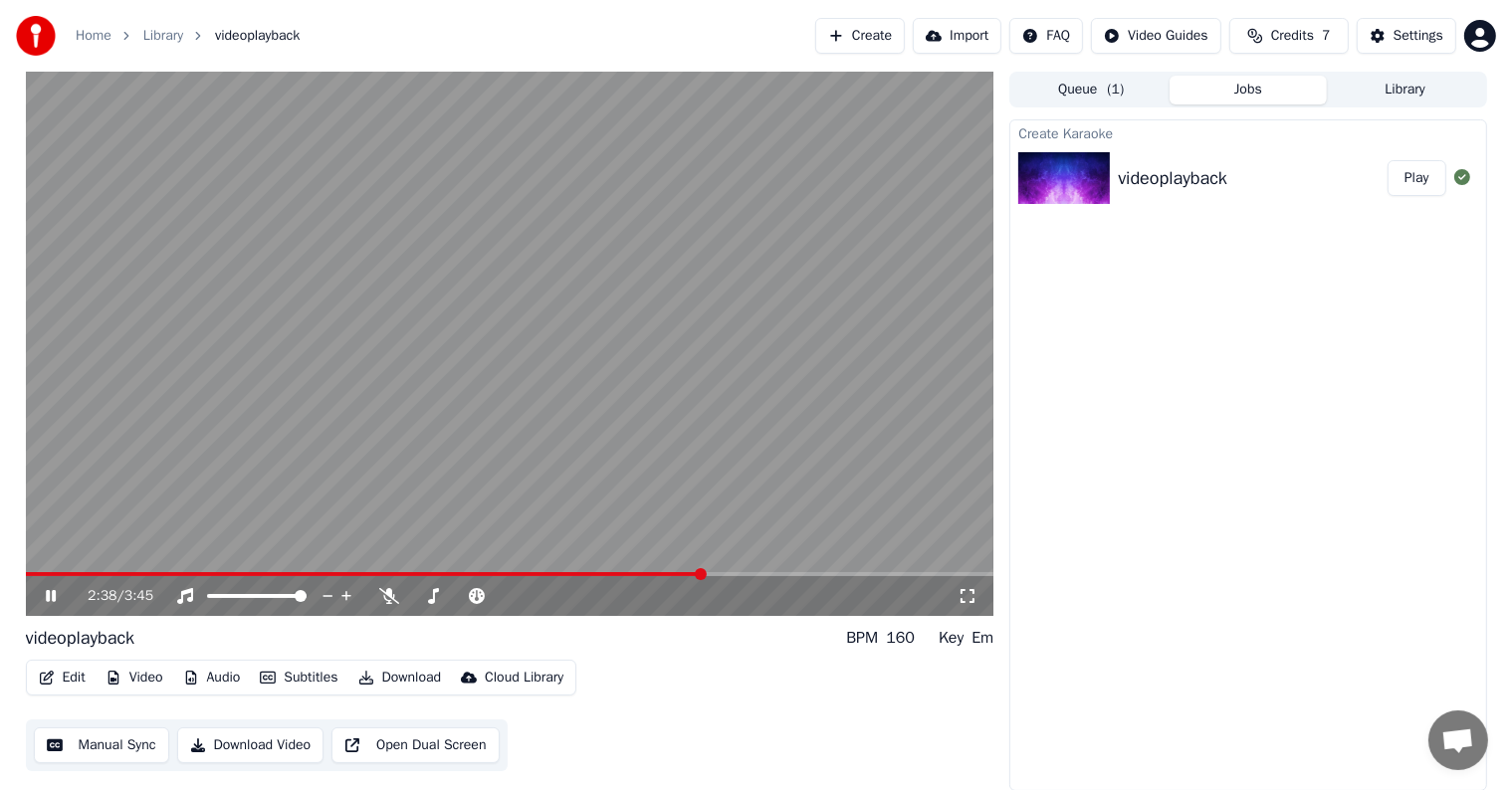 click at bounding box center [510, 574] 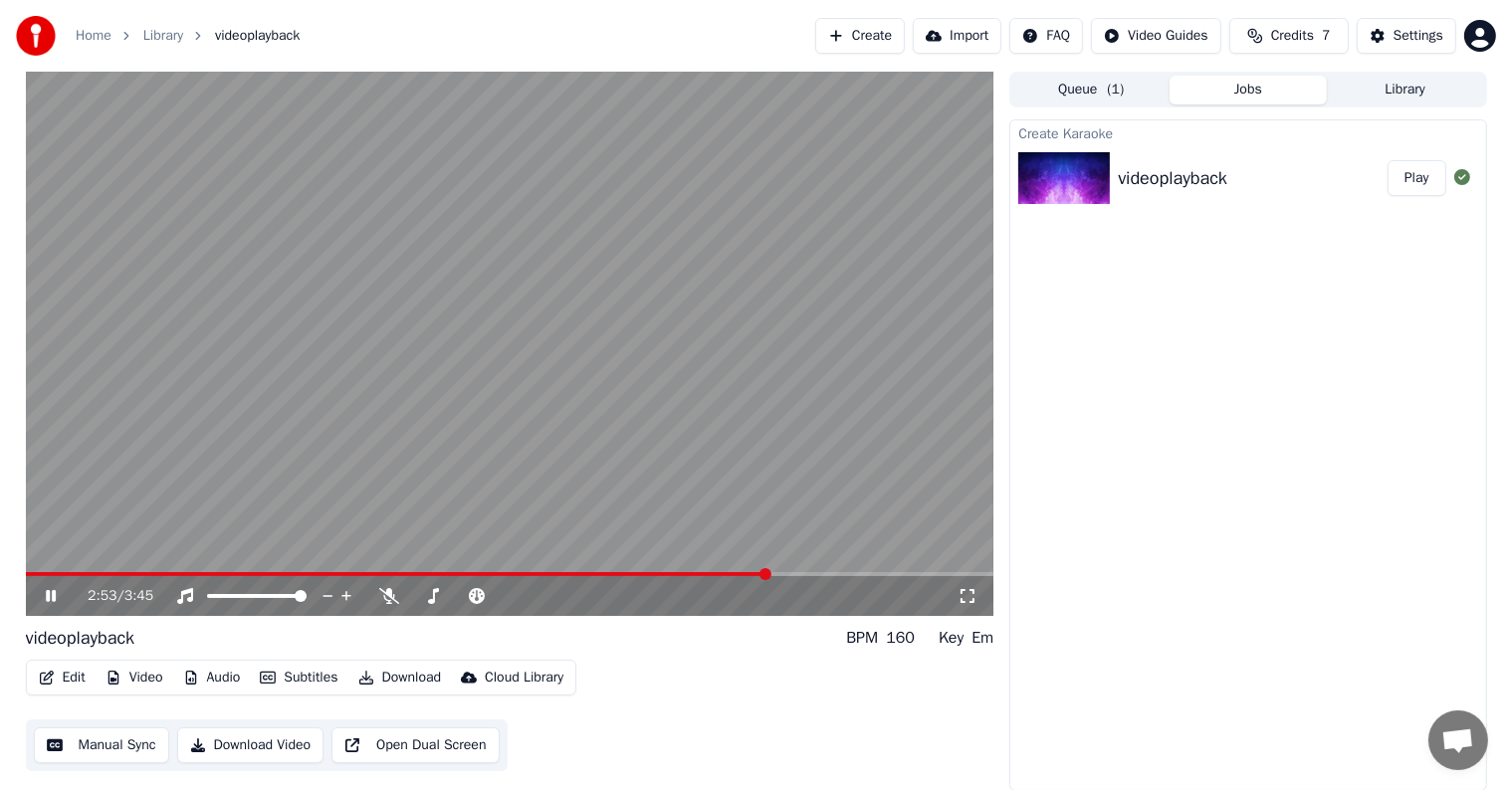 click at bounding box center (510, 343) 